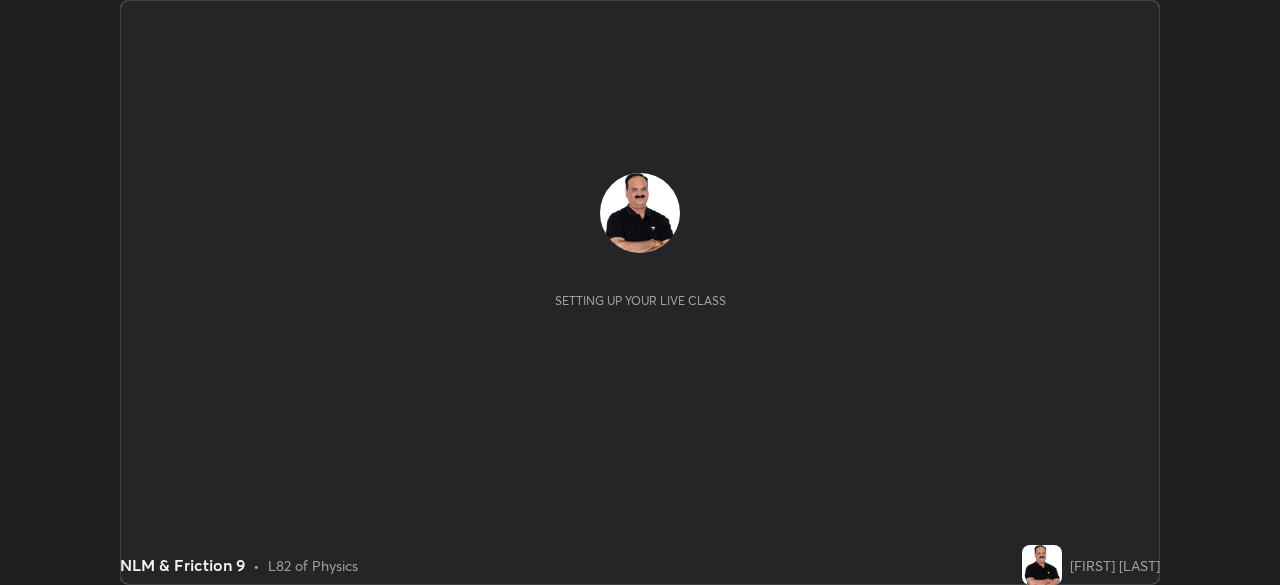 scroll, scrollTop: 0, scrollLeft: 0, axis: both 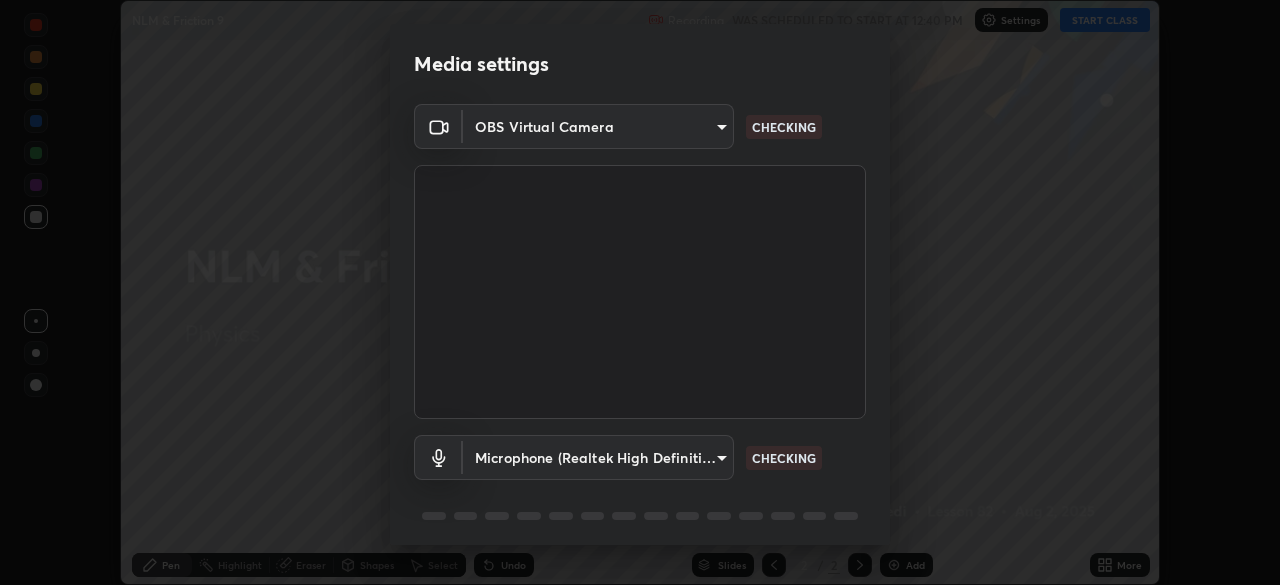 type on "7ef61d7b4029af2a314570a586ad0167344bc64fe44767049e7c7b7169f989c5" 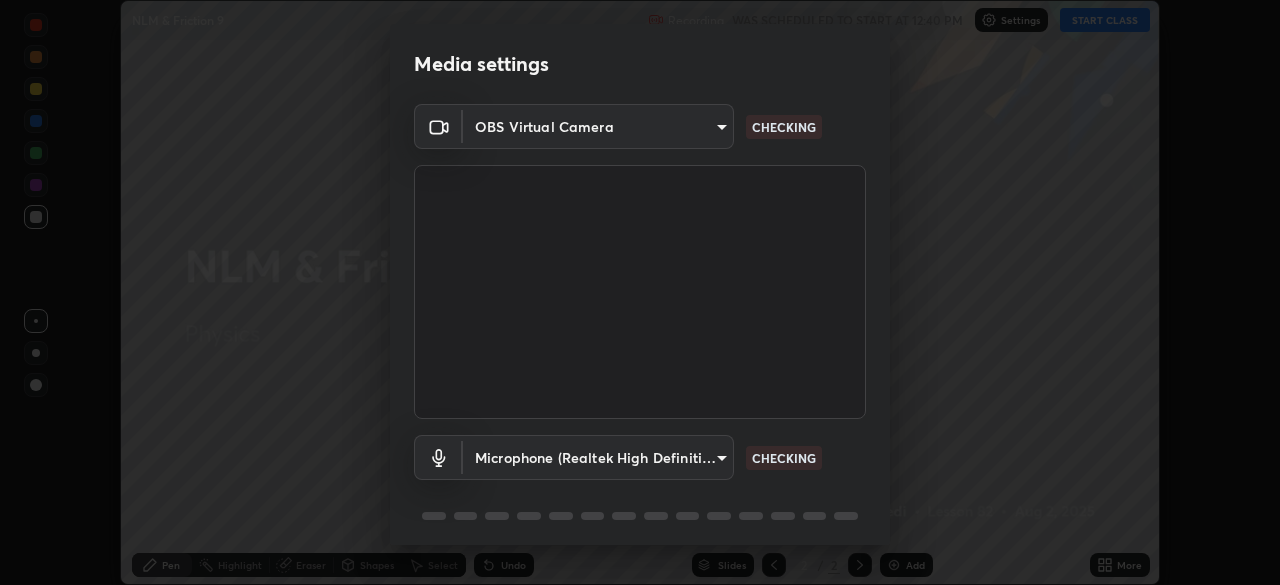scroll, scrollTop: 71, scrollLeft: 0, axis: vertical 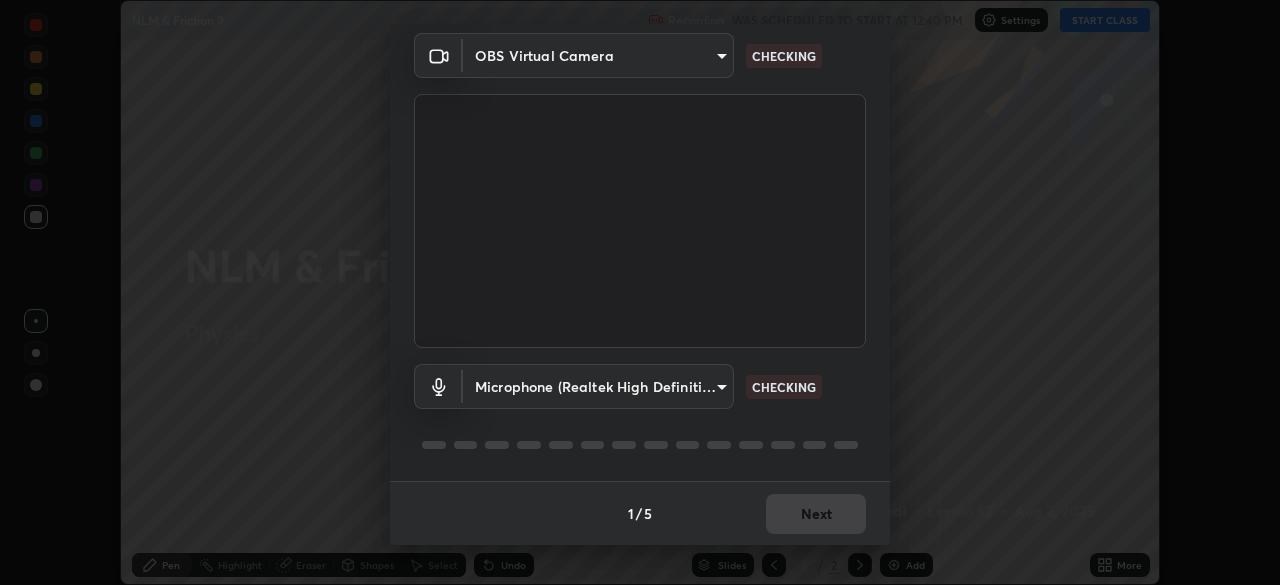 click on "Erase all NLM & Friction 9 Recording WAS SCHEDULED TO START AT 12:40 PM Settings START CLASS Setting up your live class NLM & Friction 9 • L82 of Physics [FIRST] [LAST] Pen Highlight Eraser Shapes Select Undo Slides 2 / 2 Add More No doubts shared Encourage your learners to ask a doubt for better clarity Report an issue Reason for reporting Buffering Chat not working Audio - Video sync issue Educator video quality low ​ Attach an image Report Media settings OBS Virtual Camera [HASH] CHECKING Microphone (Realtek High Definition Audio) [HASH] CHECKING 1 / 5 Next" at bounding box center (640, 292) 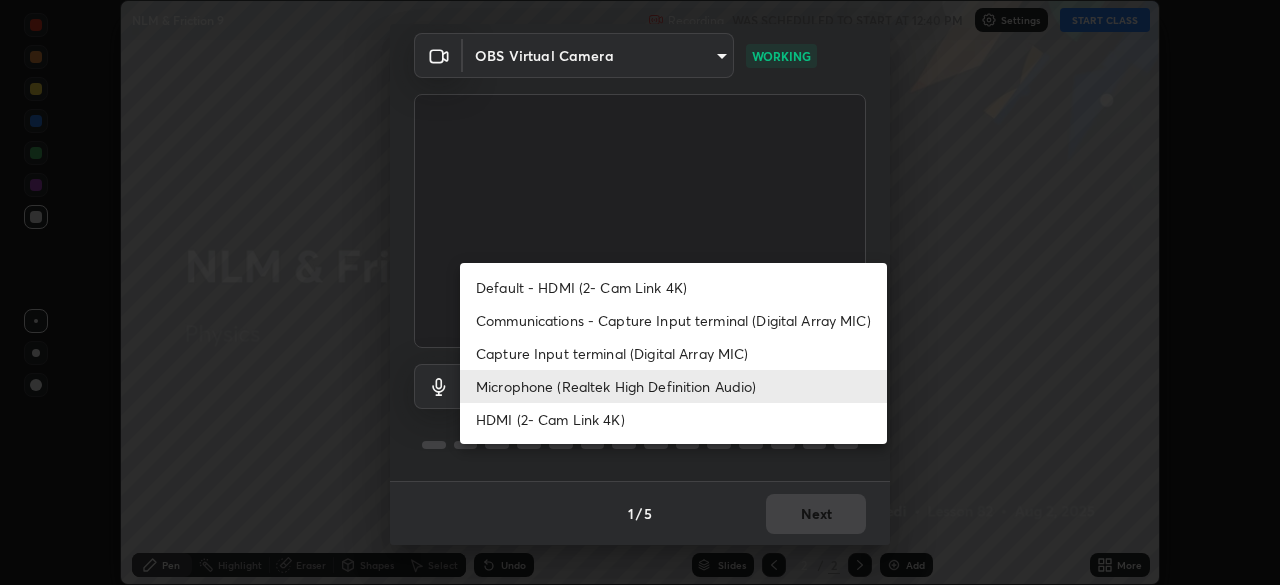 click at bounding box center (640, 292) 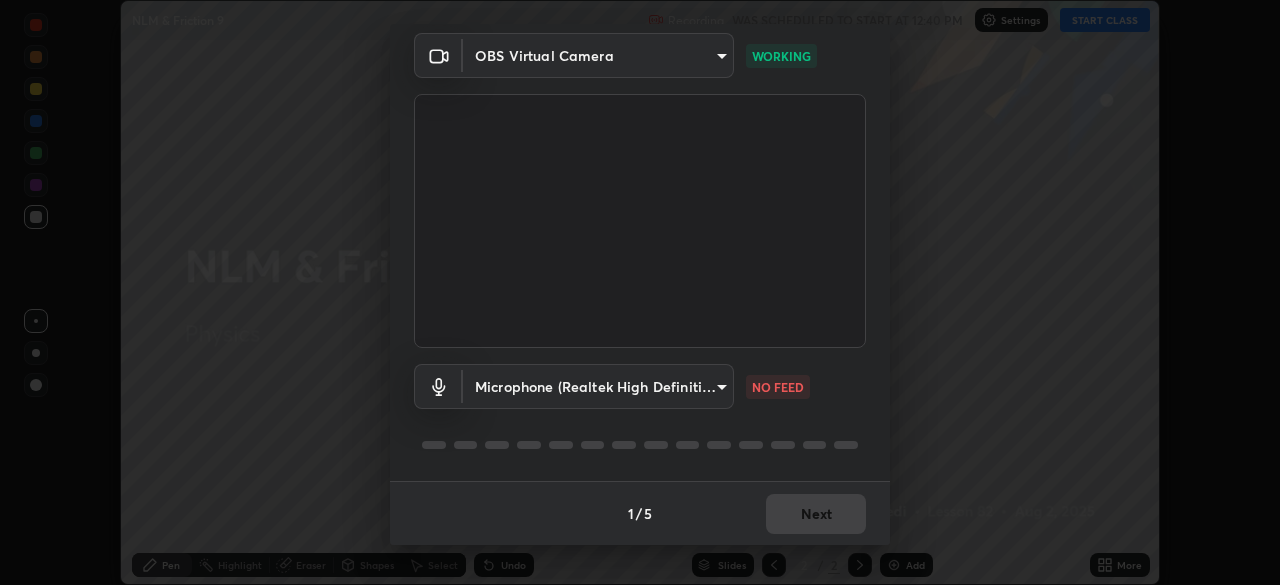 click on "Erase all NLM & Friction 9 Recording WAS SCHEDULED TO START AT  12:40 PM Settings START CLASS Setting up your live class NLM & Friction 9 • L82 of Physics Brijesh Kumar Chaturvedi Pen Highlight Eraser Shapes Select Undo Slides 2 / 2 Add More No doubts shared Encourage your learners to ask a doubt for better clarity Report an issue Reason for reporting Buffering Chat not working Audio - Video sync issue Educator video quality low ​ Attach an image Report Media settings OBS Virtual Camera 7ef61d7b4029af2a314570a586ad0167344bc64fe44767049e7c7b7169f989c5 WORKING Microphone (Realtek High Definition Audio) 4a161d54228a2fac24e251221a21dc419ac124ed34d060319ff1fcba56f3c4f0 NO FEED 1 / 5 Next" at bounding box center [640, 292] 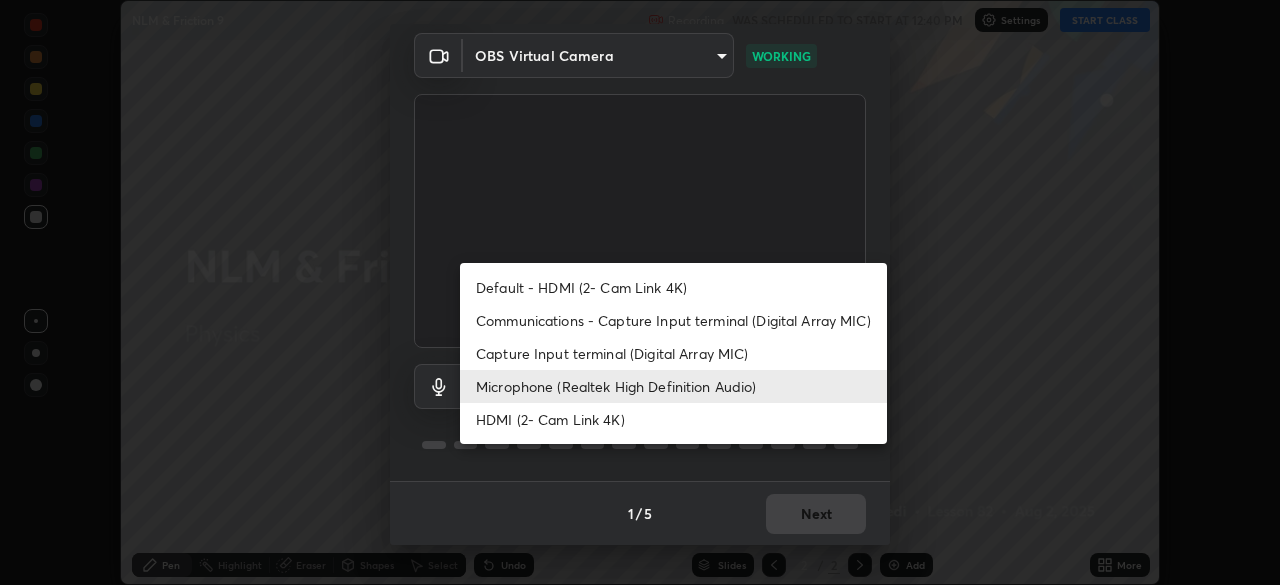 click on "Communications - Capture Input terminal (Digital Array MIC)" at bounding box center (673, 320) 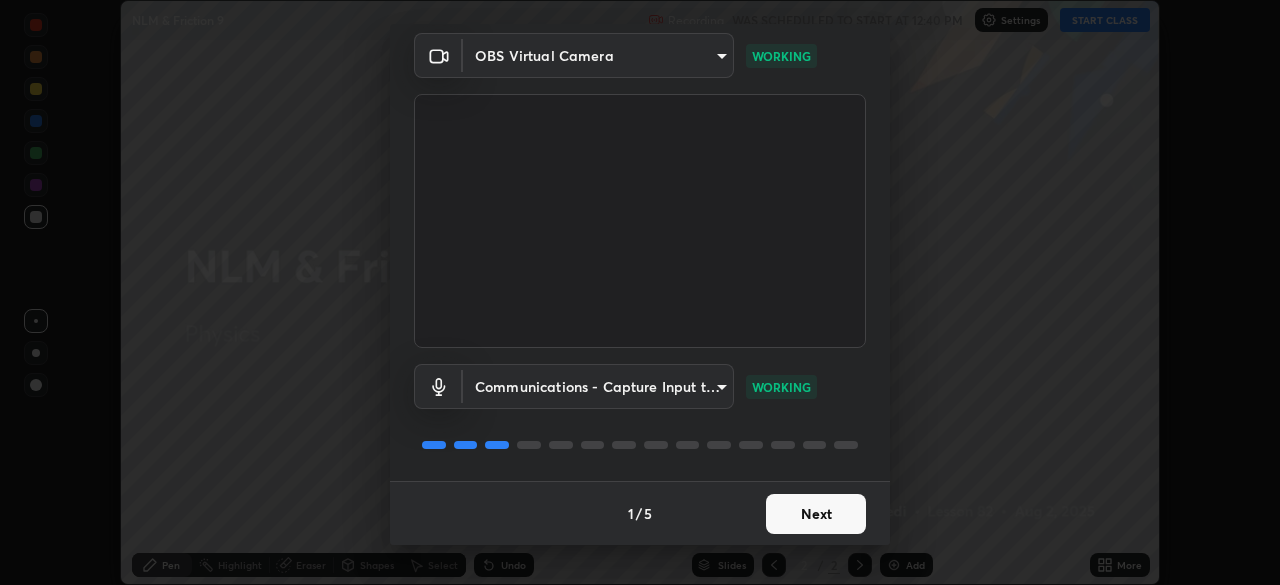 click on "Next" at bounding box center [816, 514] 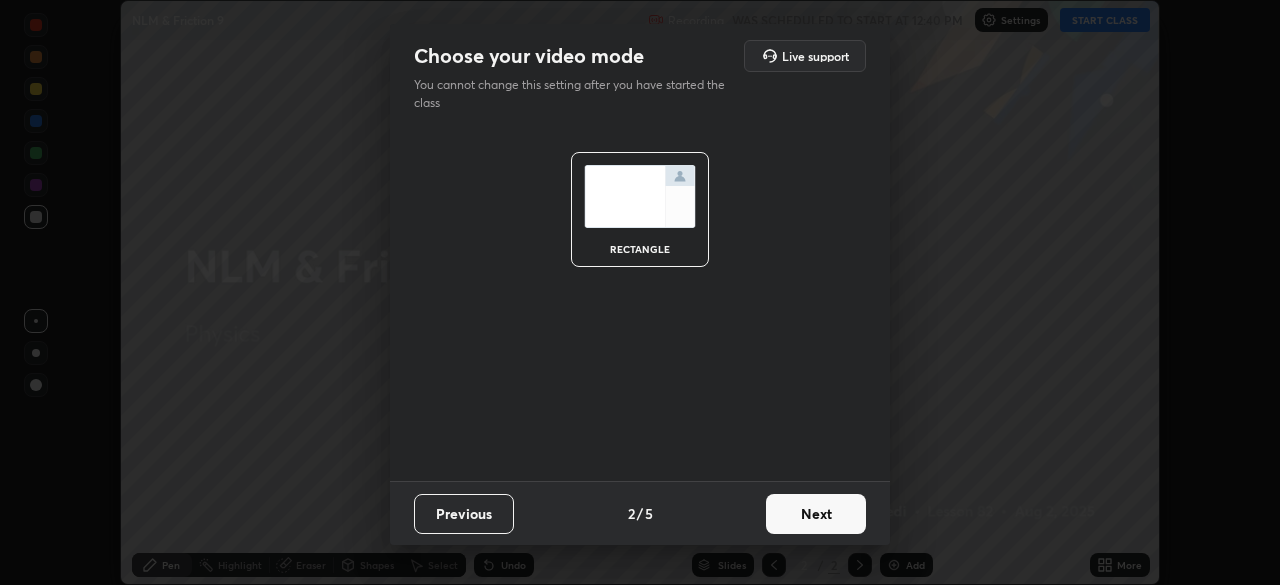 scroll, scrollTop: 0, scrollLeft: 0, axis: both 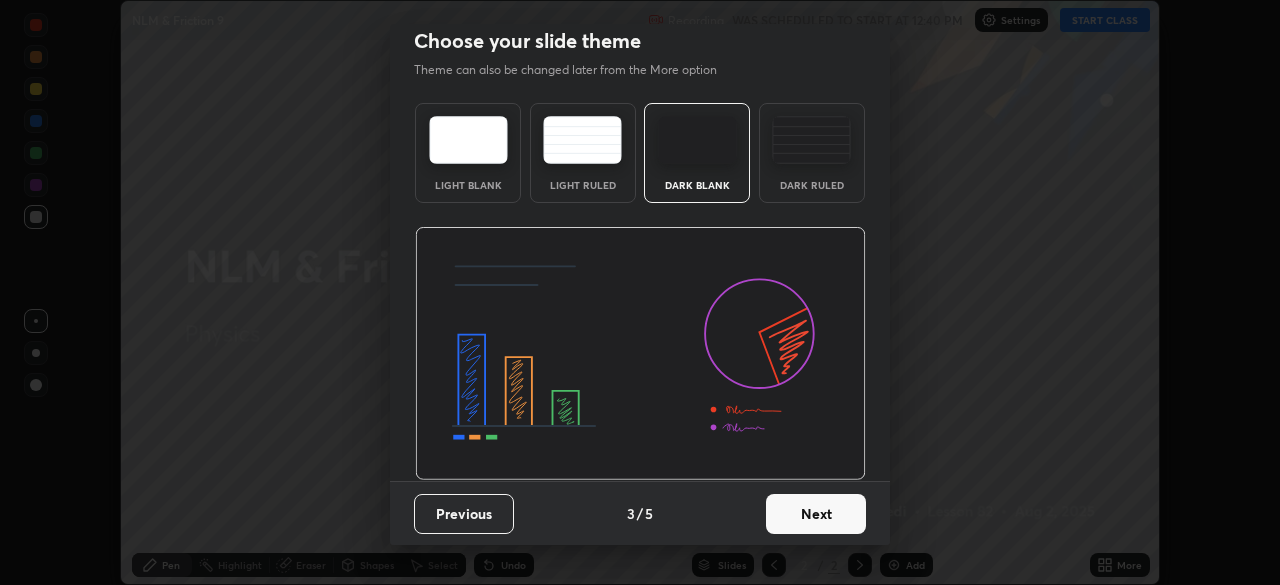 click on "Next" at bounding box center (816, 514) 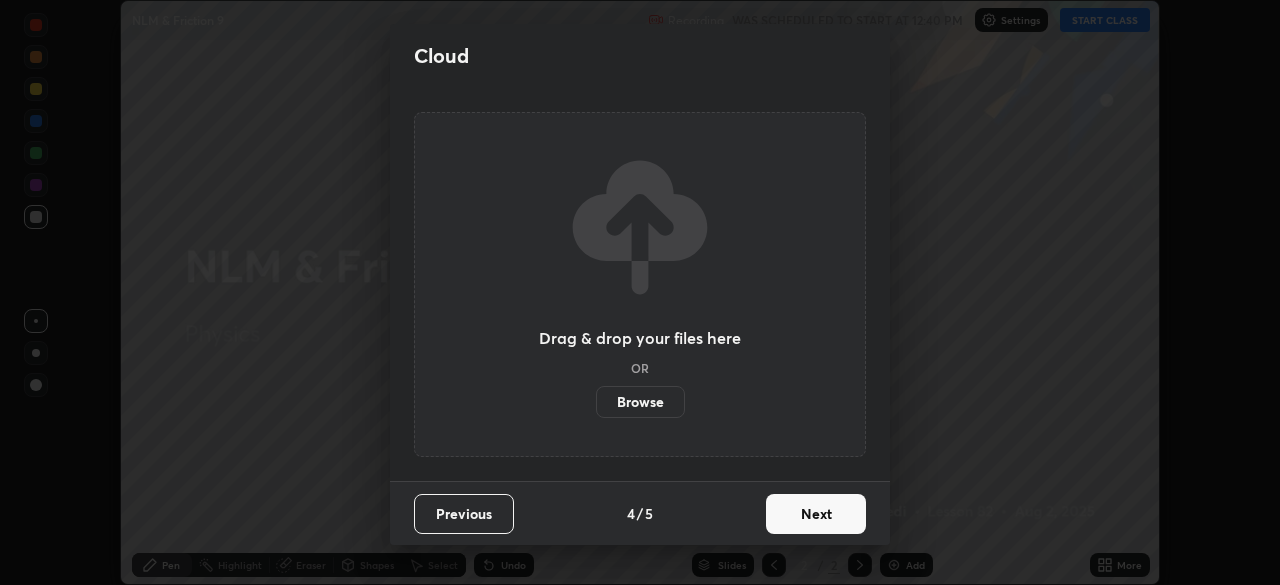click on "Next" at bounding box center [816, 514] 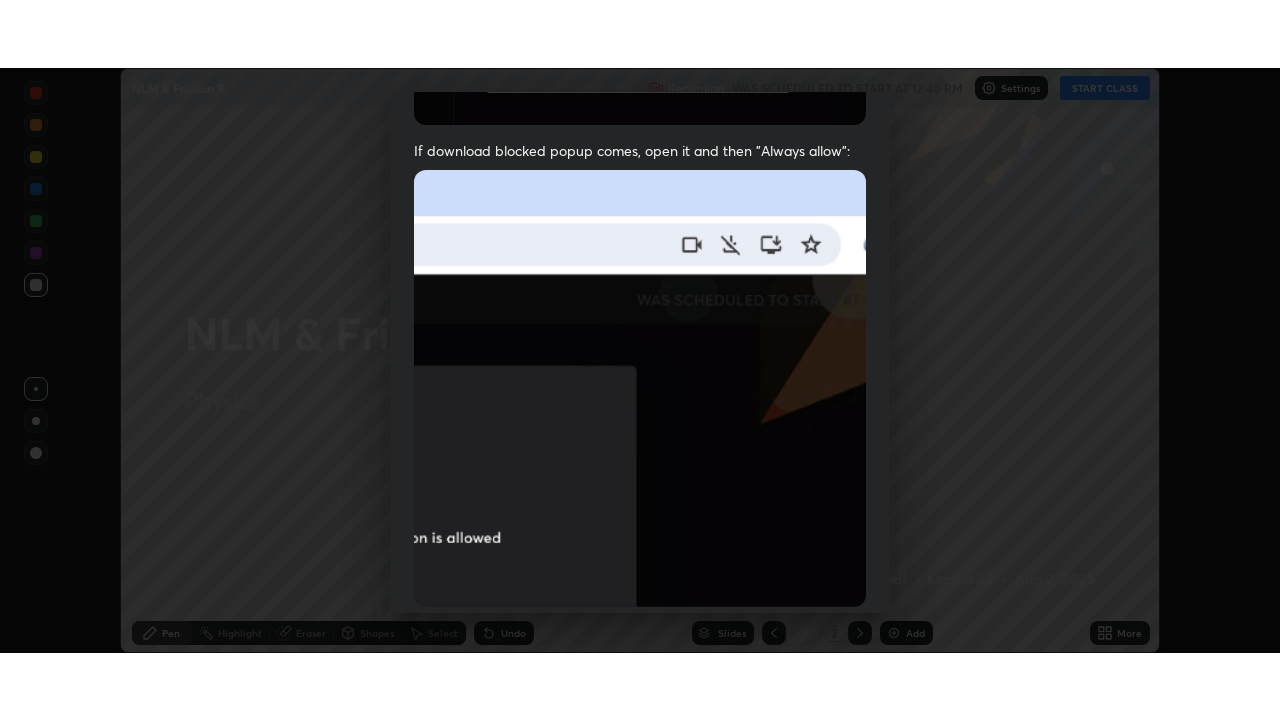 scroll, scrollTop: 479, scrollLeft: 0, axis: vertical 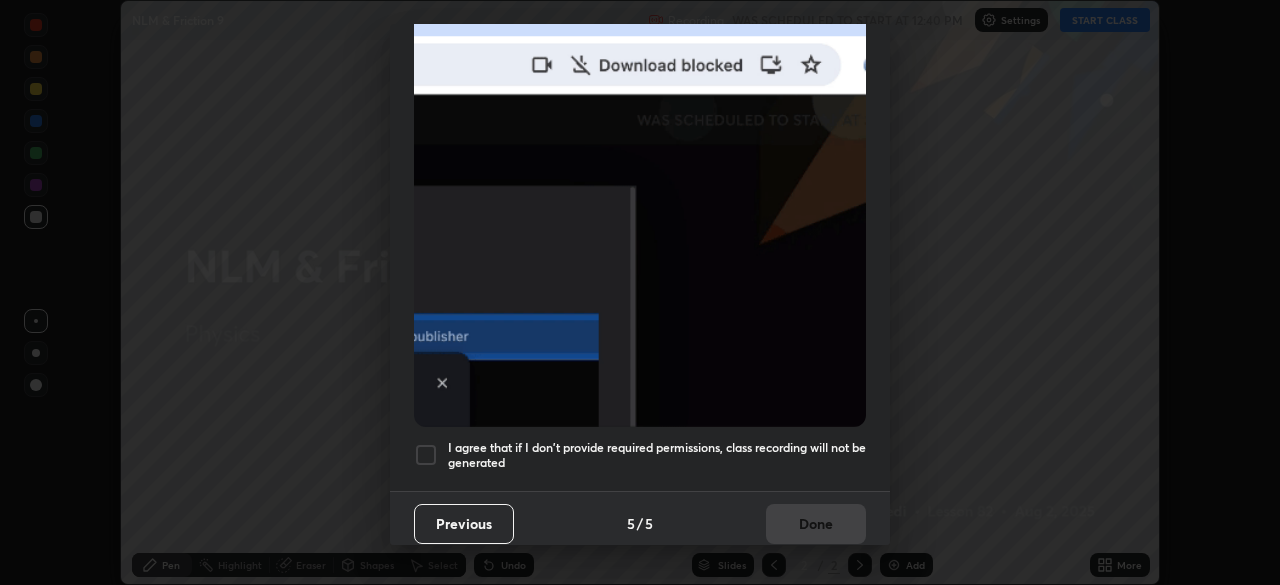 click at bounding box center (426, 455) 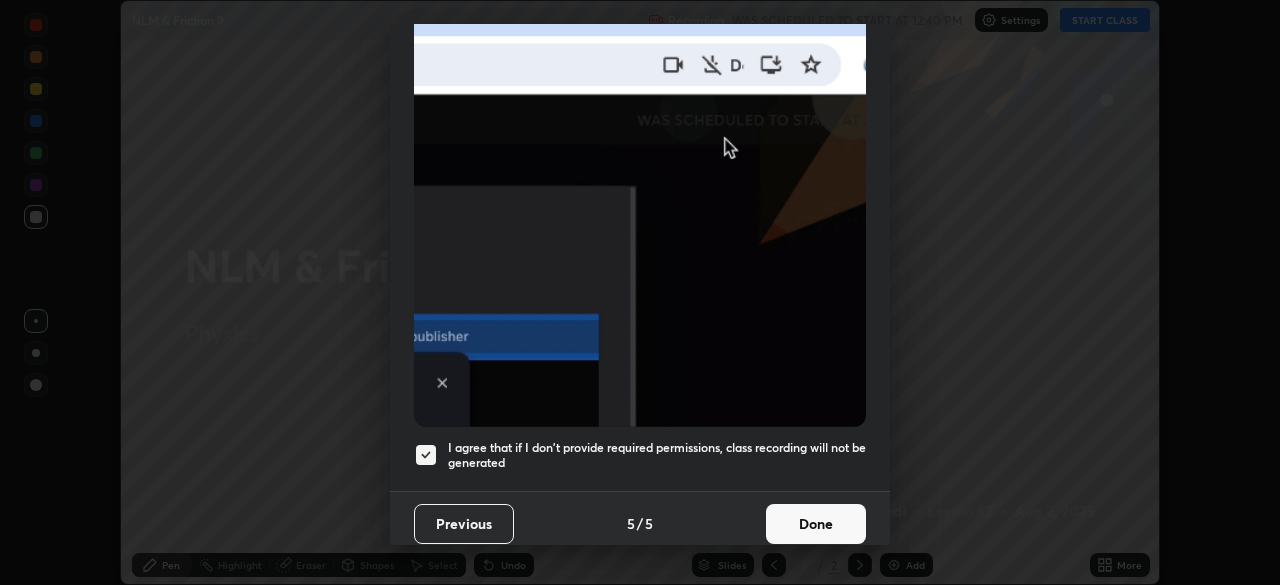 click on "Done" at bounding box center (816, 524) 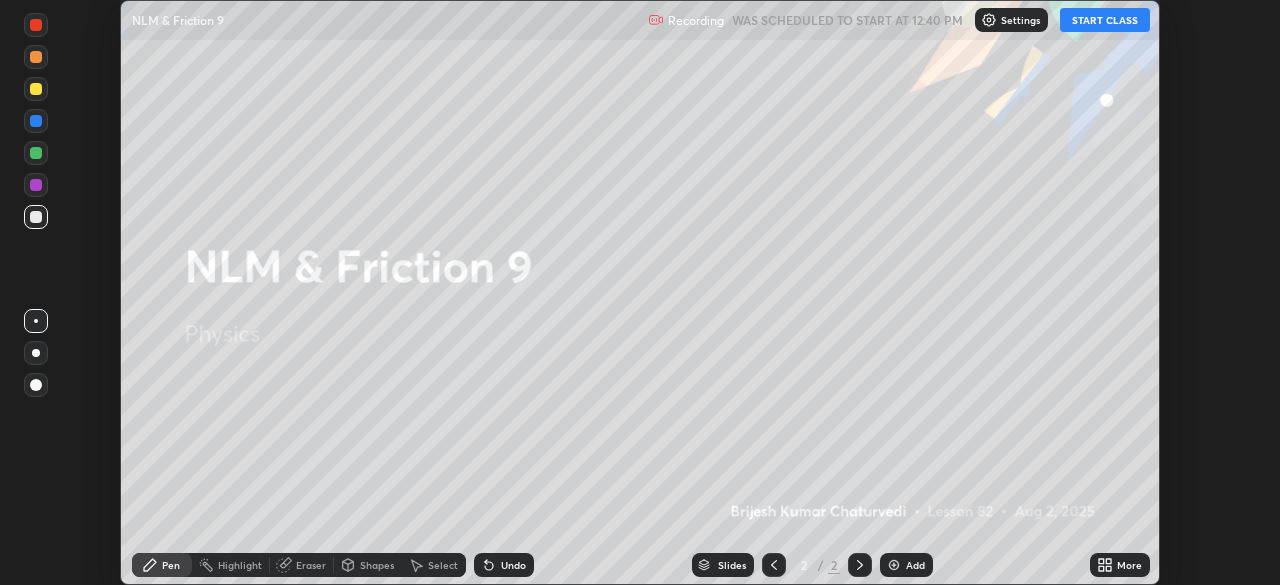 click on "START CLASS" at bounding box center [1105, 20] 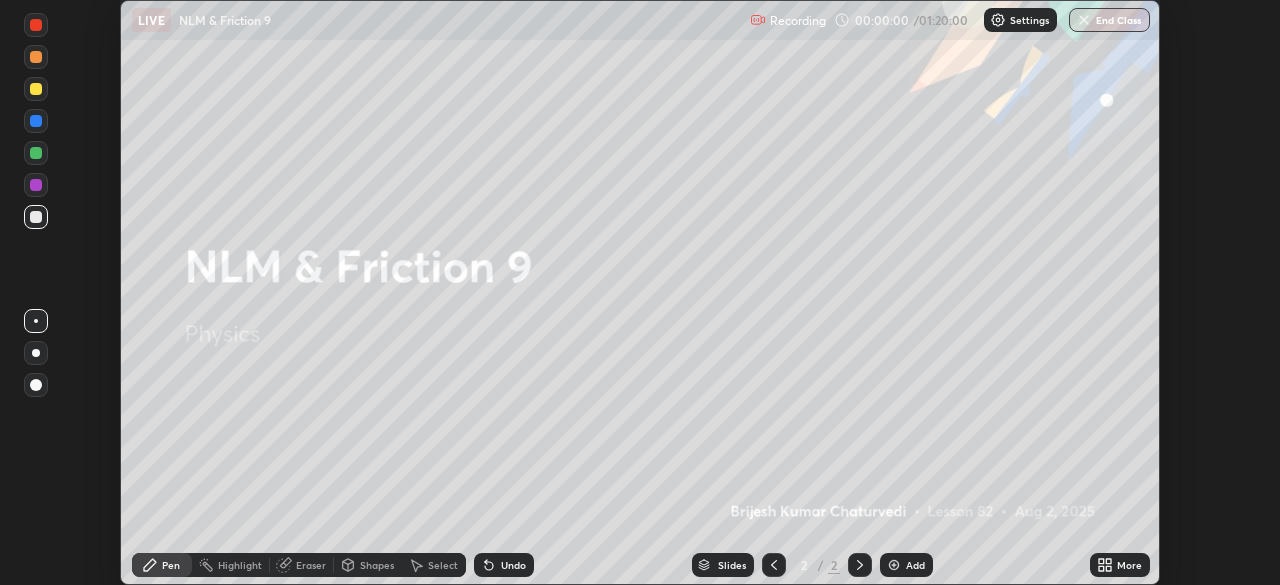 click 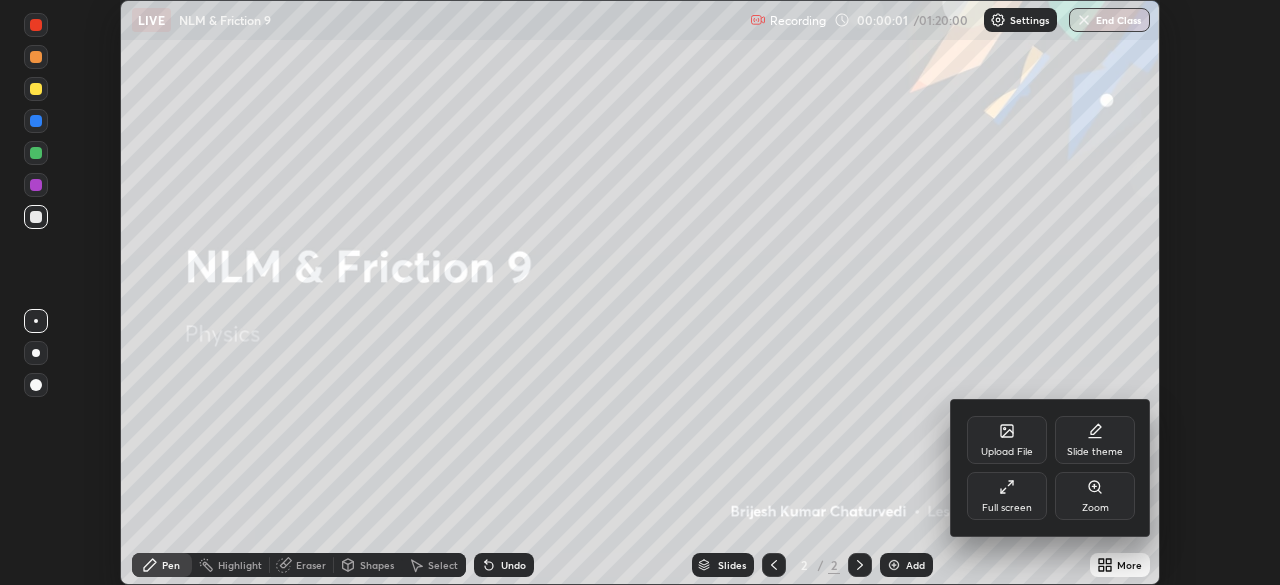 click on "Full screen" at bounding box center [1007, 496] 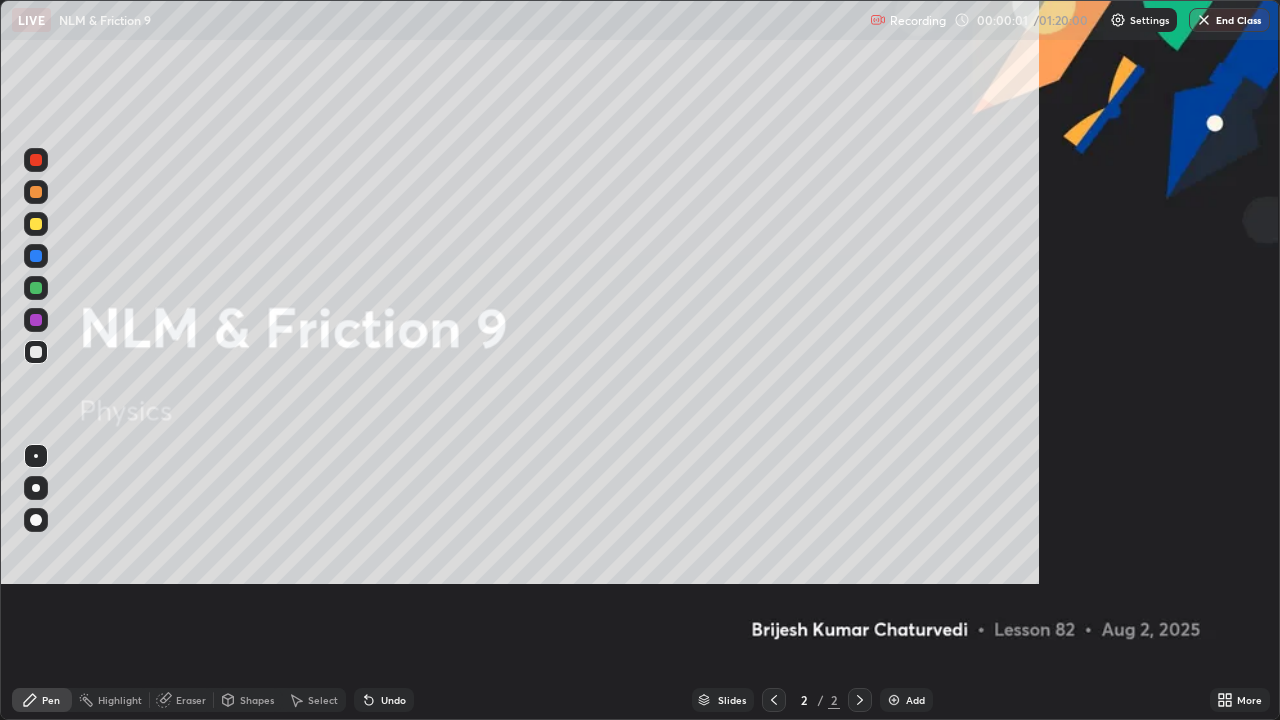 scroll, scrollTop: 99280, scrollLeft: 98720, axis: both 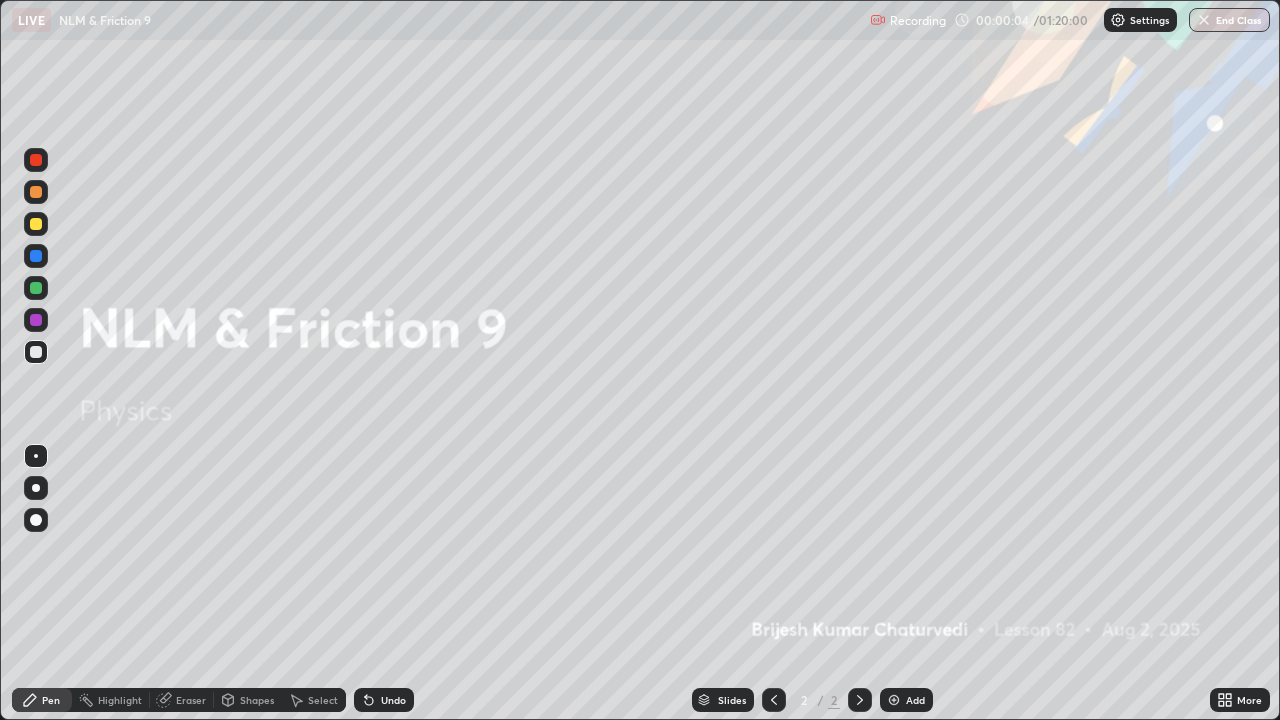 click at bounding box center (894, 700) 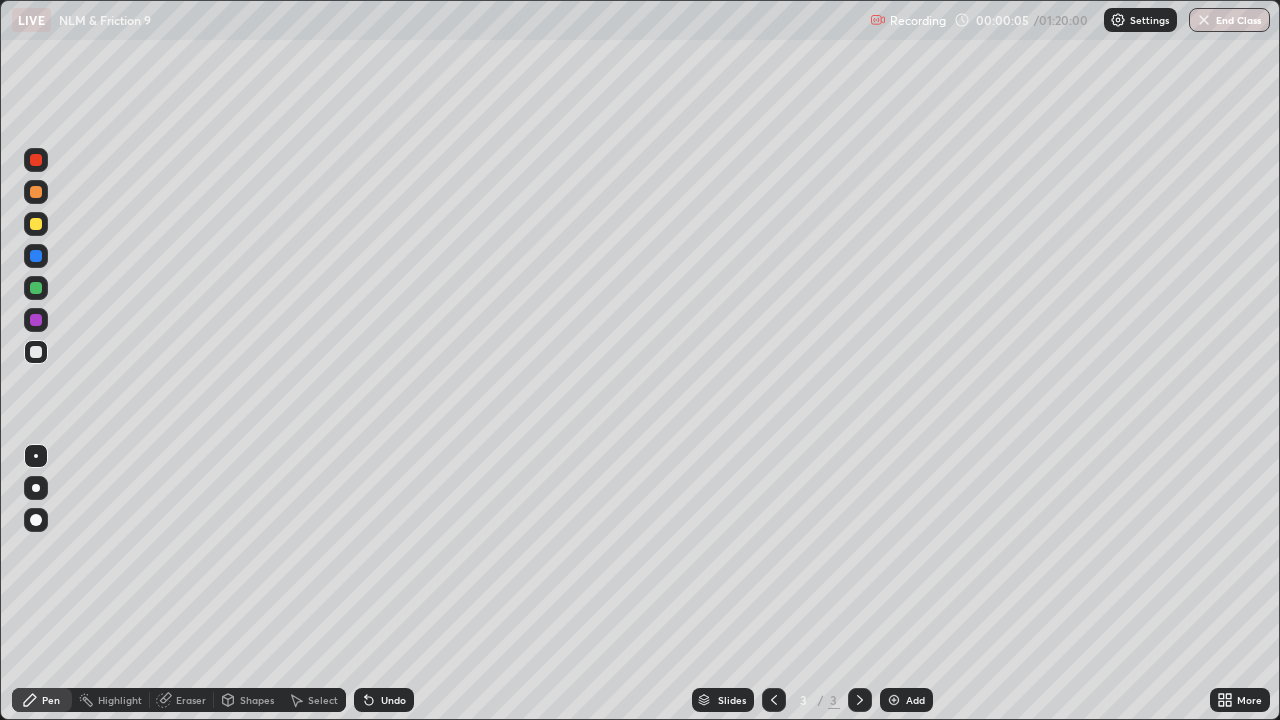 click at bounding box center (36, 192) 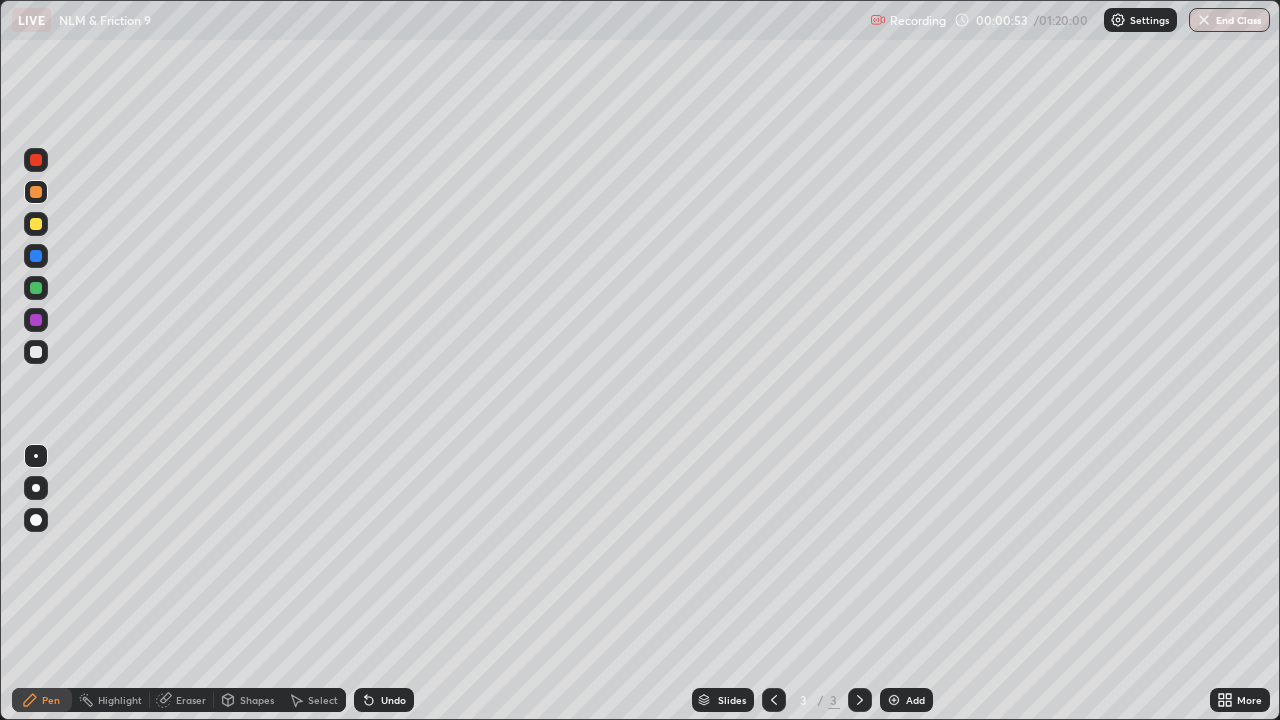 click at bounding box center (36, 224) 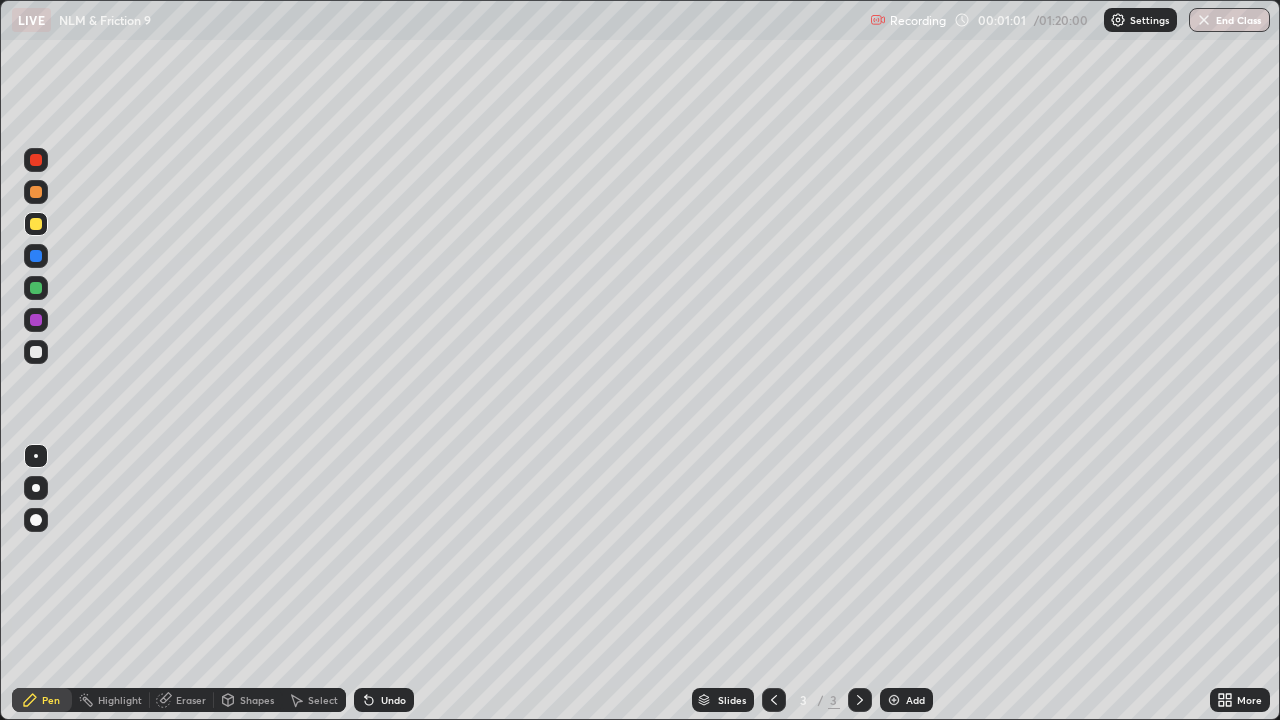 click on "Undo" at bounding box center (384, 700) 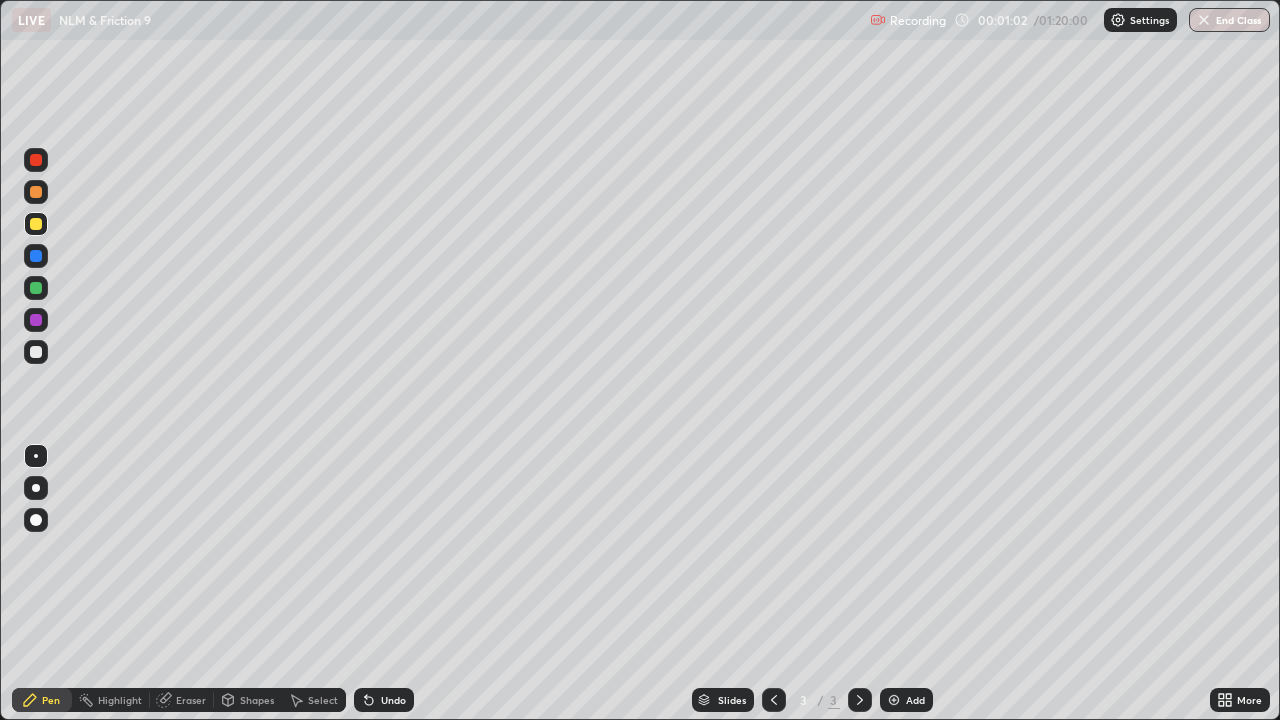 click on "Undo" at bounding box center [393, 700] 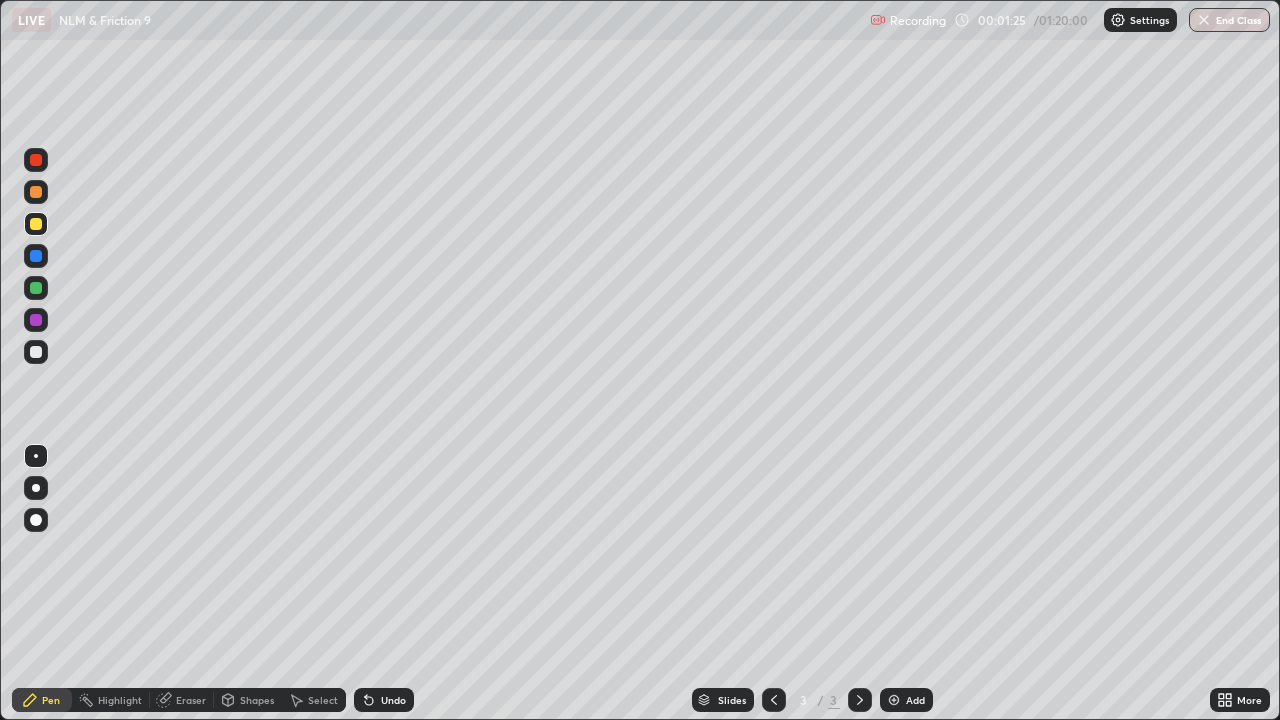 click at bounding box center [36, 352] 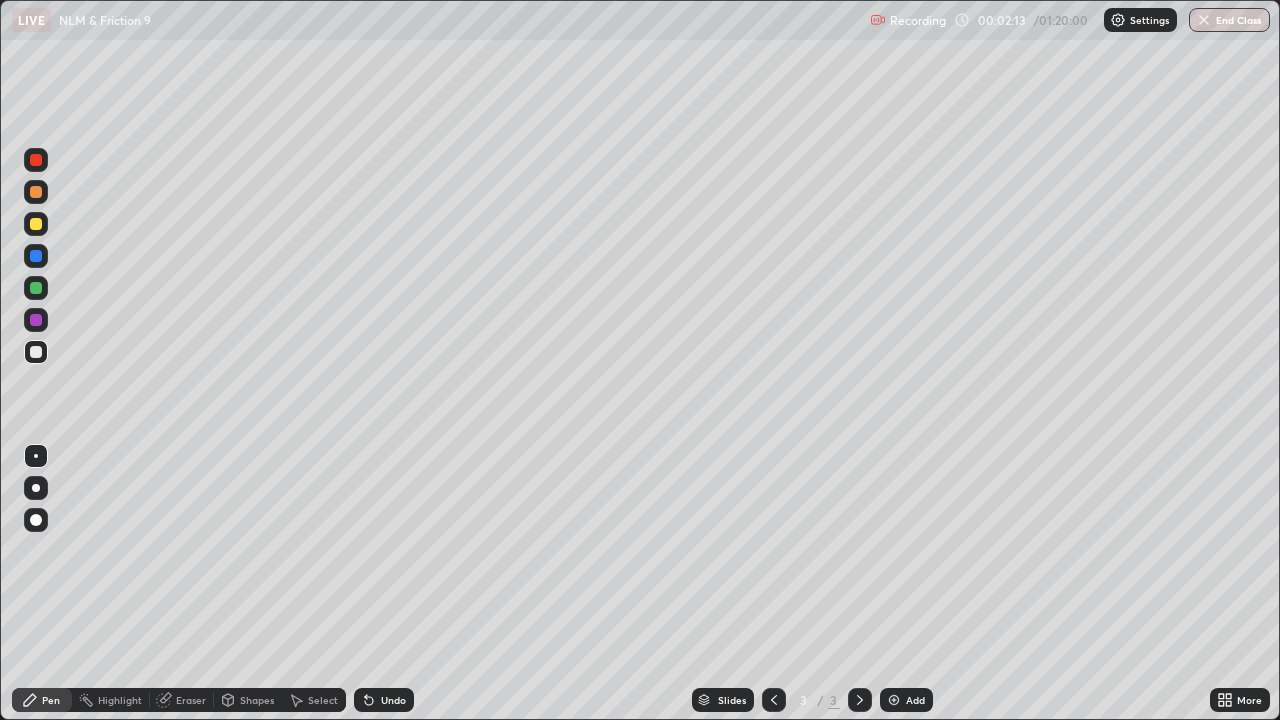 click on "Undo" at bounding box center (393, 700) 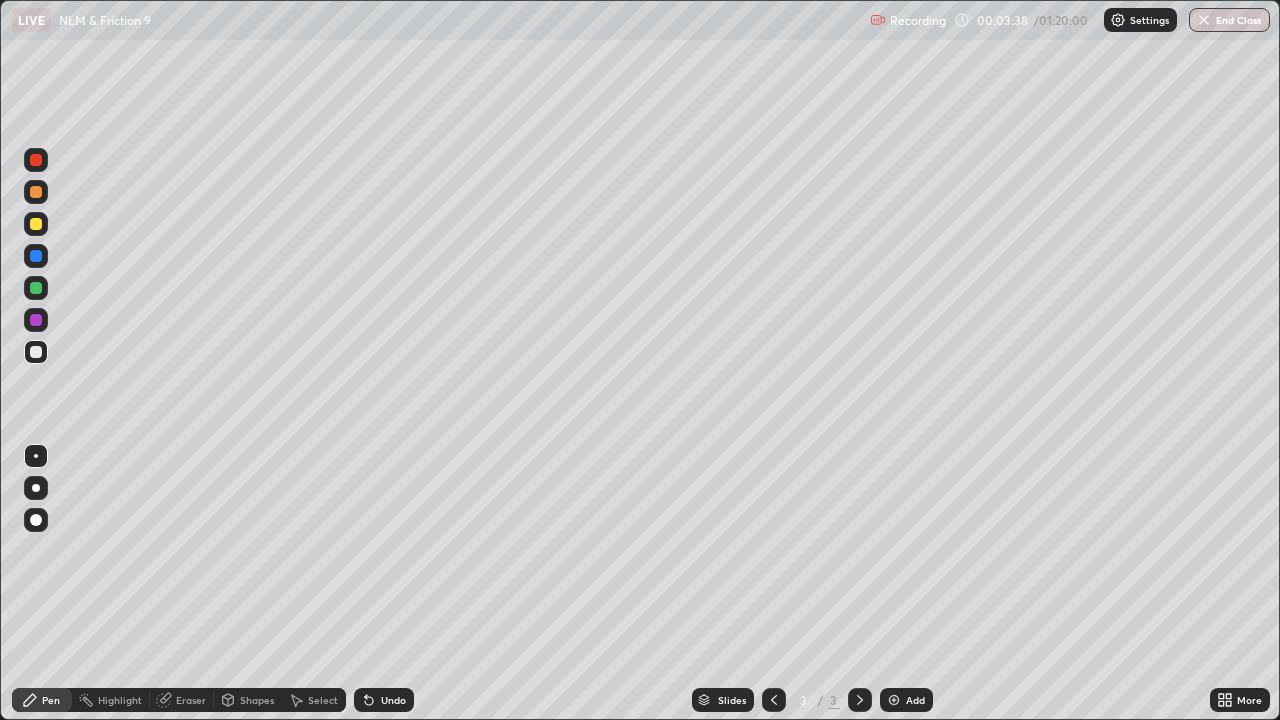 click on "Undo" at bounding box center (393, 700) 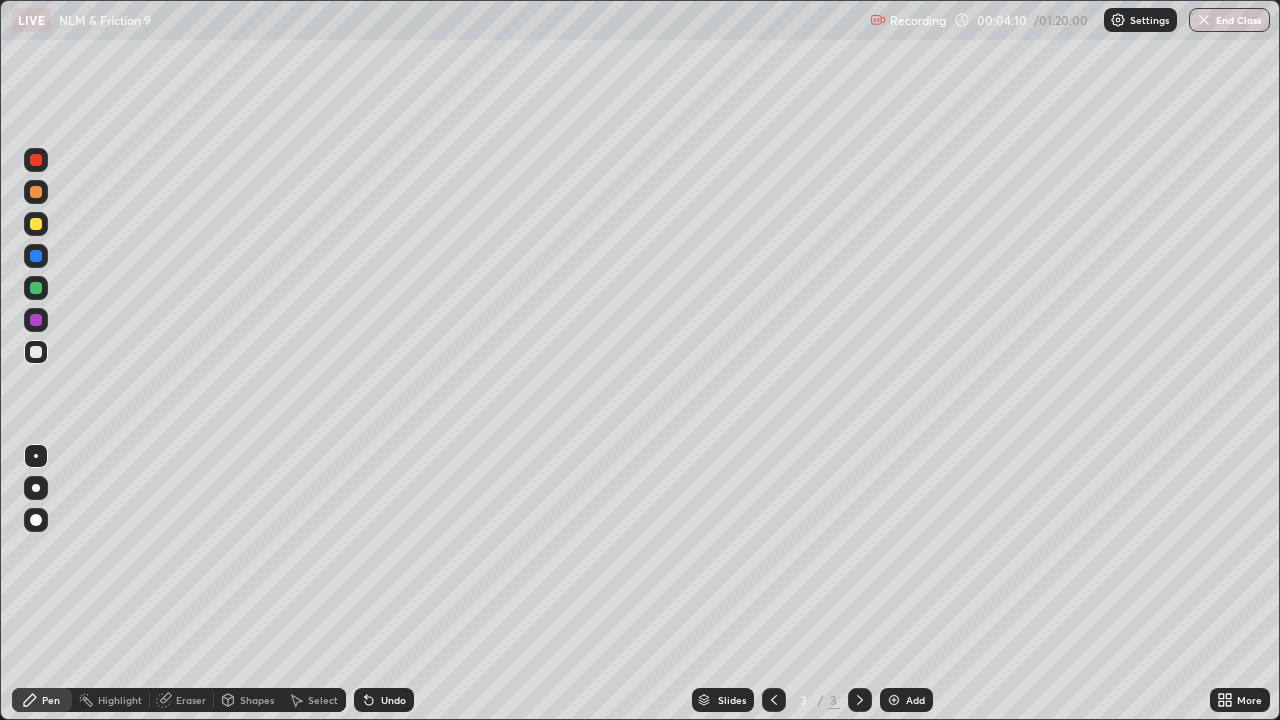 click on "Undo" at bounding box center (393, 700) 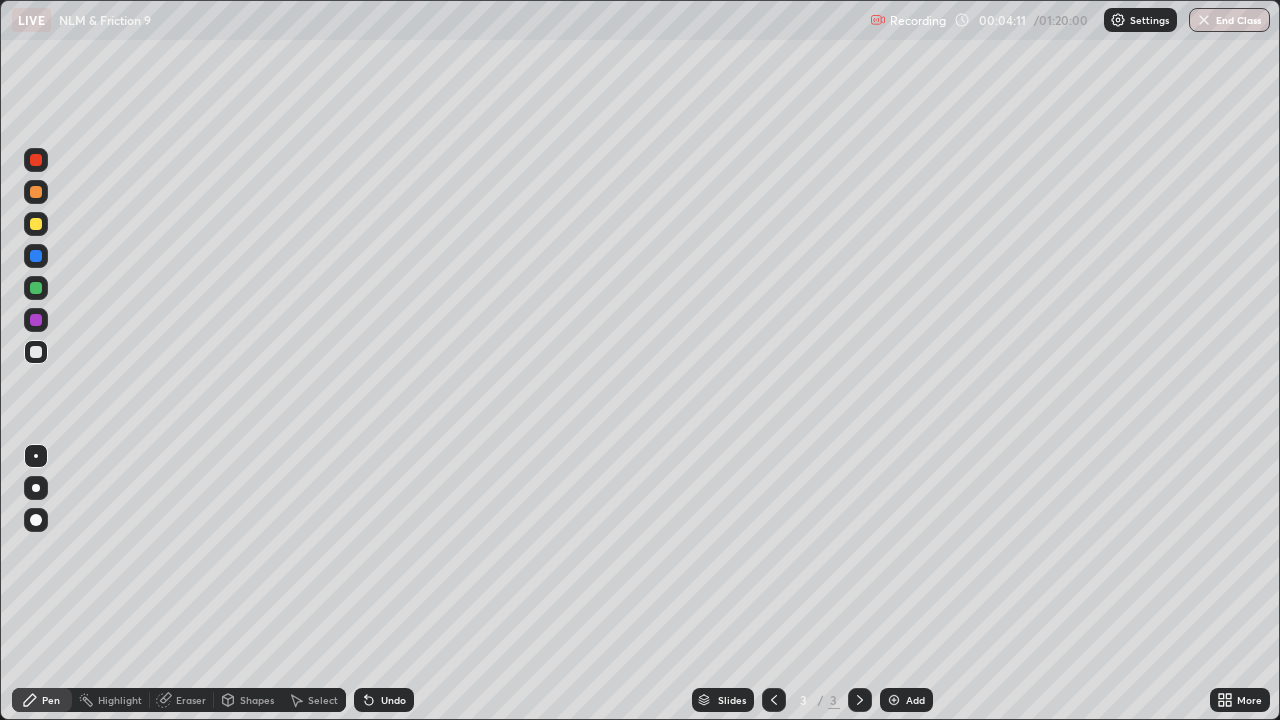 click 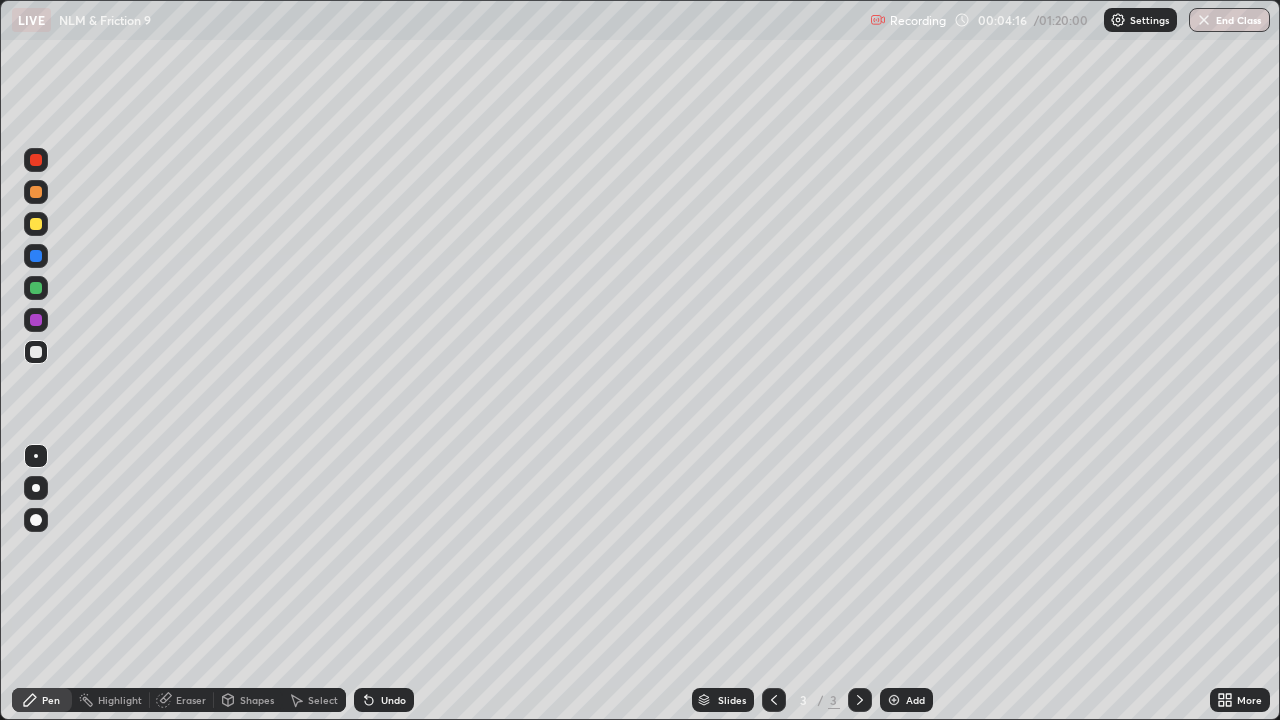 click 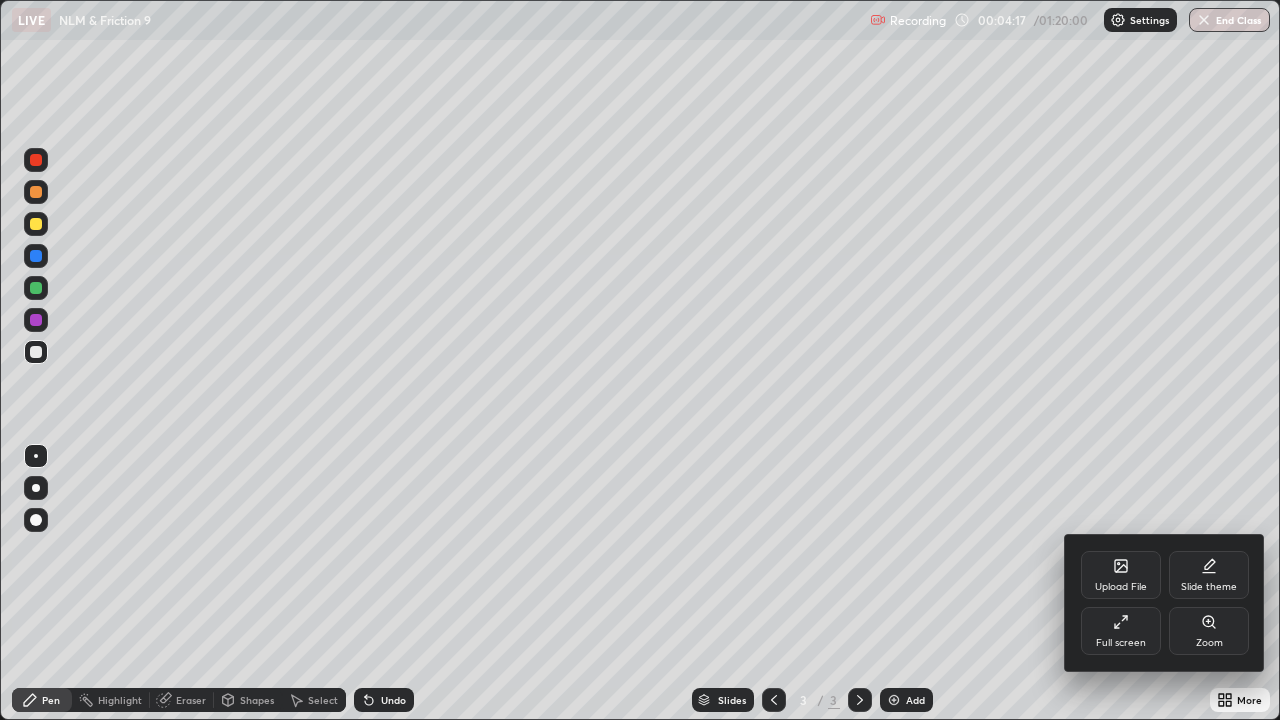 click 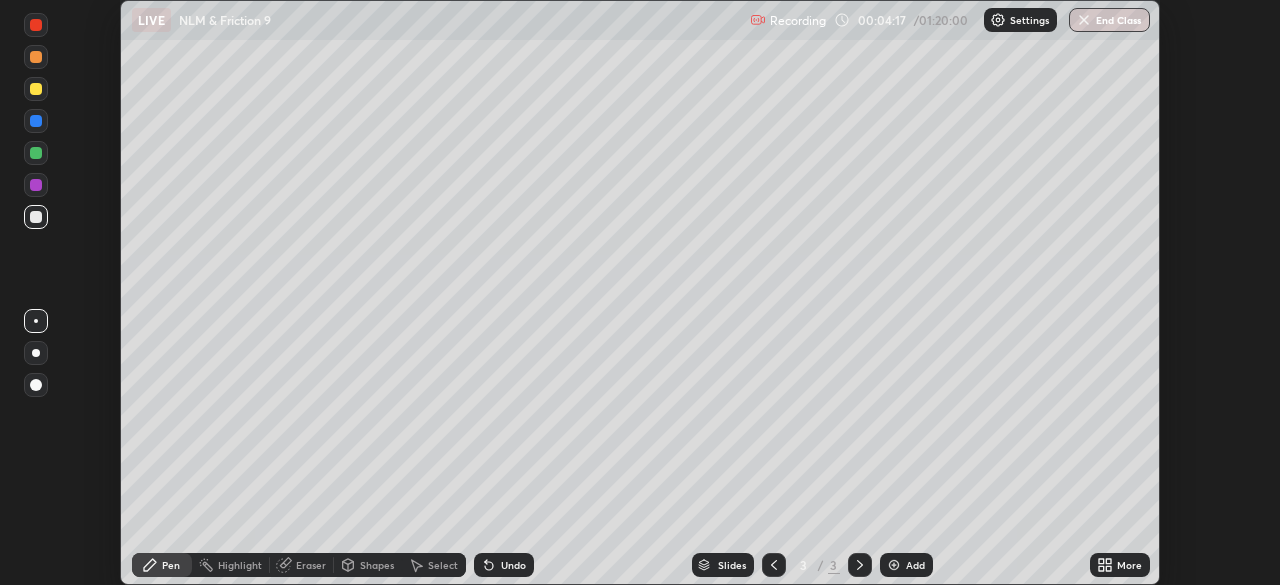 scroll, scrollTop: 585, scrollLeft: 1280, axis: both 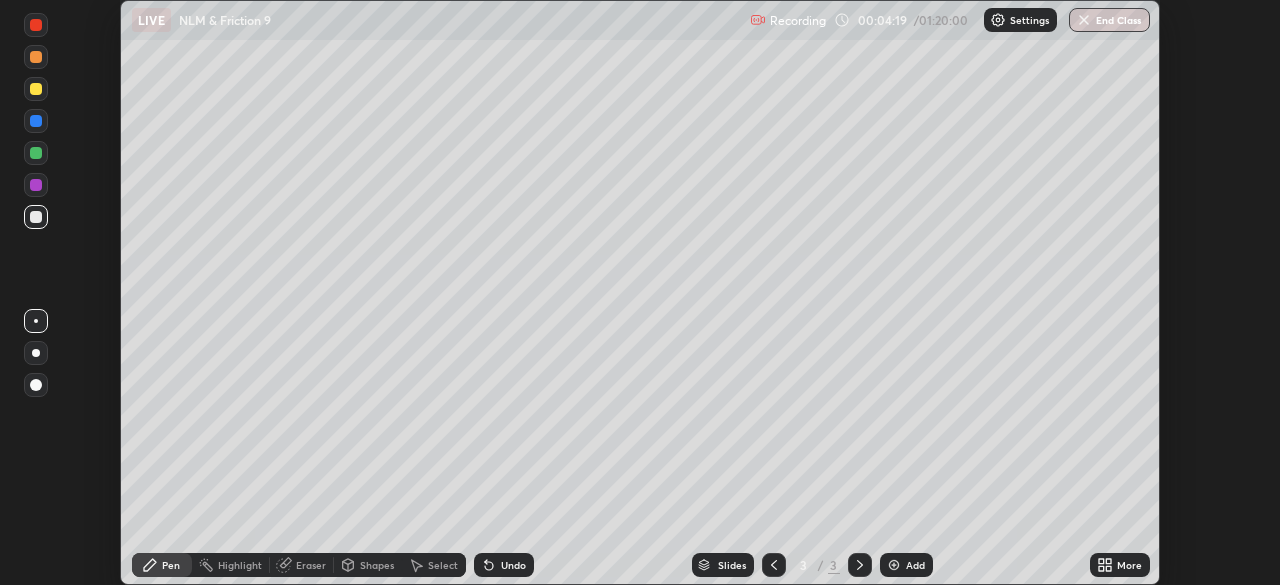 click 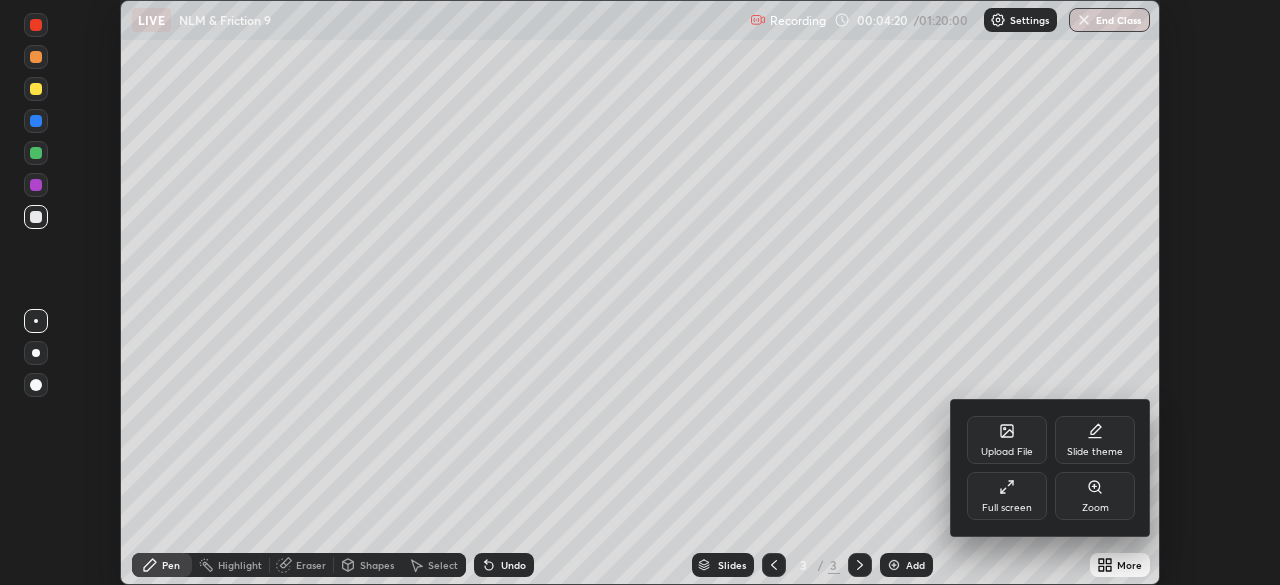 click on "Full screen" at bounding box center [1007, 496] 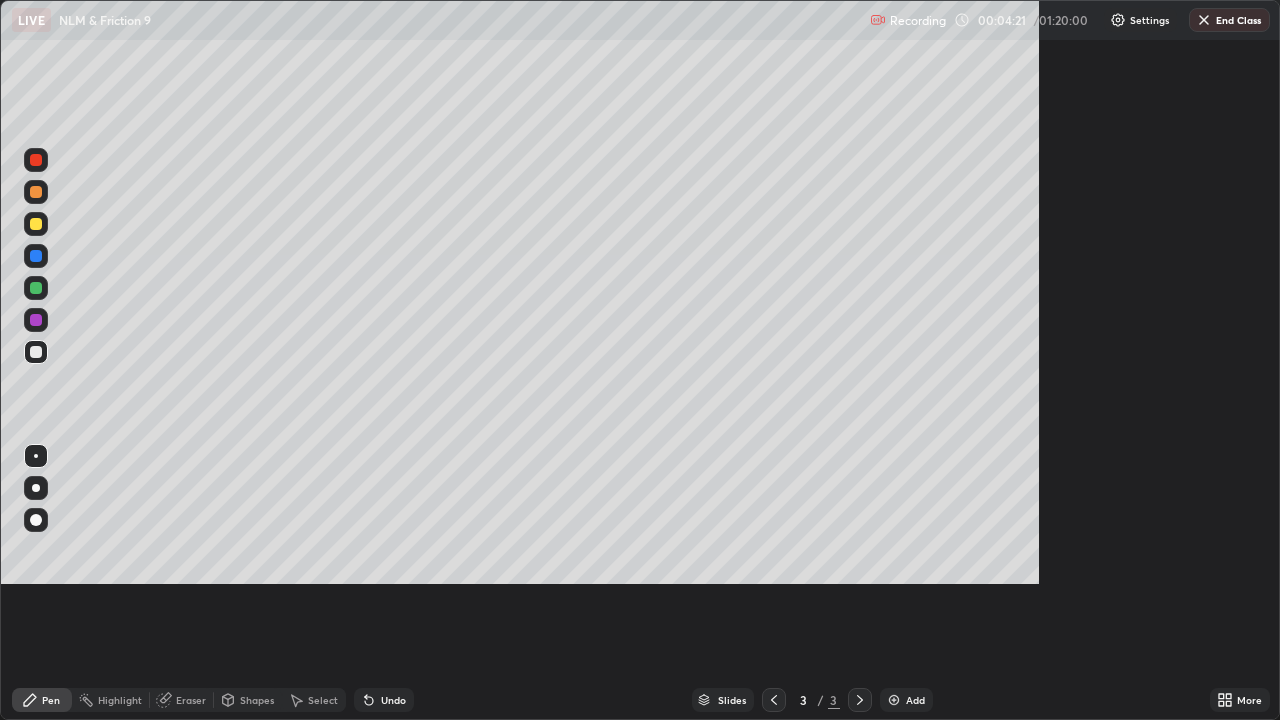 scroll, scrollTop: 99280, scrollLeft: 98720, axis: both 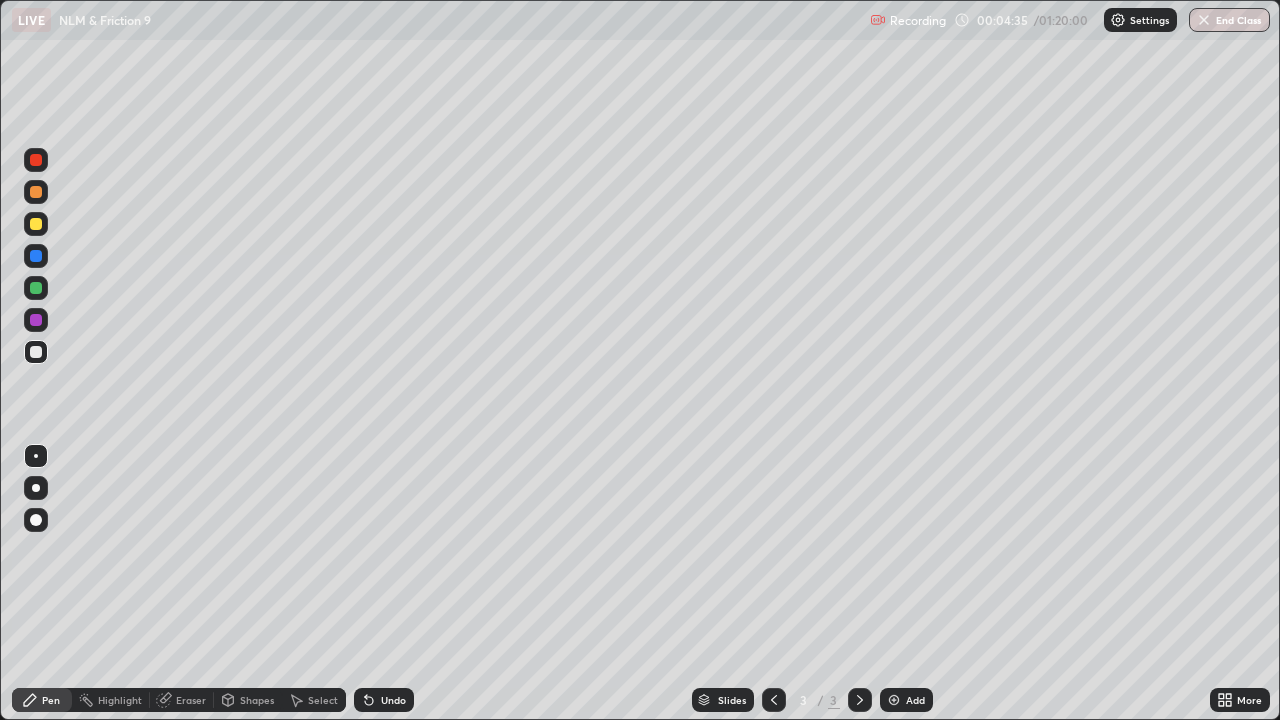 click 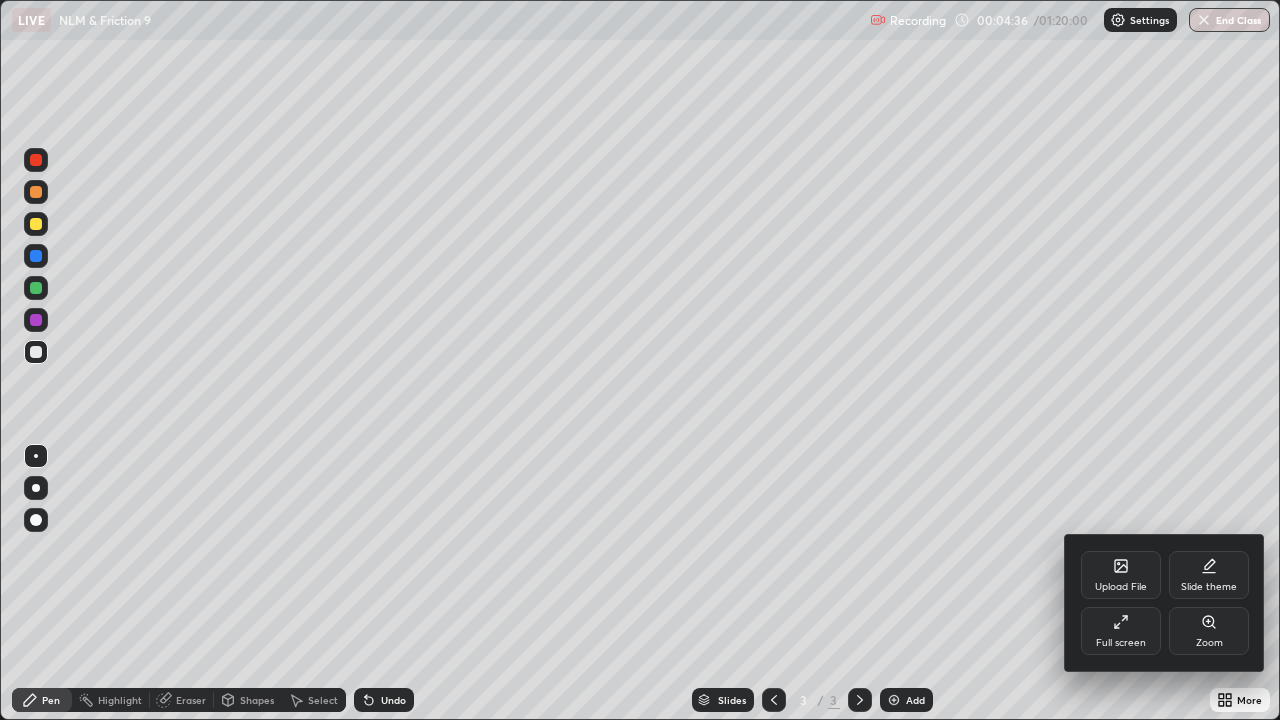 click on "Full screen" at bounding box center [1121, 631] 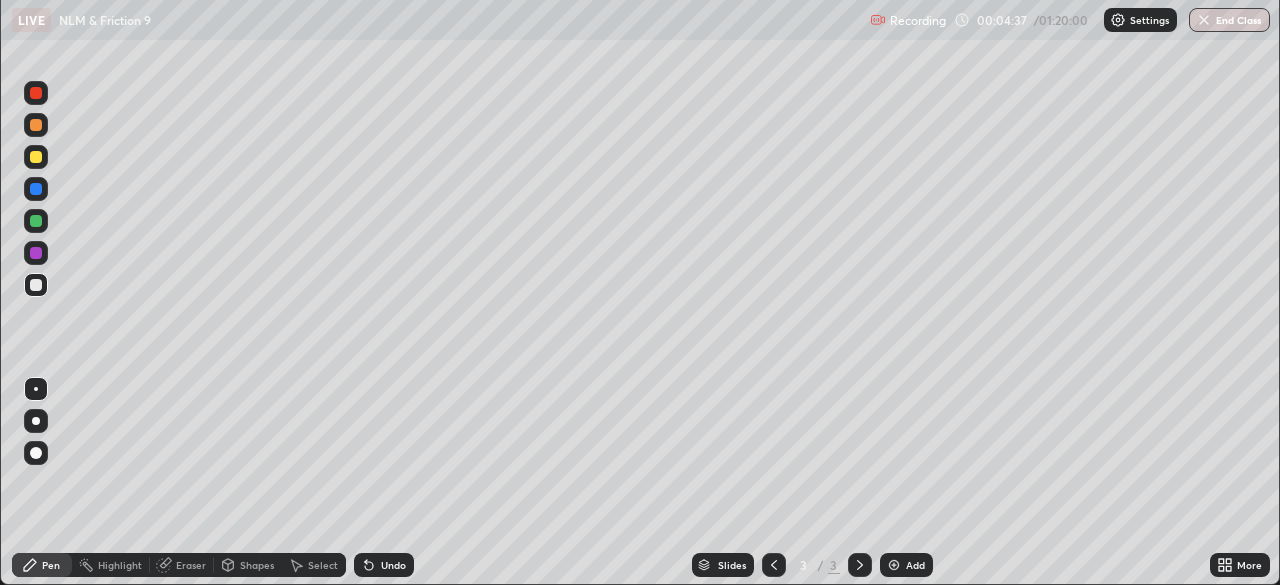 scroll, scrollTop: 585, scrollLeft: 1280, axis: both 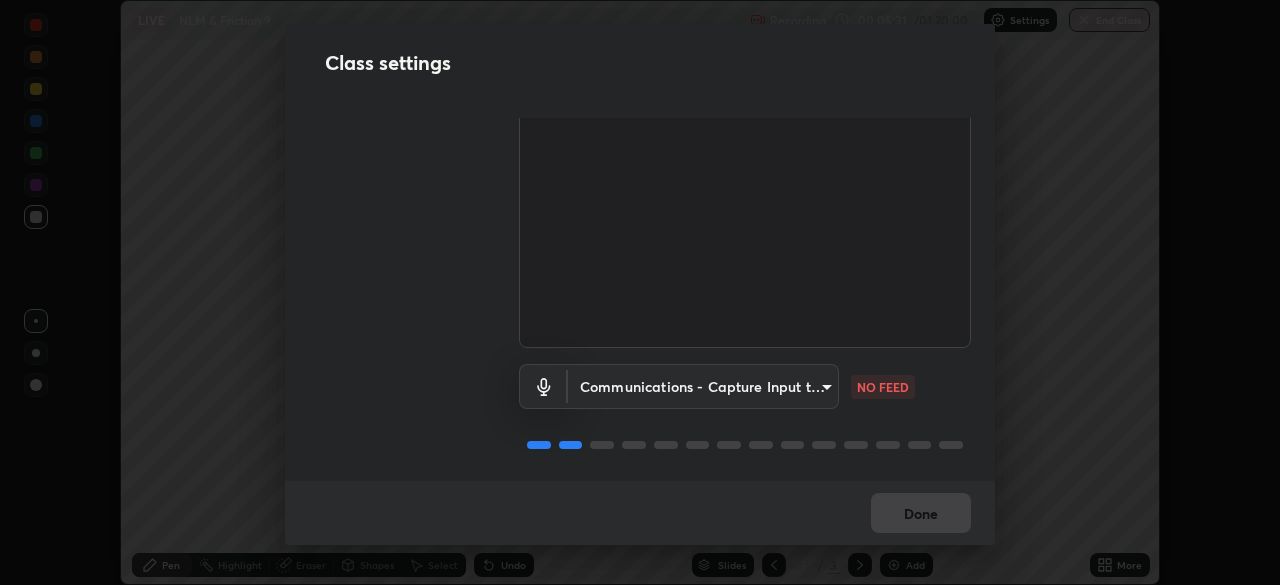 click on "Erase all LIVE NLM & Friction 9 Recording 00:05:31 /  01:20:00 Settings End Class Setting up your live class NLM & Friction 9 • L82 of Physics [FIRST] [LAST] Pen Highlight Eraser Shapes Select Undo Slides 3 / 3 Add More No doubts shared Encourage your learners to ask a doubt for better clarity Report an issue Reason for reporting Buffering Chat not working Audio - Video sync issue Educator video quality low ​ Attach an image Report Class settings Audio & Video OBS Virtual Camera [HASH] WORKING Communications - Capture Input terminal (Digital Array MIC) communications NO FEED Done" at bounding box center (640, 292) 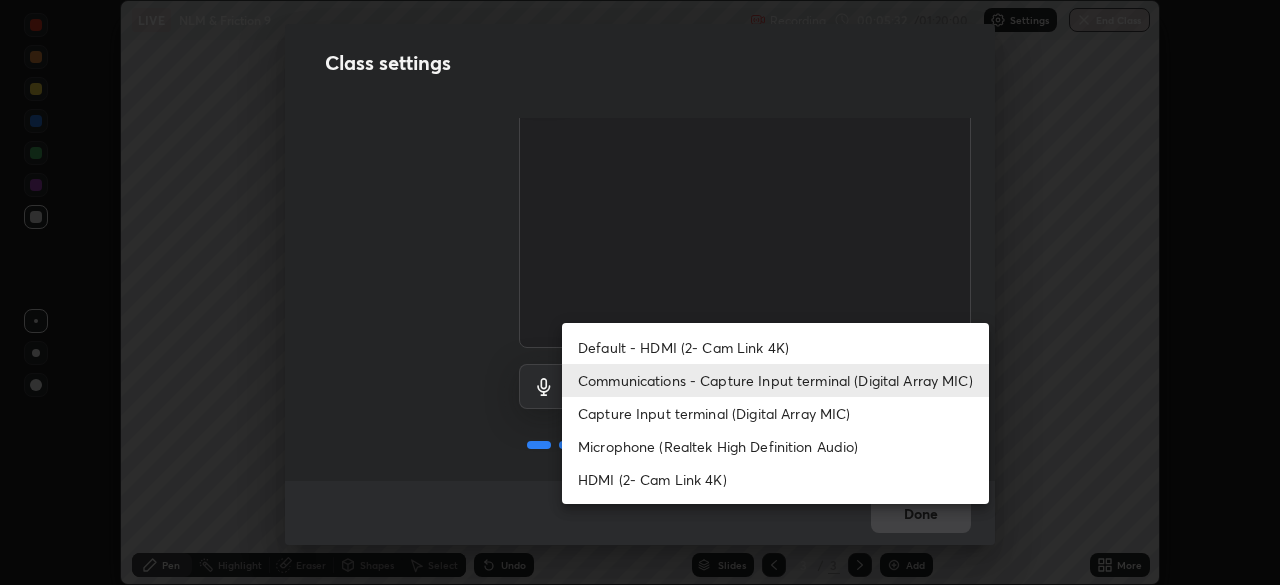 click on "Capture Input terminal (Digital Array MIC)" at bounding box center (775, 413) 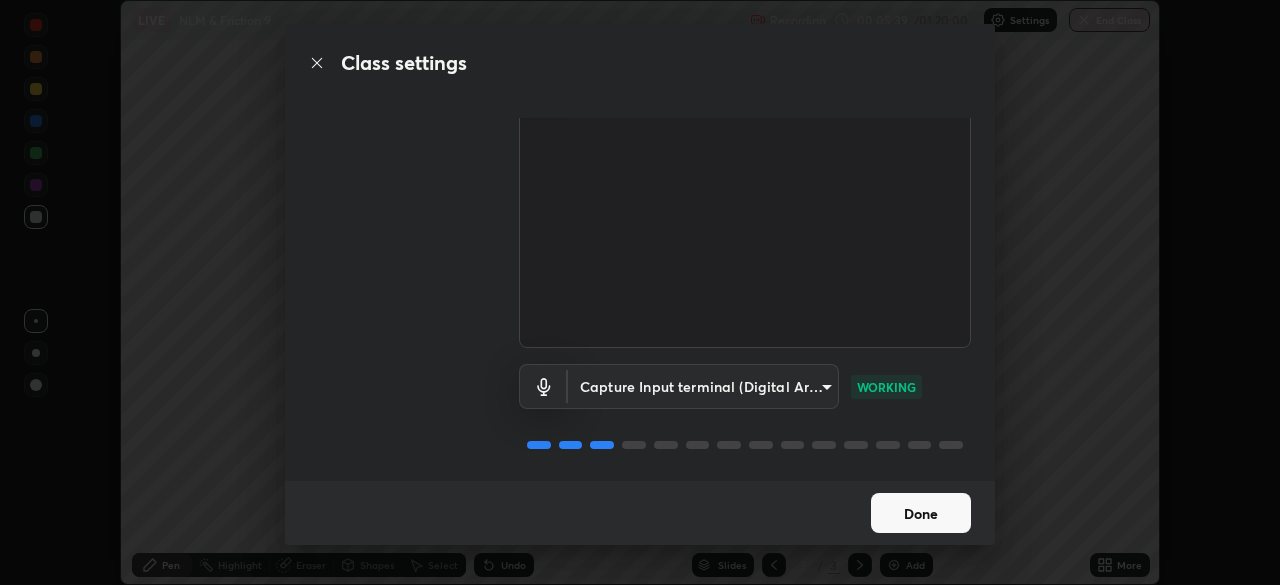 click on "Done" at bounding box center [921, 513] 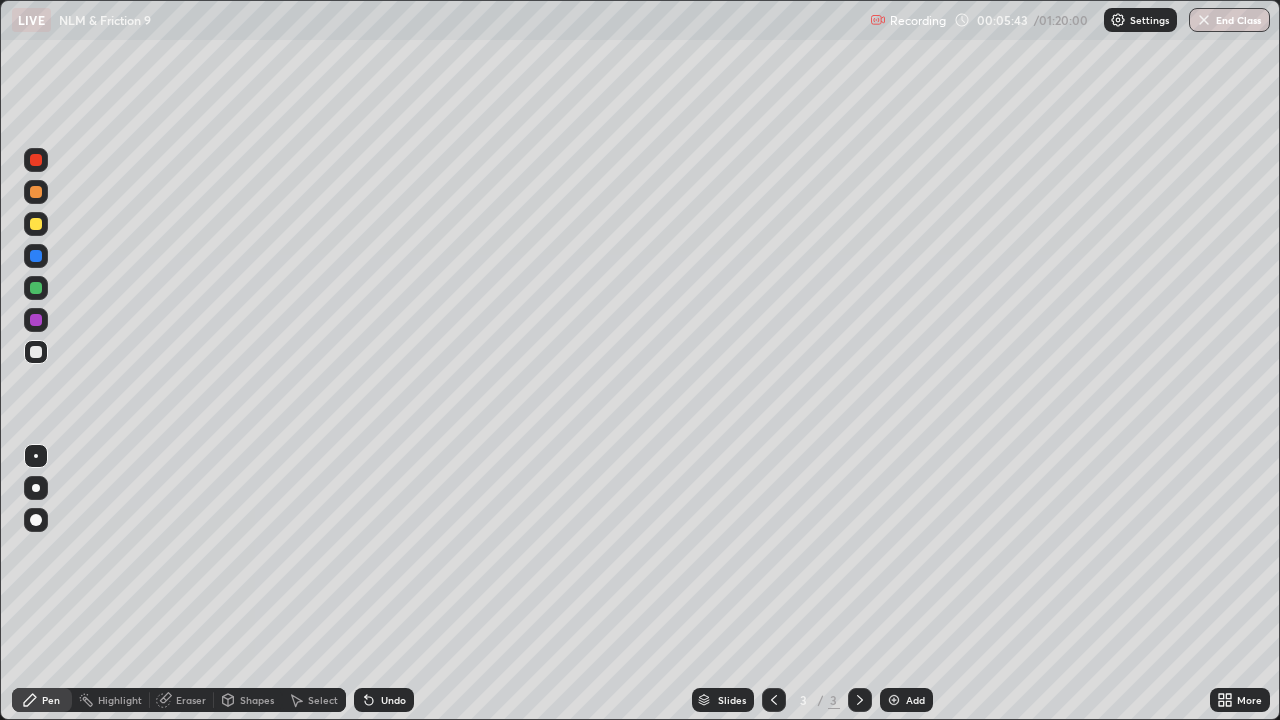 scroll, scrollTop: 99280, scrollLeft: 98720, axis: both 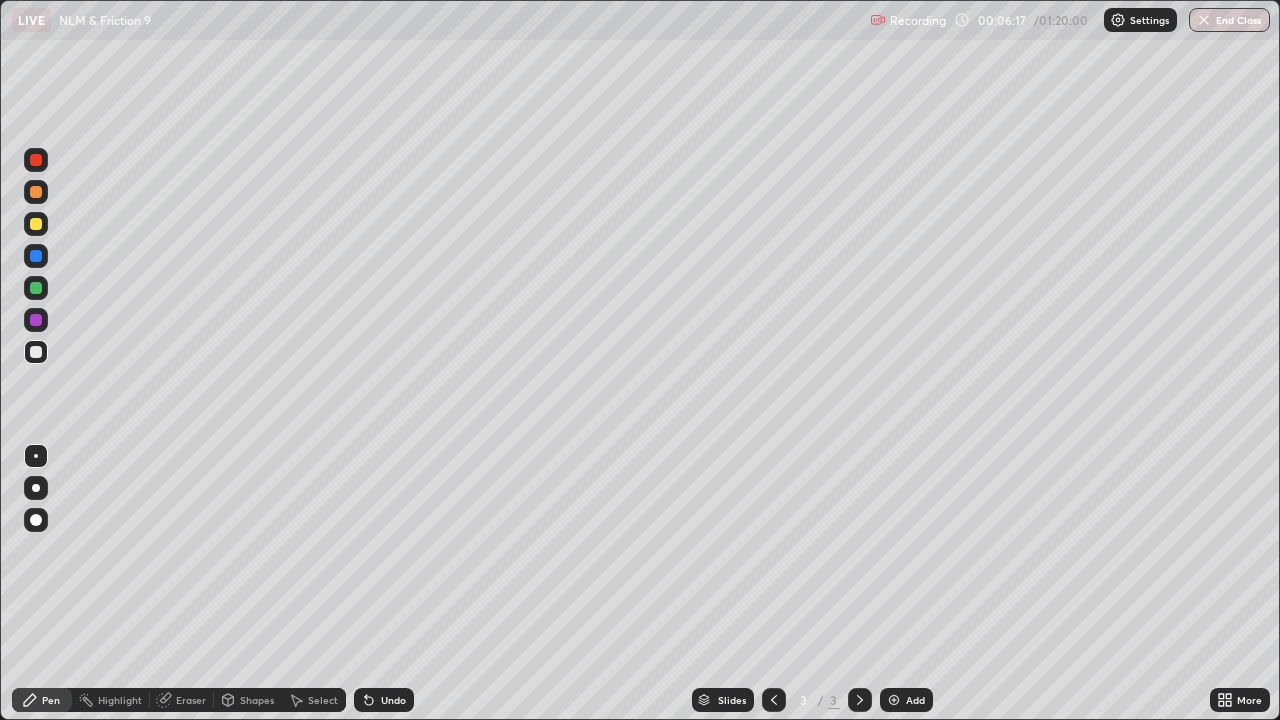 click at bounding box center [36, 192] 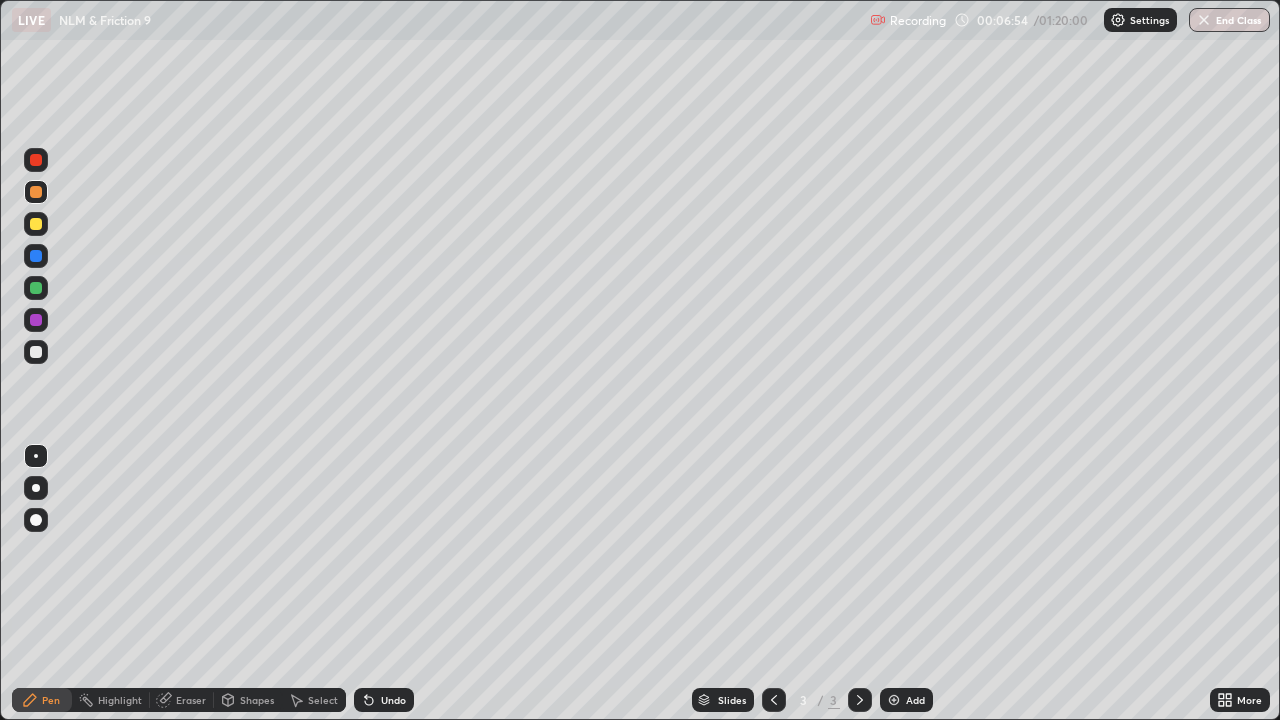 click 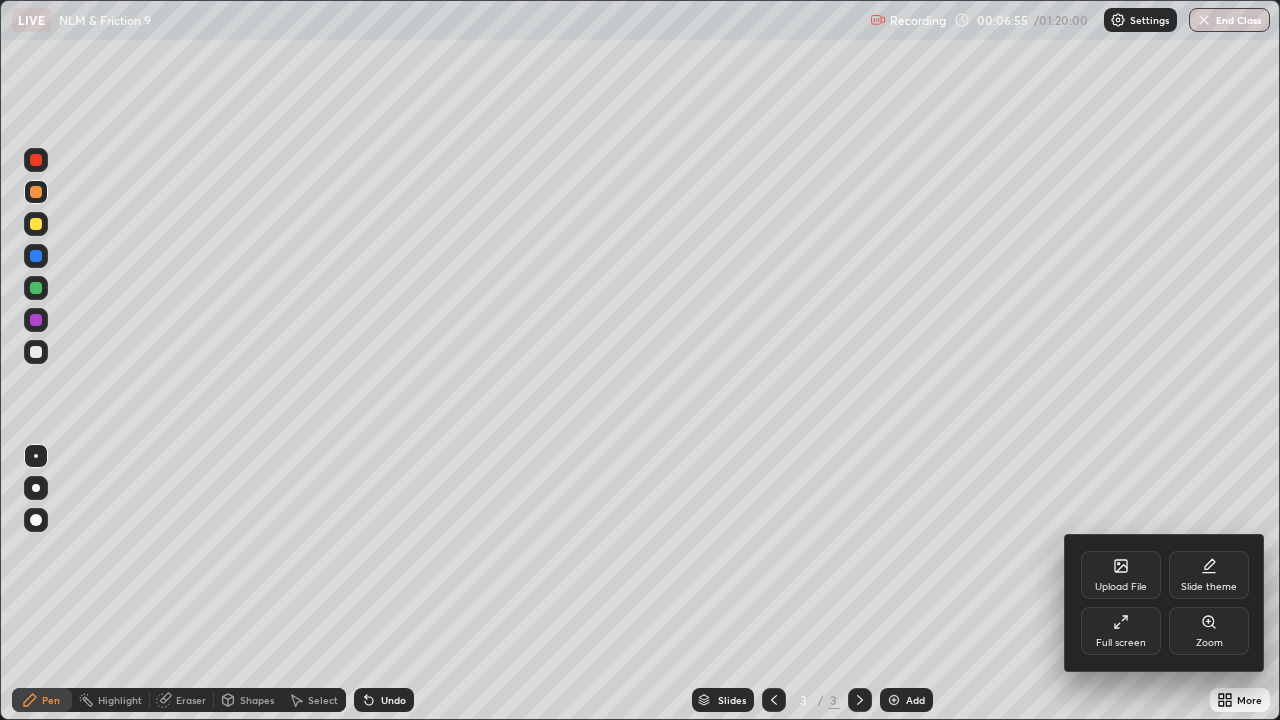 click on "Full screen" at bounding box center [1121, 631] 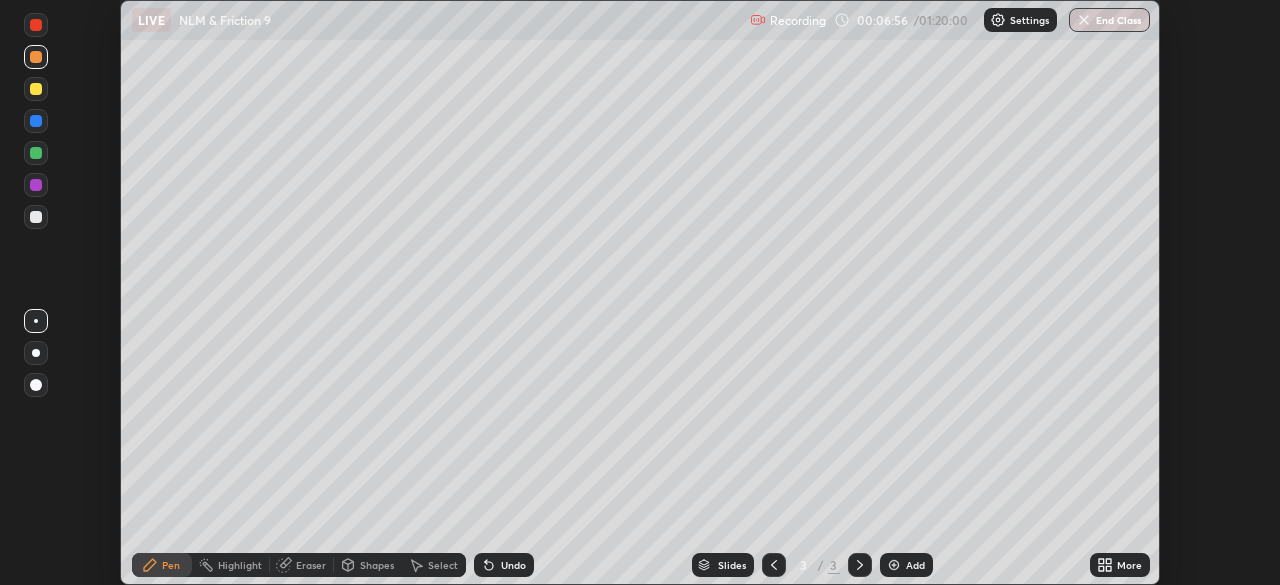 scroll, scrollTop: 585, scrollLeft: 1280, axis: both 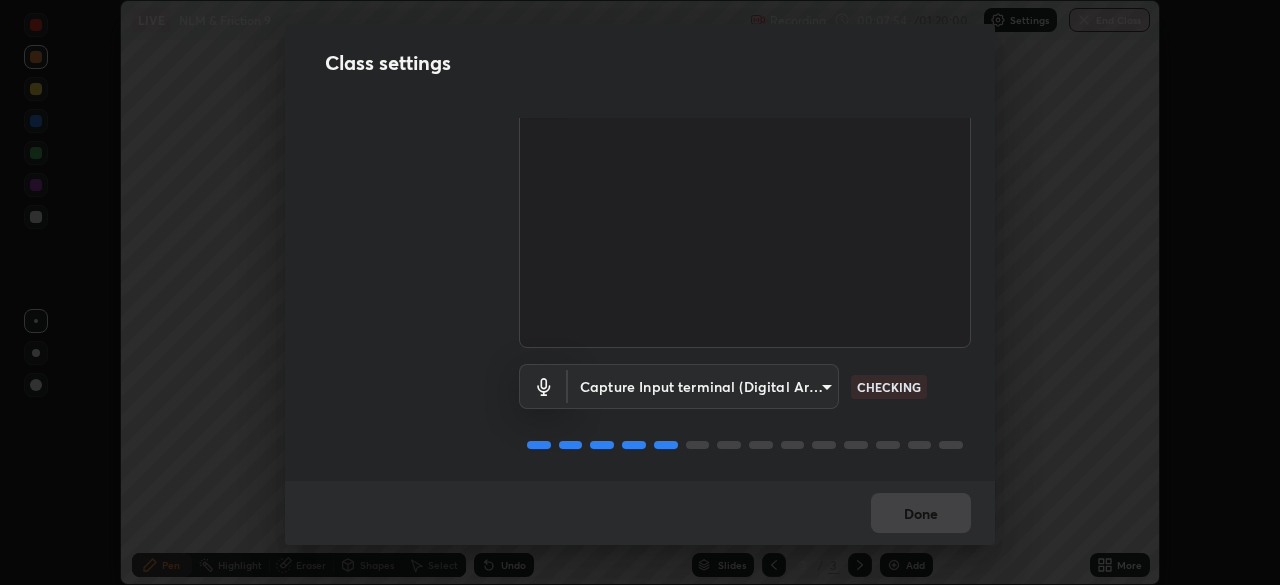 click on "Erase all LIVE NLM & Friction 9 Recording 00:07:54 /  01:20:00 Settings End Class Setting up your live class NLM & Friction 9 • L82 of Physics Brijesh Kumar Chaturvedi Pen Highlight Eraser Shapes Select Undo Slides 3 / 3 Add More No doubts shared Encourage your learners to ask a doubt for better clarity Report an issue Reason for reporting Buffering Chat not working Audio - Video sync issue Educator video quality low ​ Attach an image Report Class settings Audio & Video OBS Virtual Camera 7ef61d7b4029af2a314570a586ad0167344bc64fe44767049e7c7b7169f989c5 CHECKING Capture Input terminal (Digital Array MIC) bed75d8a1ce5784db8c7f8e76d0b6cf9dec31bacdec50be69daf19c41af0abe3 CHECKING Done" at bounding box center [640, 292] 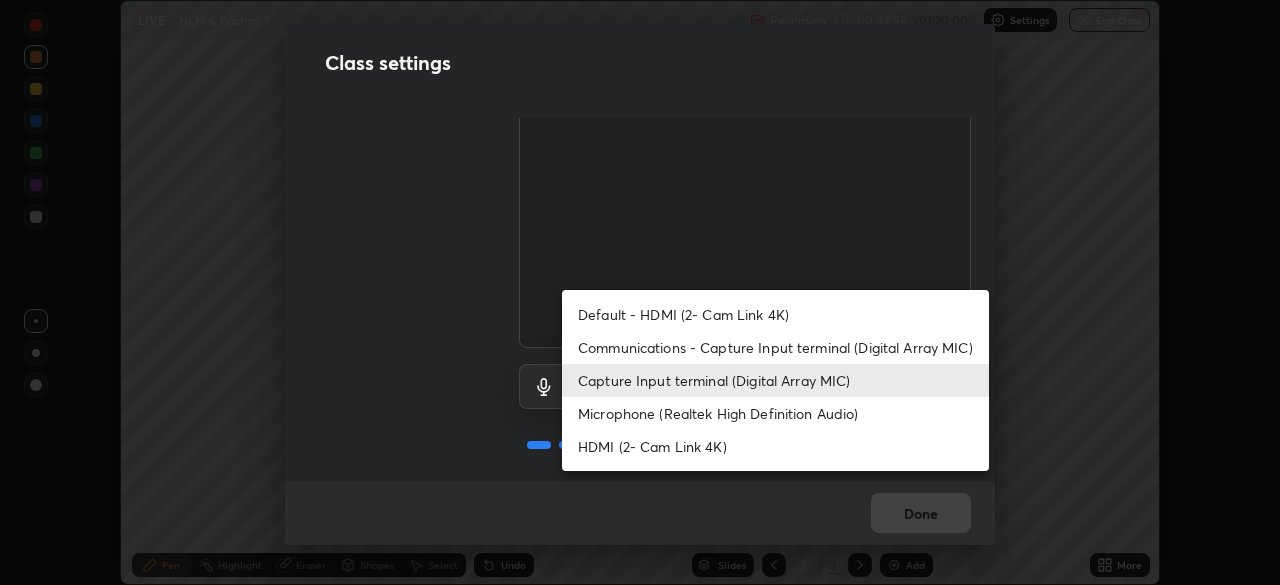 click on "Microphone (Realtek High Definition Audio)" at bounding box center [775, 413] 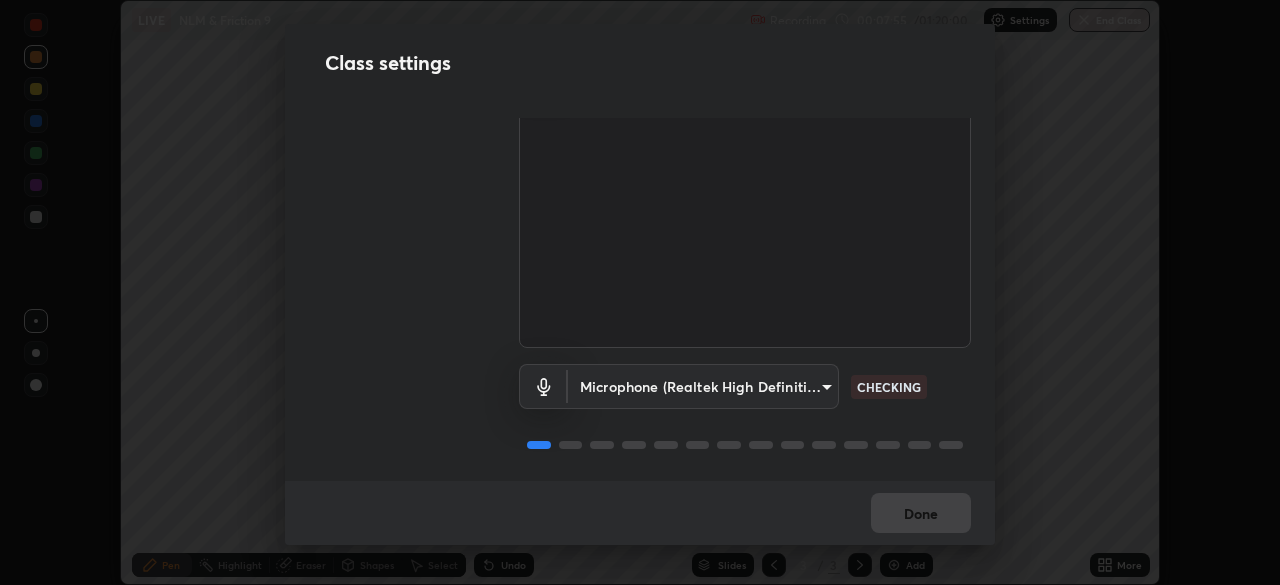 type on "4a161d54228a2fac24e251221a21dc419ac124ed34d060319ff1fcba56f3c4f0" 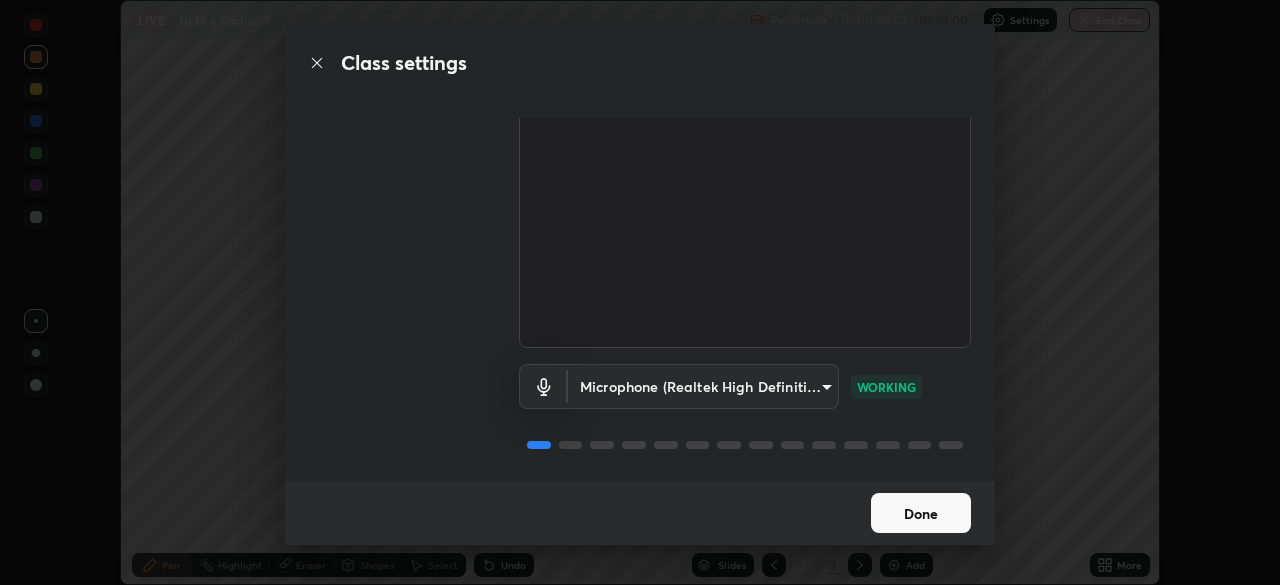 click on "Done" at bounding box center [921, 513] 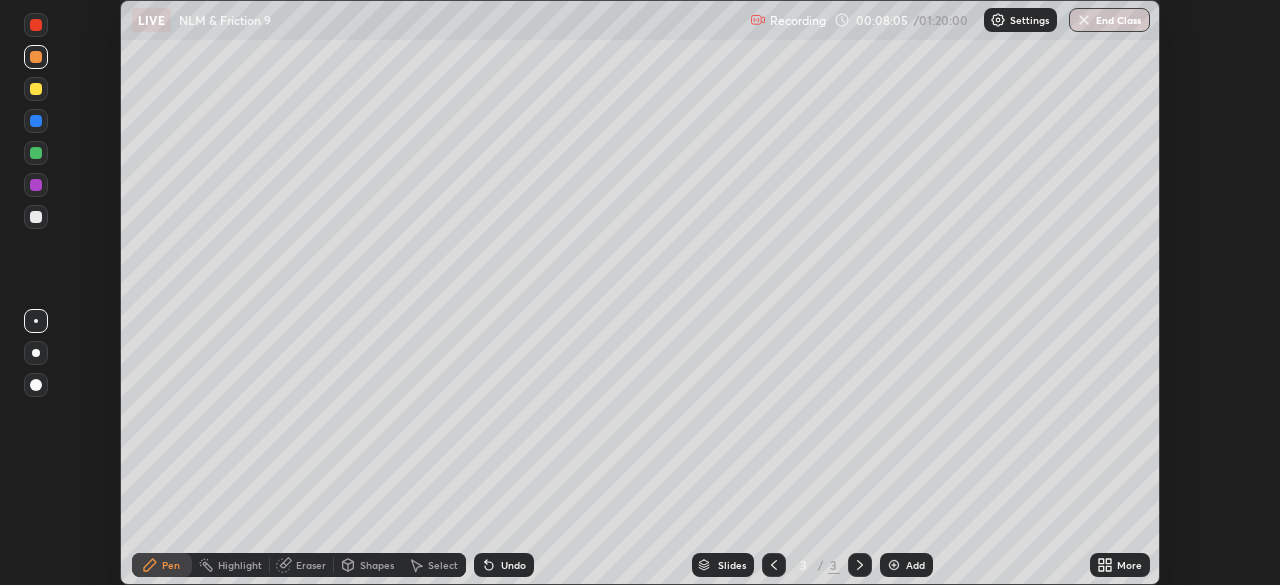 click 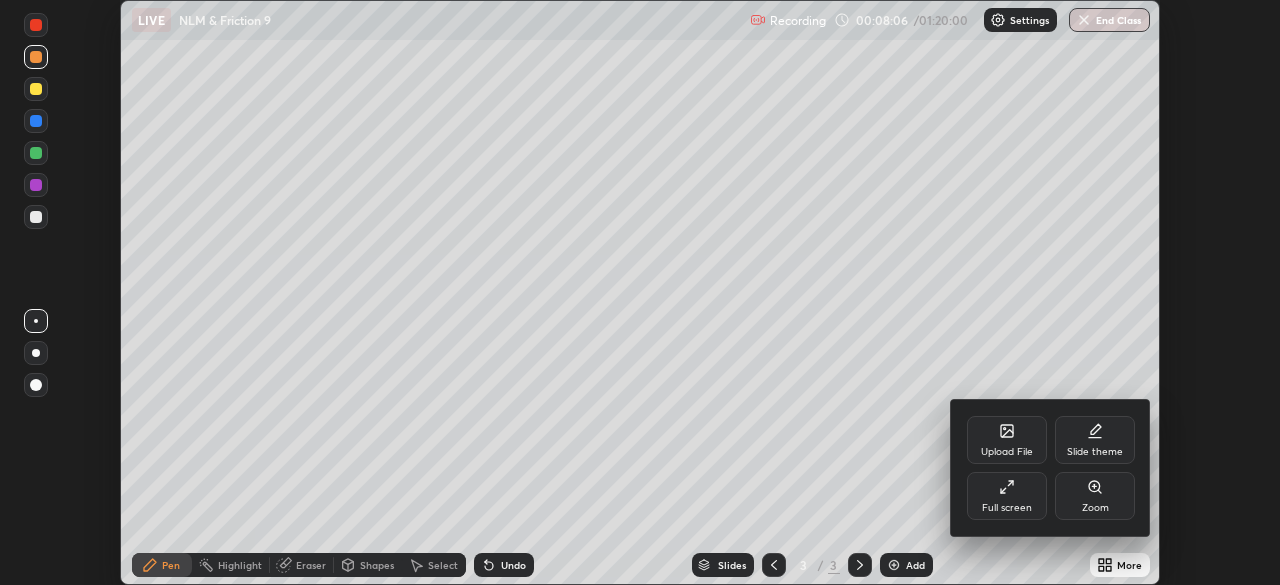 click on "Full screen" at bounding box center (1007, 496) 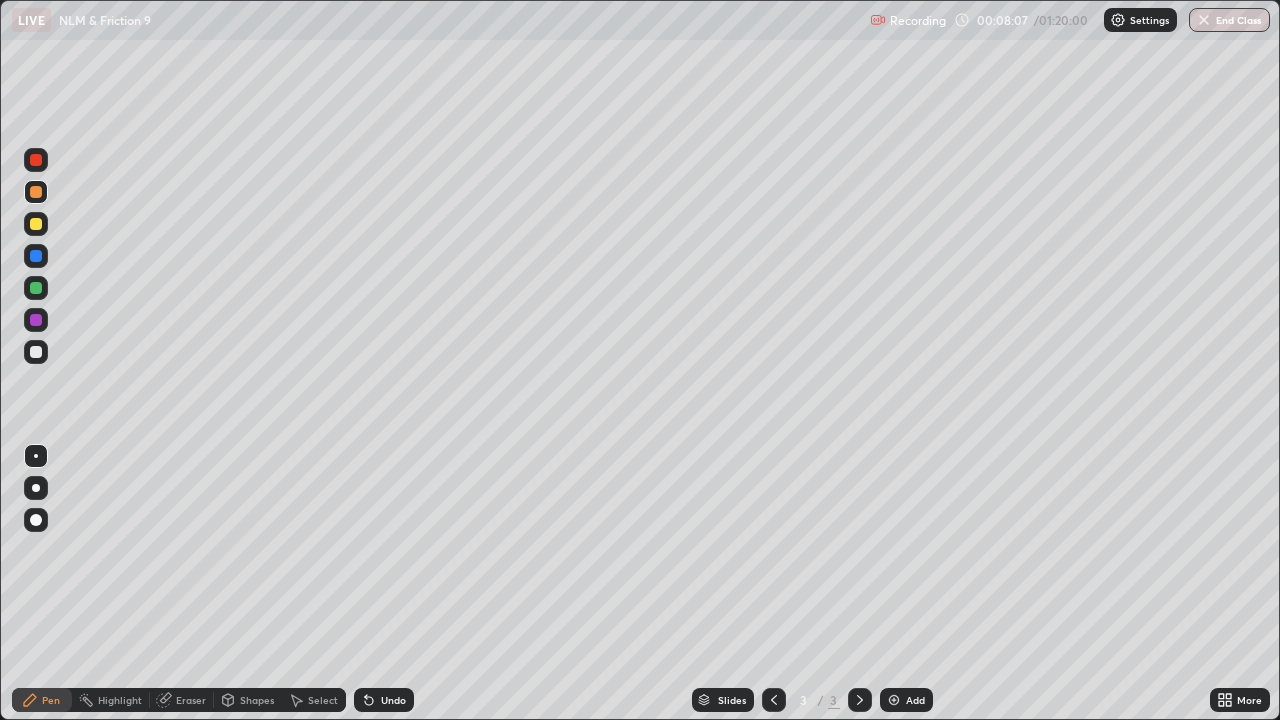 scroll, scrollTop: 99280, scrollLeft: 98720, axis: both 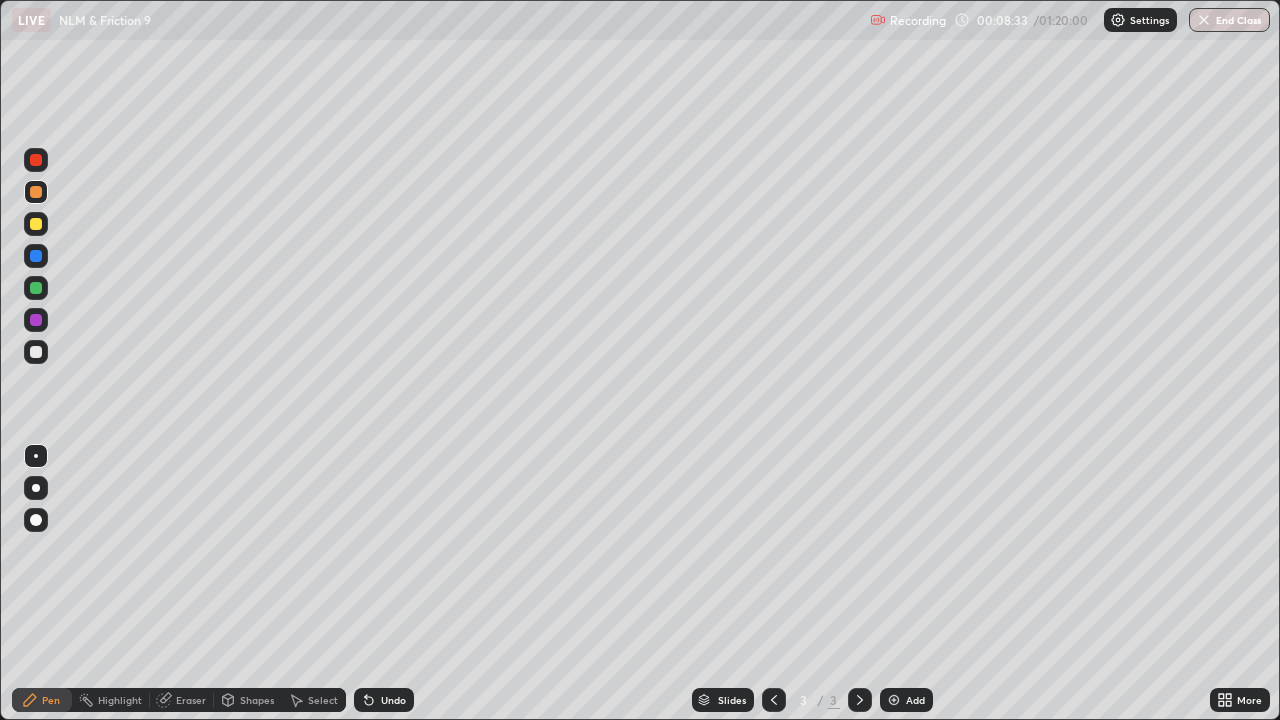 click on "Eraser" at bounding box center [191, 700] 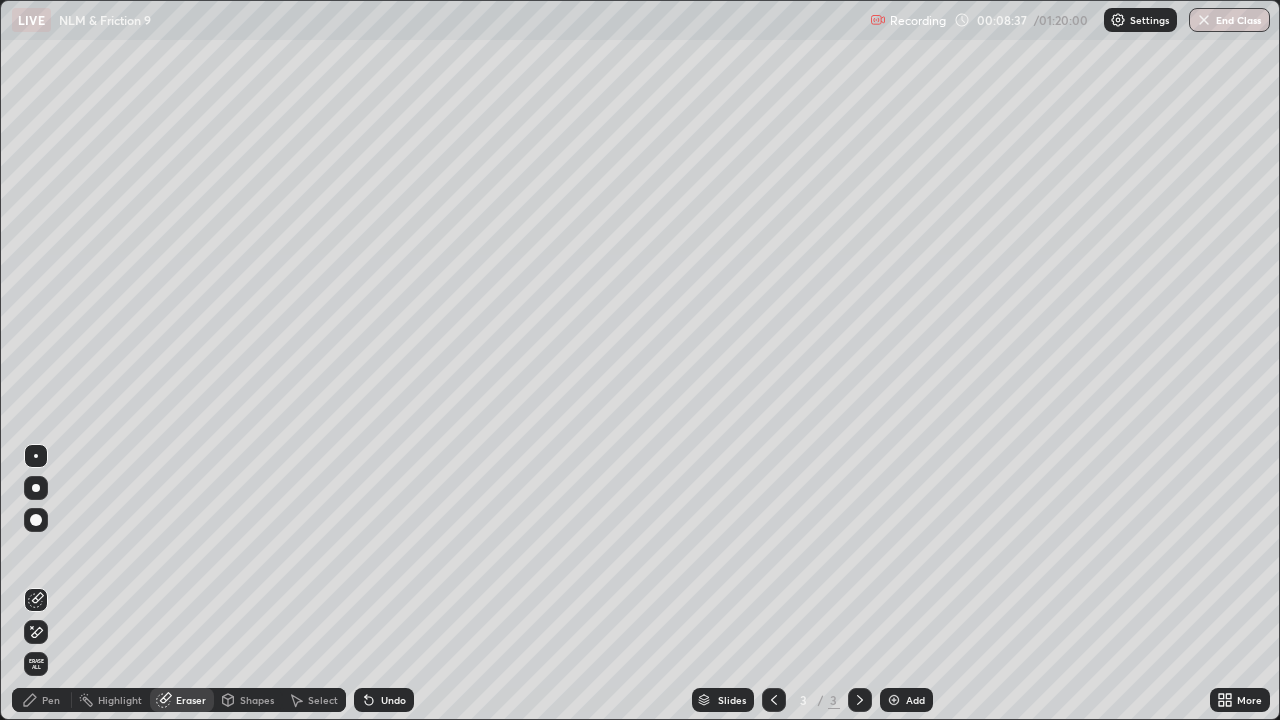 click on "Pen" at bounding box center (42, 700) 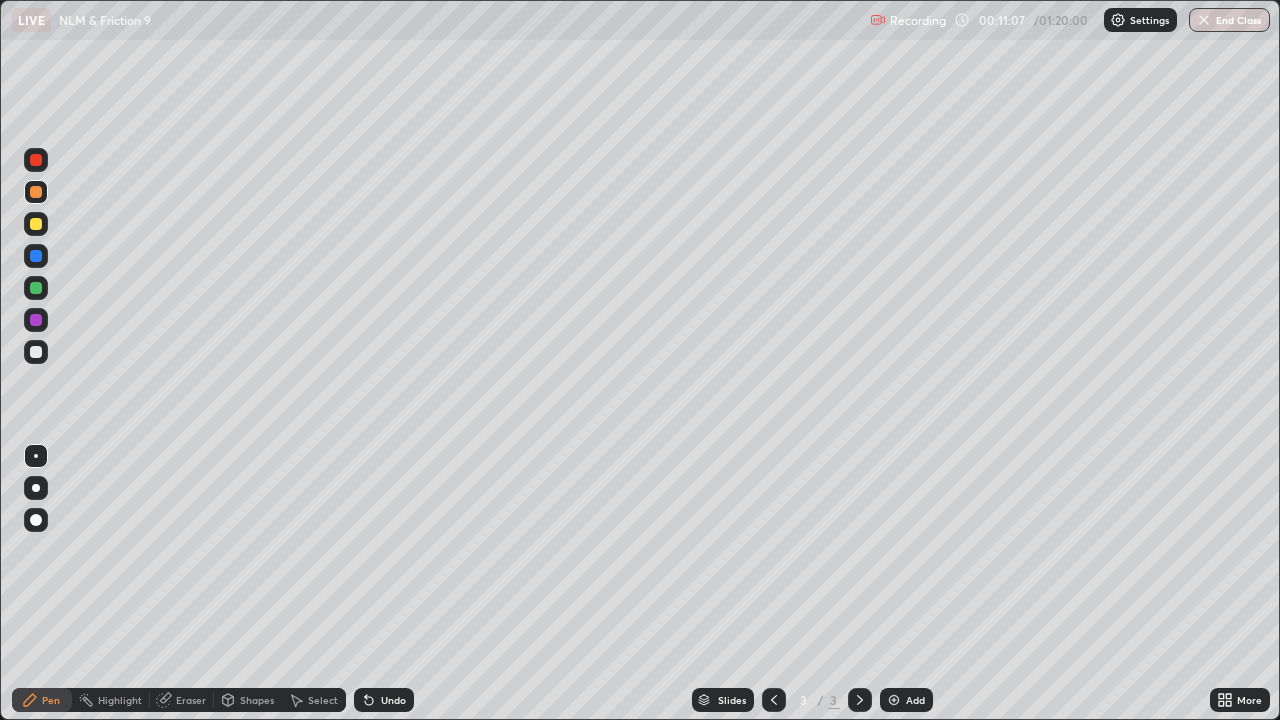 click on "Add" at bounding box center (915, 700) 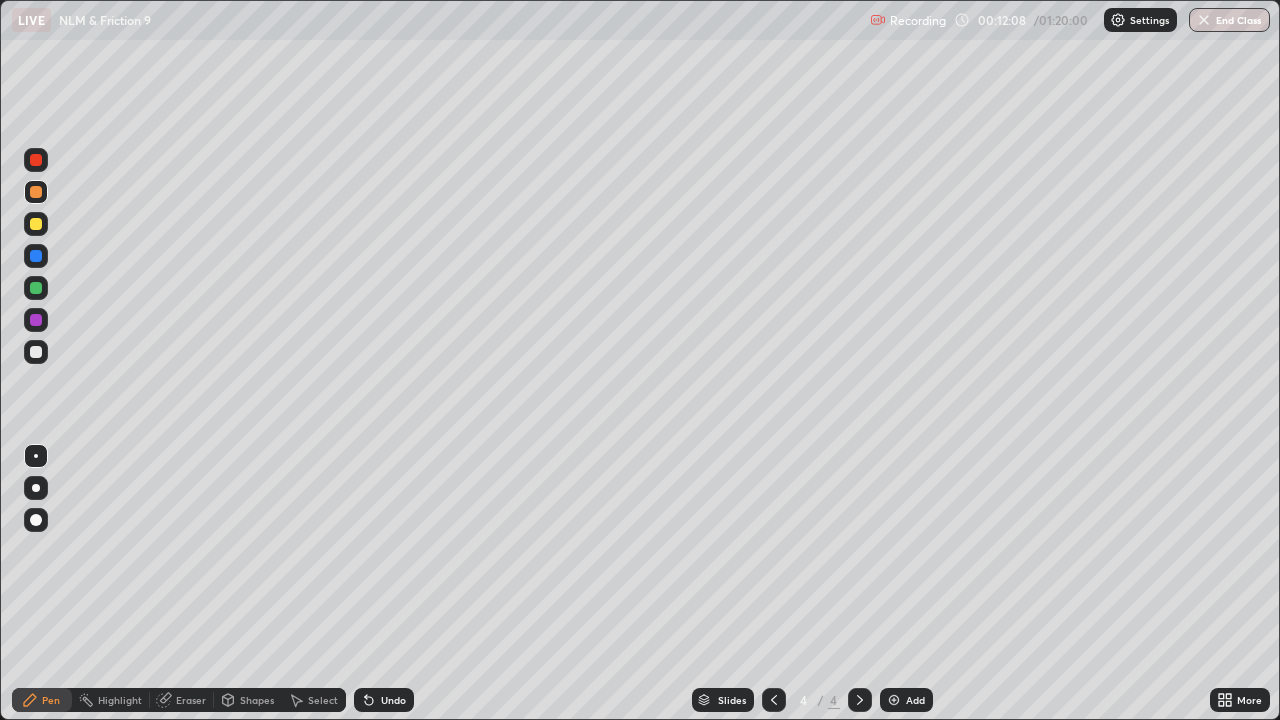 click on "Undo" at bounding box center (393, 700) 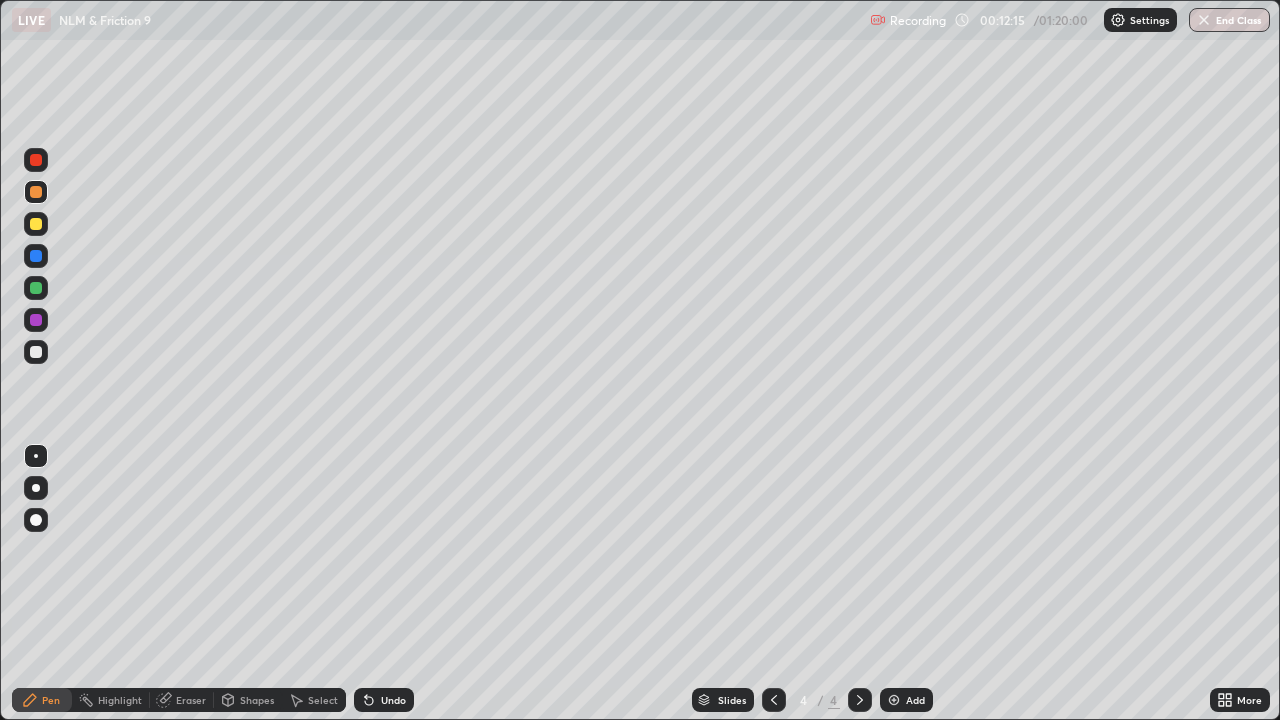 click on "Undo" at bounding box center [393, 700] 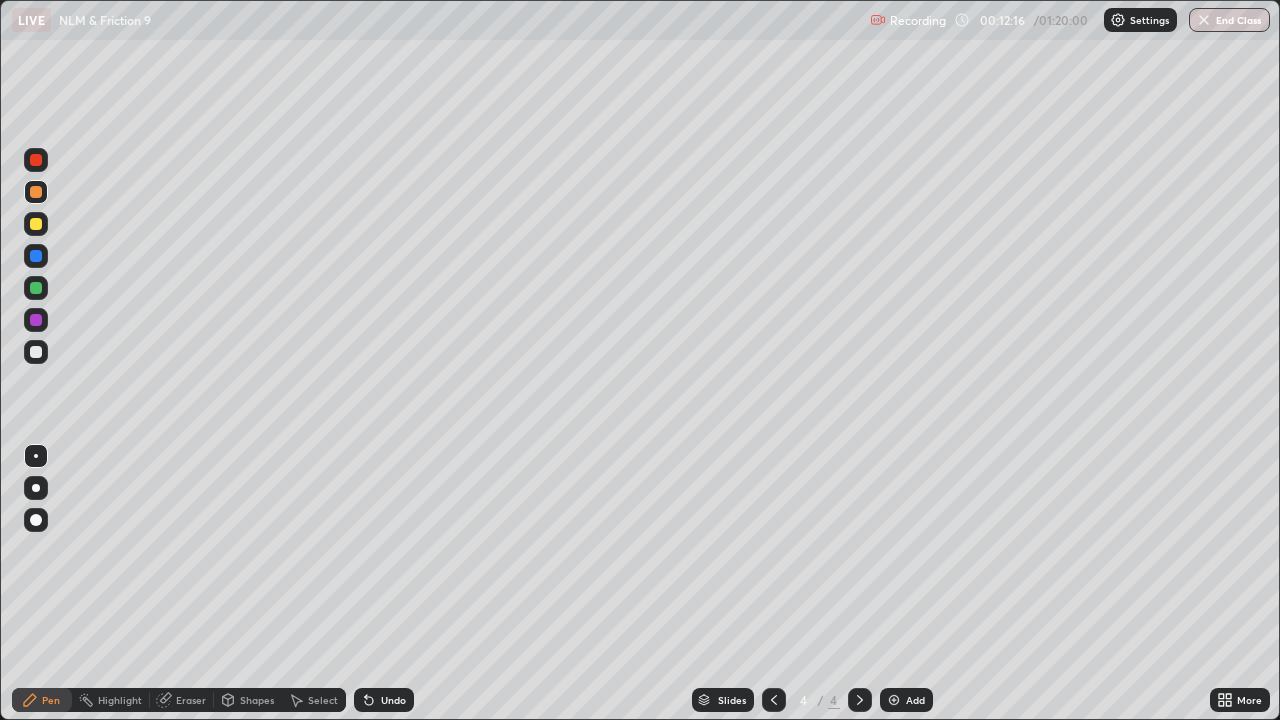 click on "Undo" at bounding box center [393, 700] 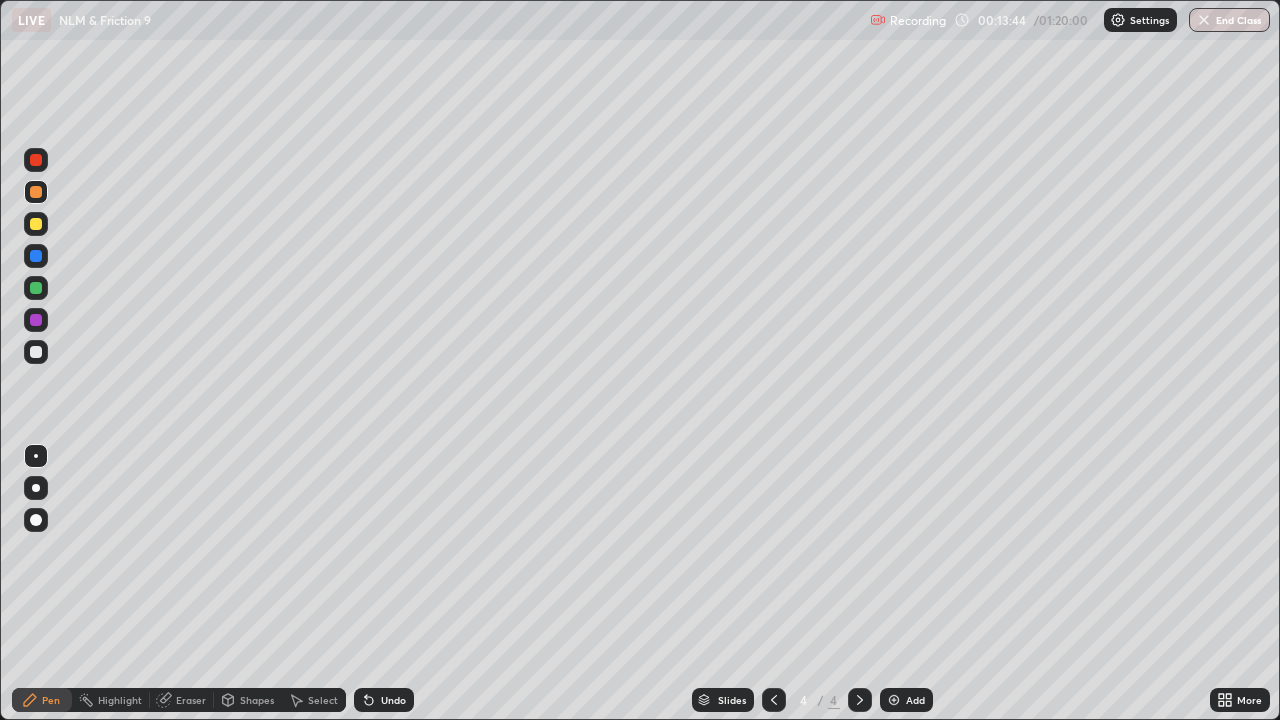 click on "Eraser" at bounding box center [191, 700] 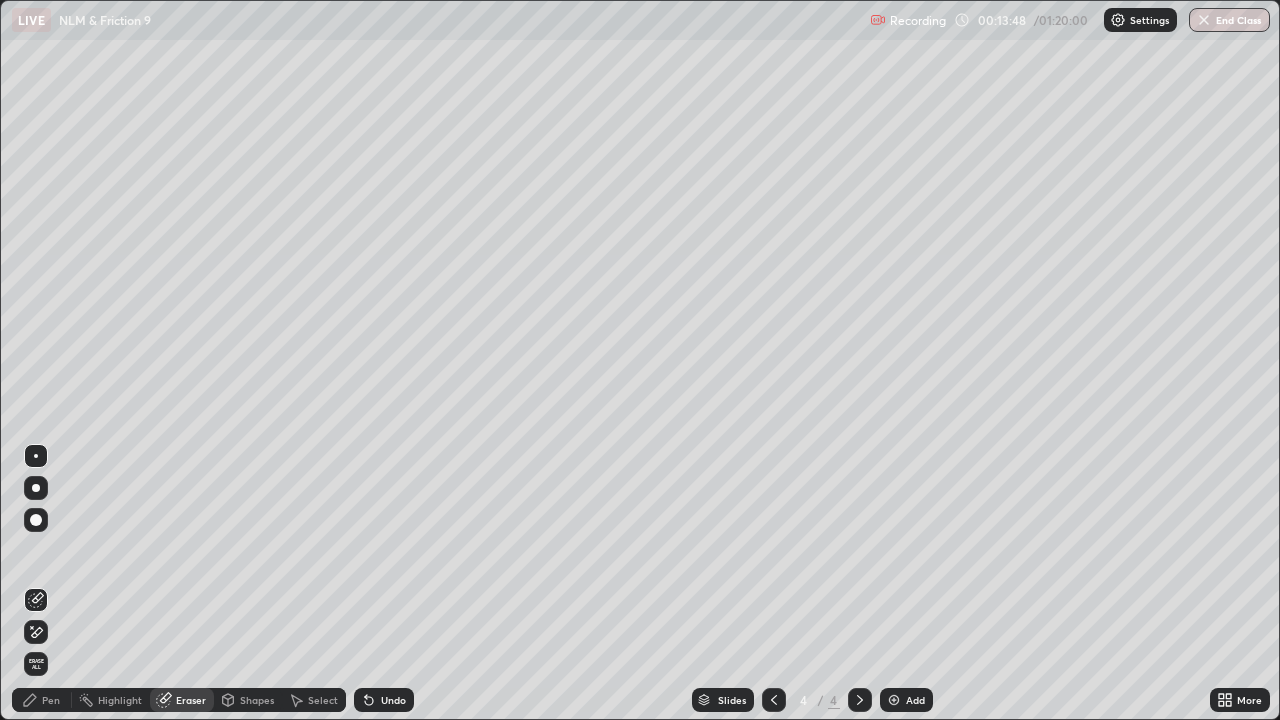 click on "Pen" at bounding box center (51, 700) 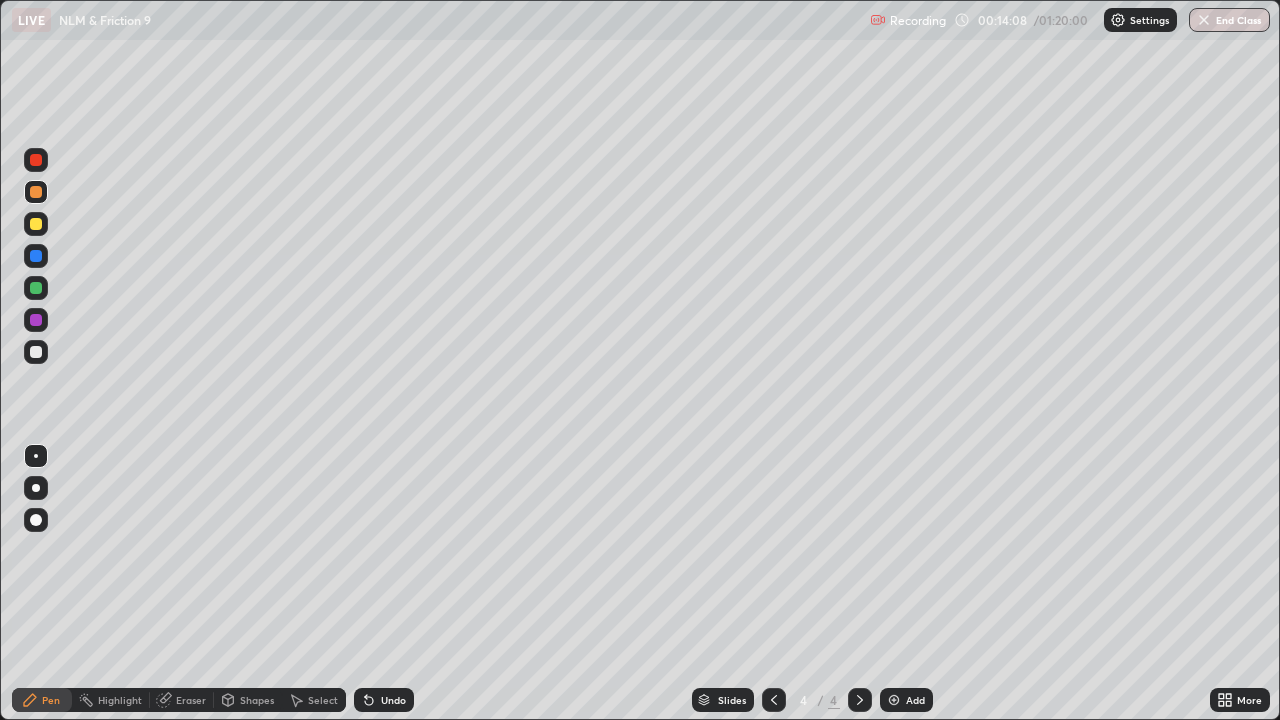 click on "Undo" at bounding box center (393, 700) 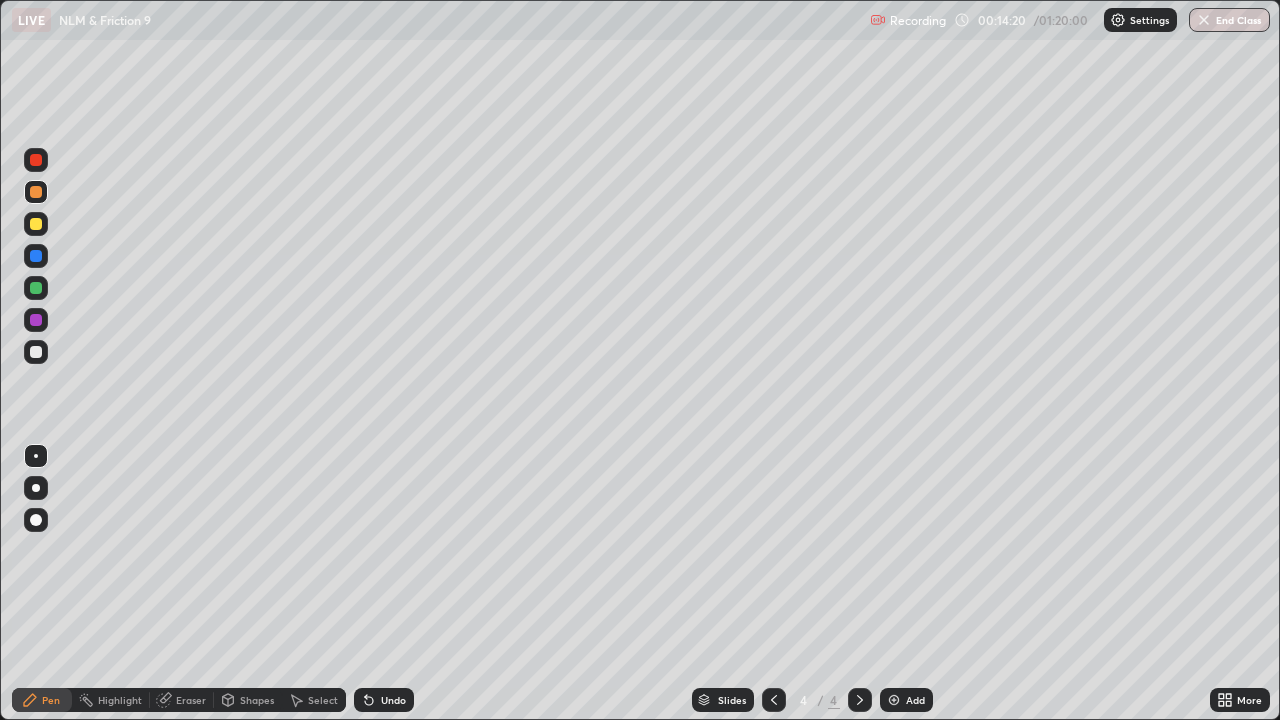 click on "Undo" at bounding box center (393, 700) 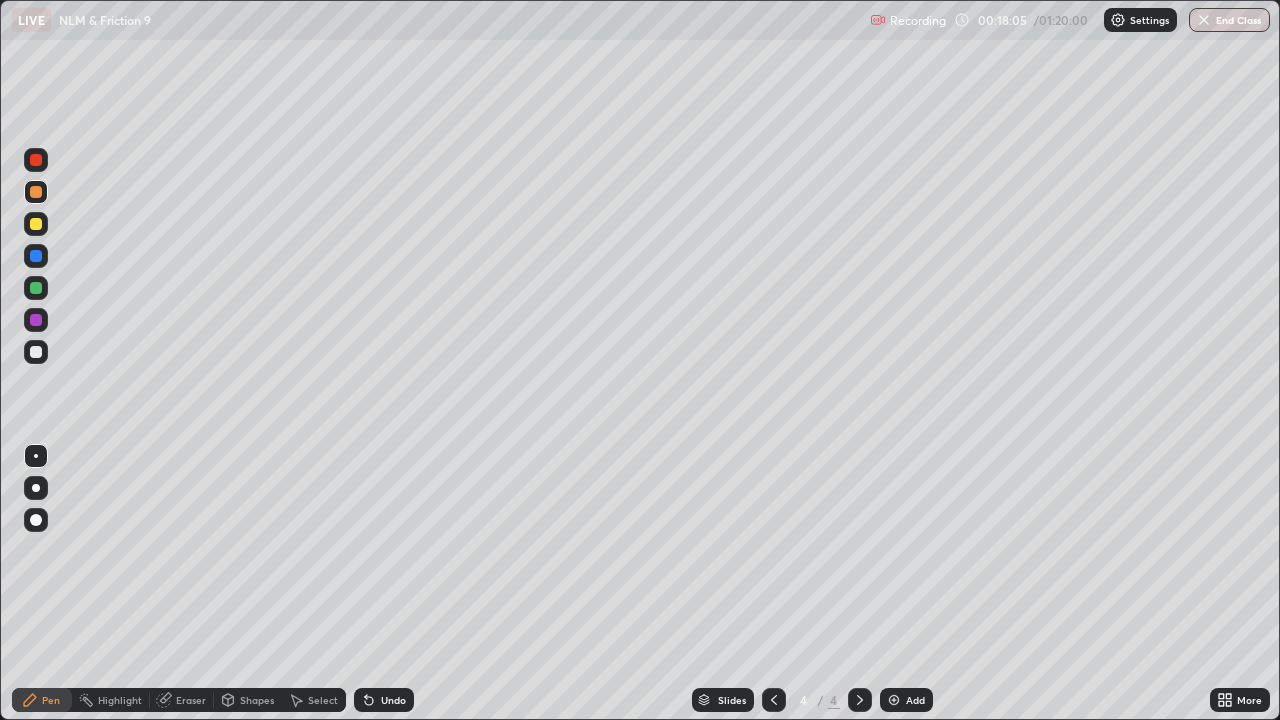 click on "Add" at bounding box center [906, 700] 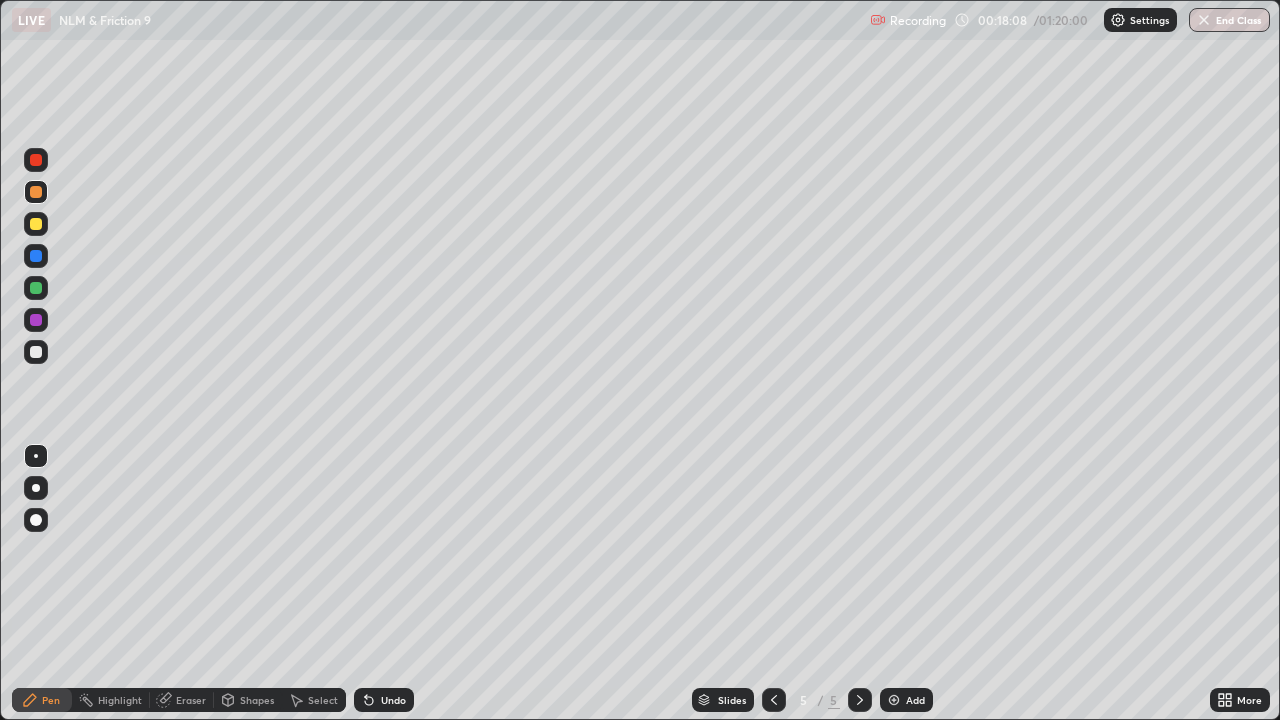 click at bounding box center (36, 352) 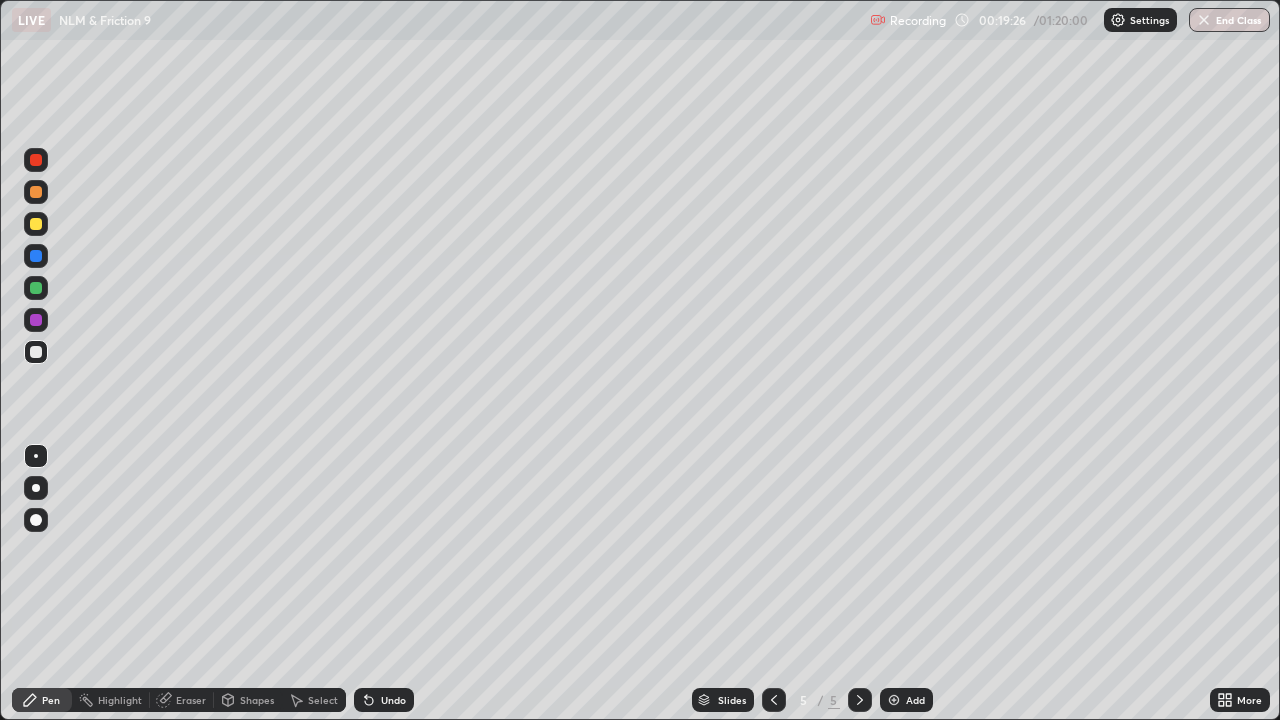 click at bounding box center [36, 224] 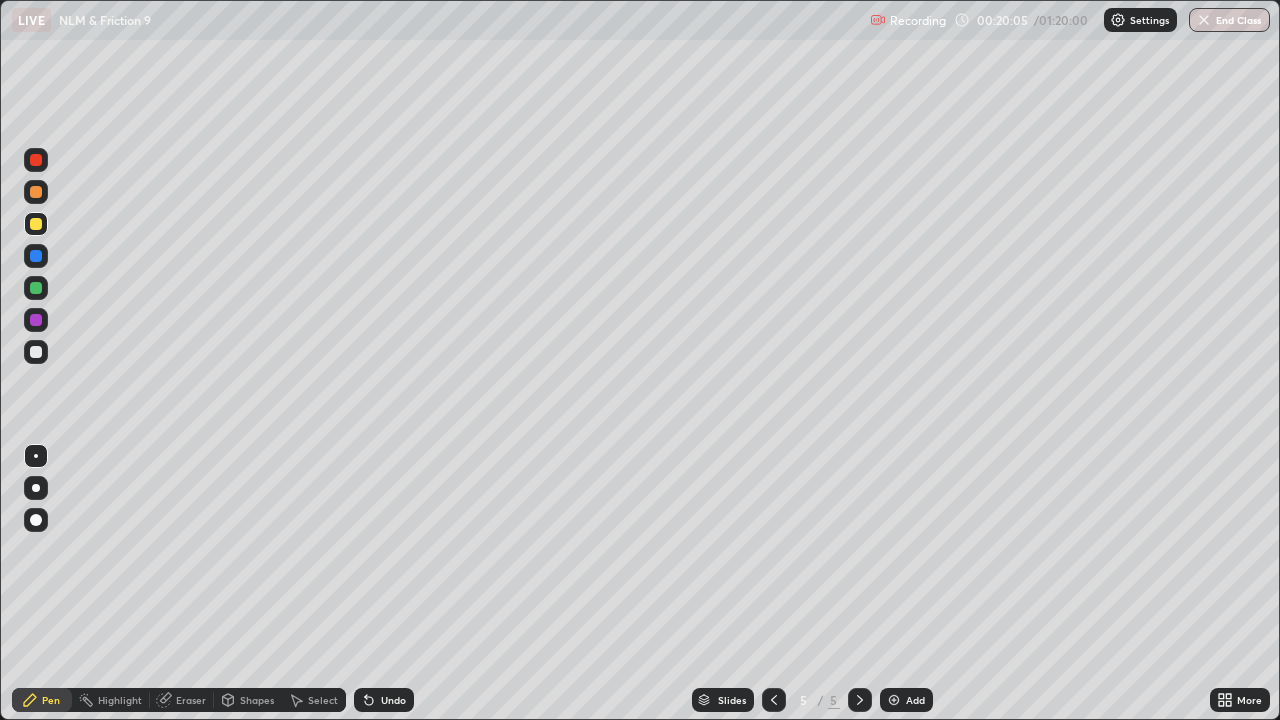 click on "Undo" at bounding box center [393, 700] 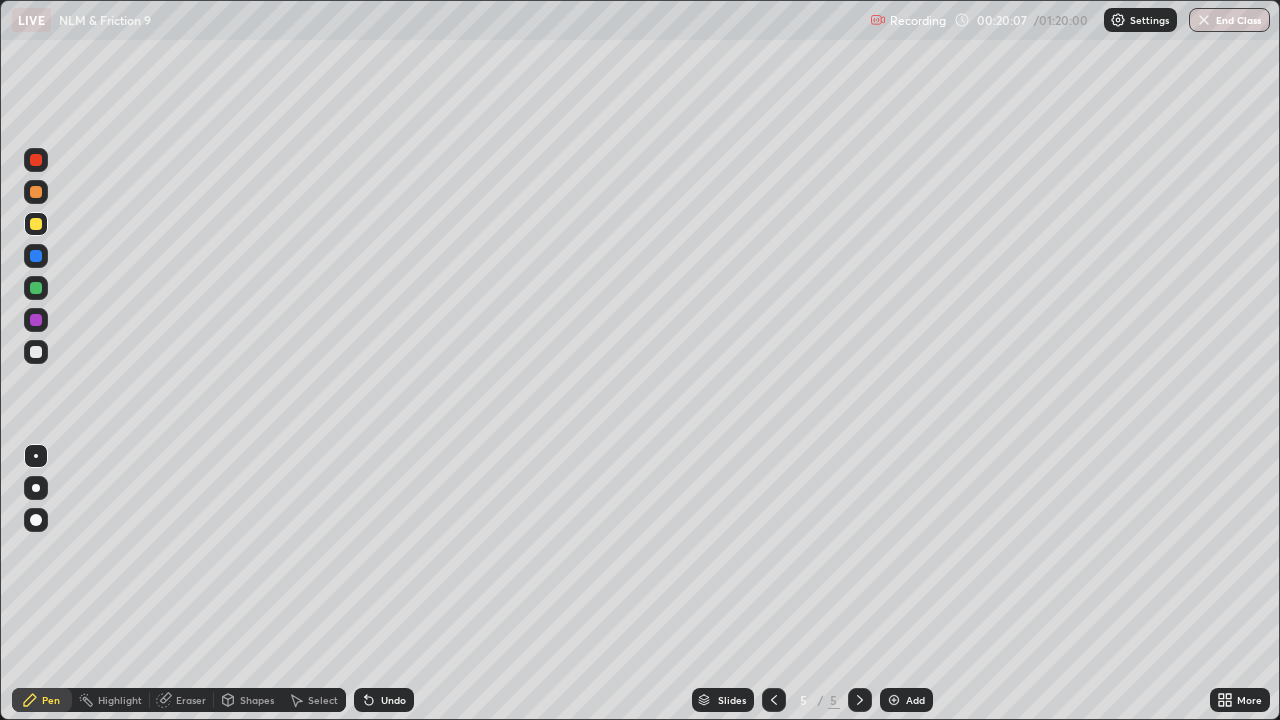 click on "Undo" at bounding box center [393, 700] 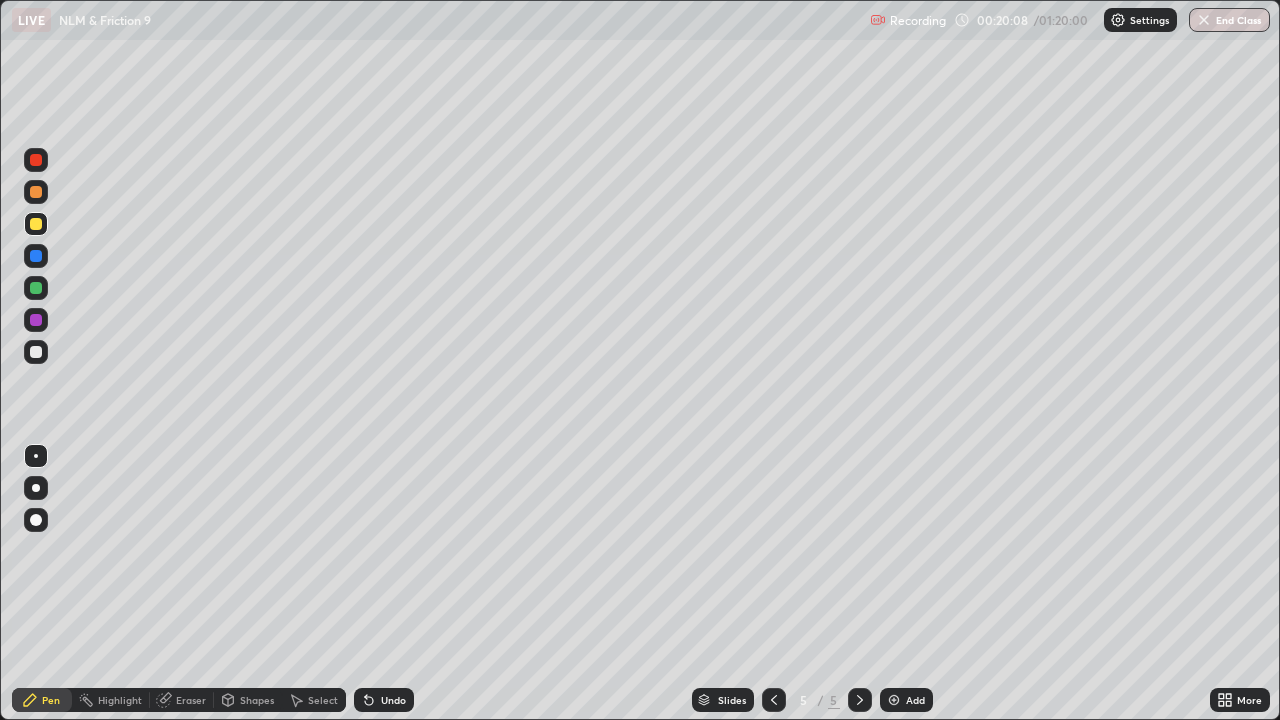 click on "Undo" at bounding box center [384, 700] 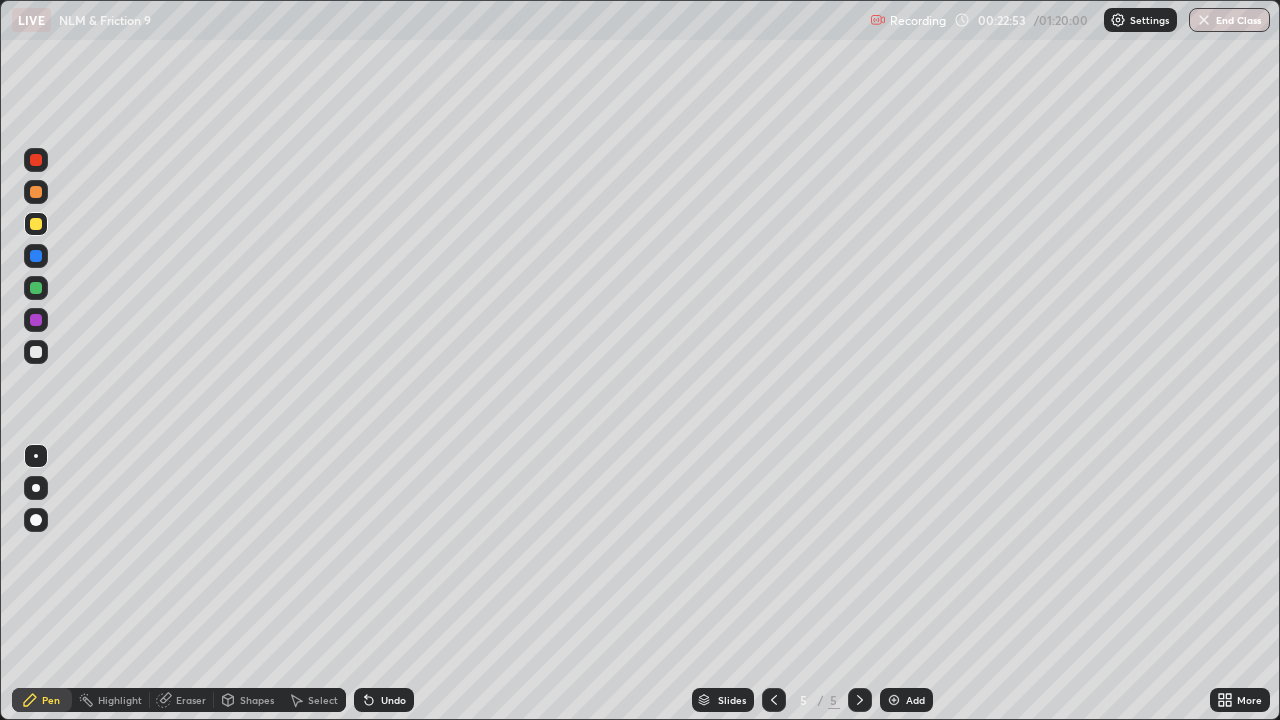 click on "Undo" at bounding box center (393, 700) 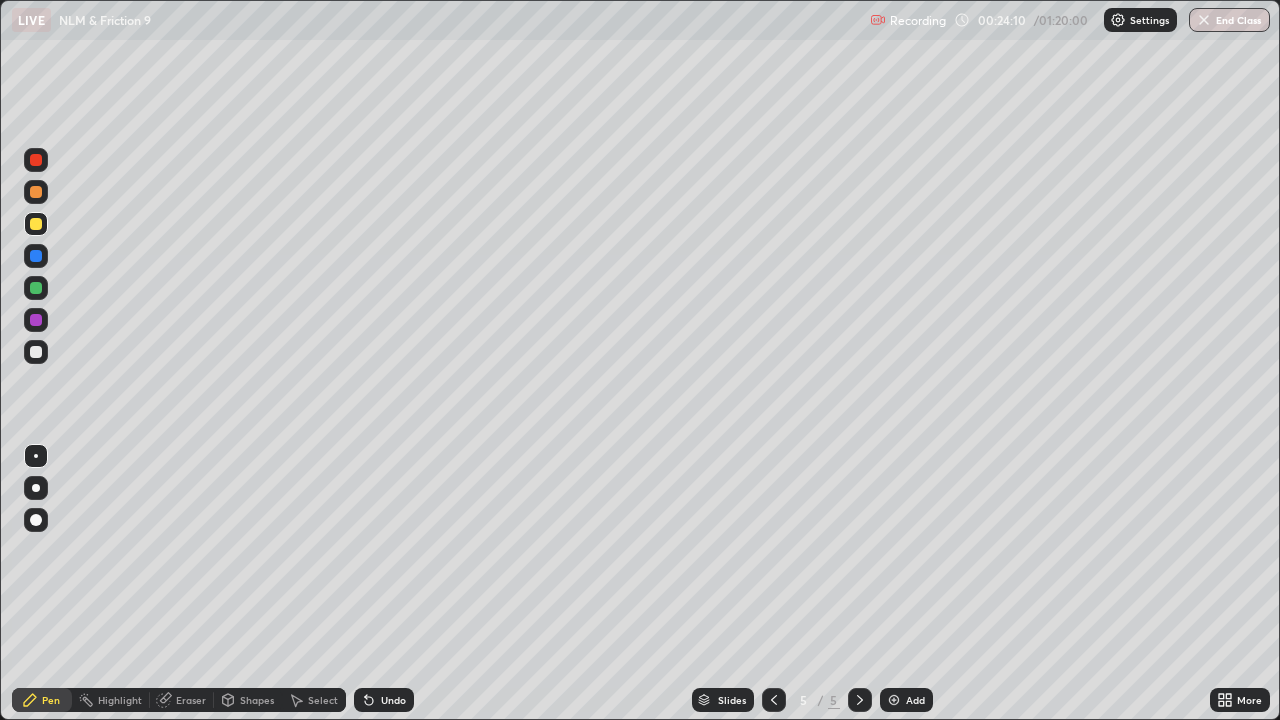 click on "Undo" at bounding box center [393, 700] 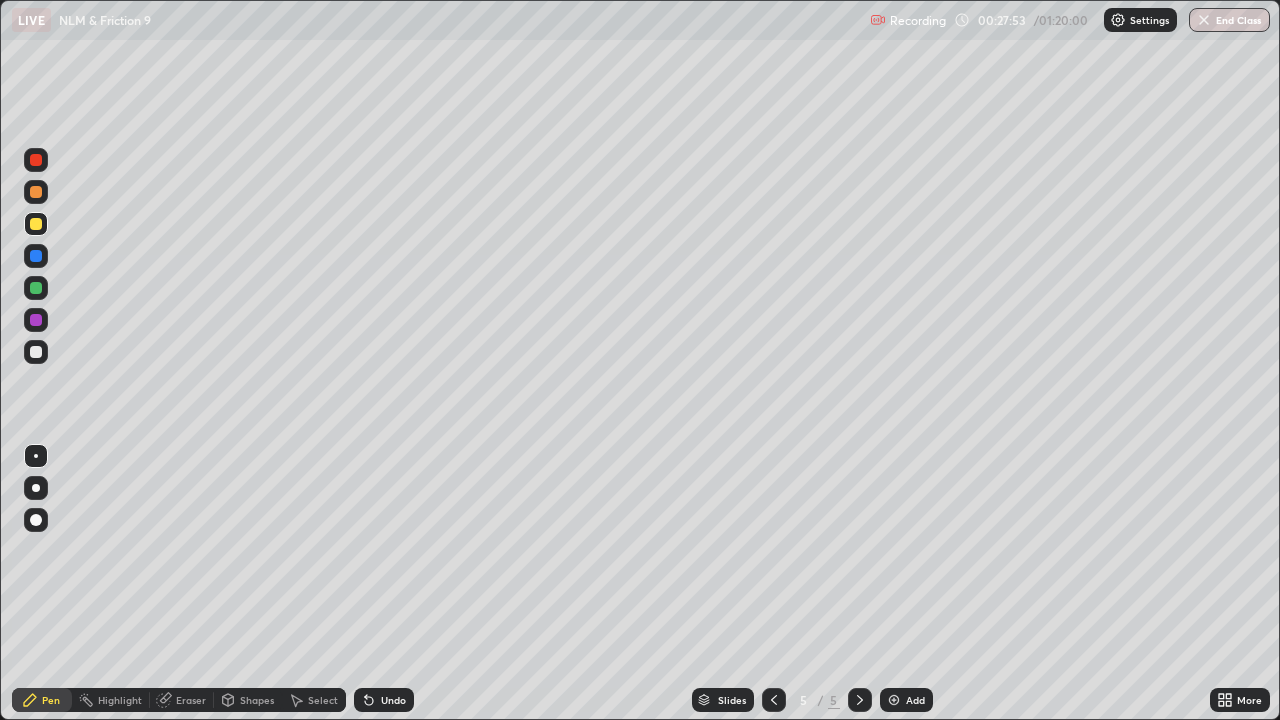 click 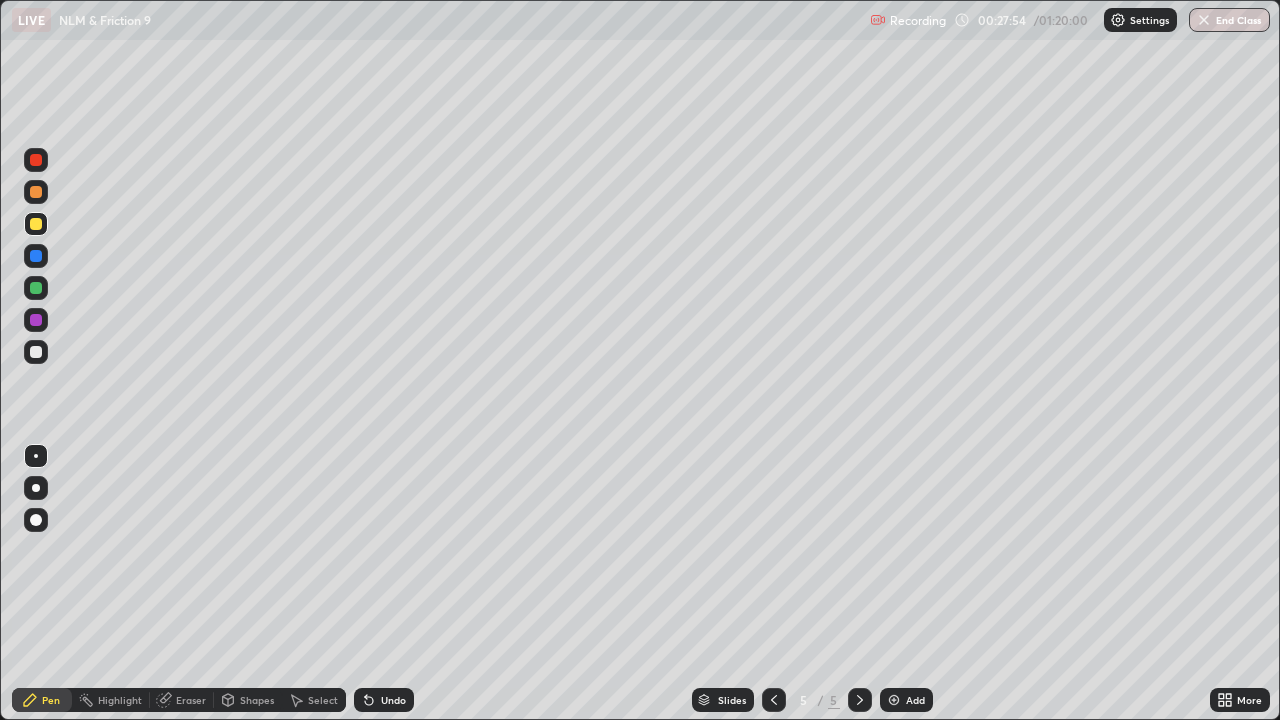 click at bounding box center [894, 700] 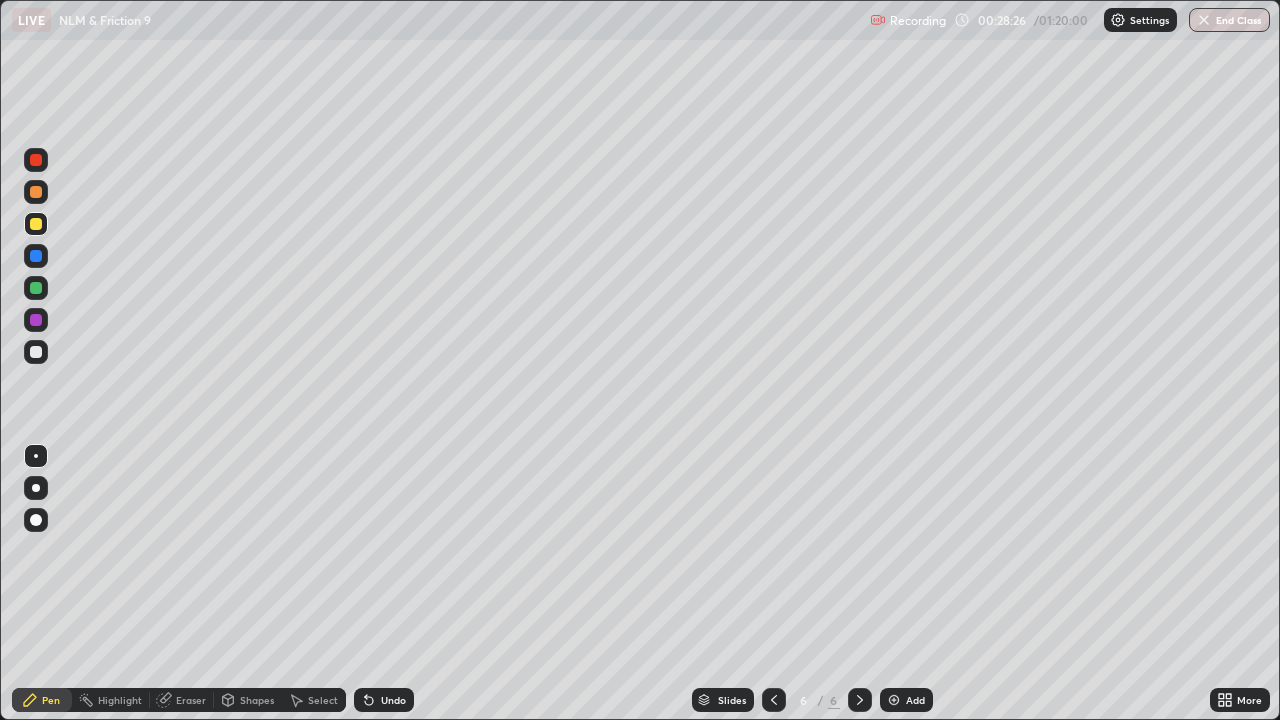 click on "Undo" at bounding box center (384, 700) 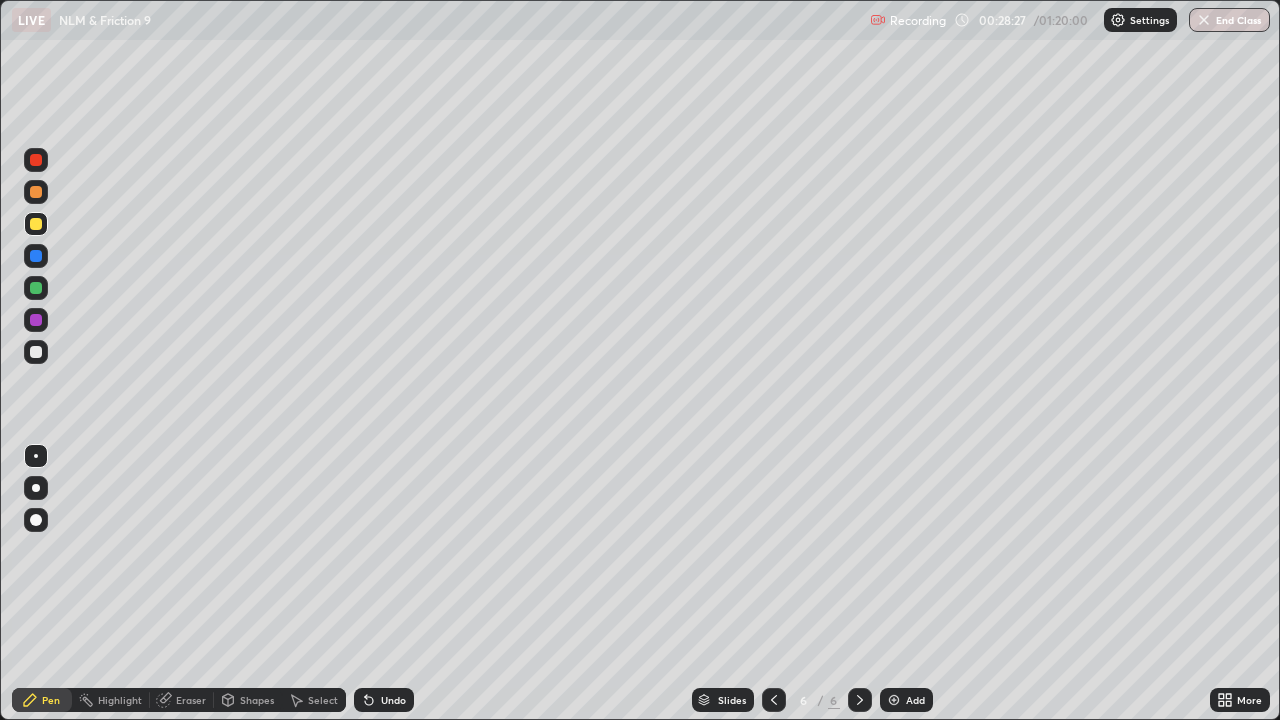 click on "Undo" at bounding box center (384, 700) 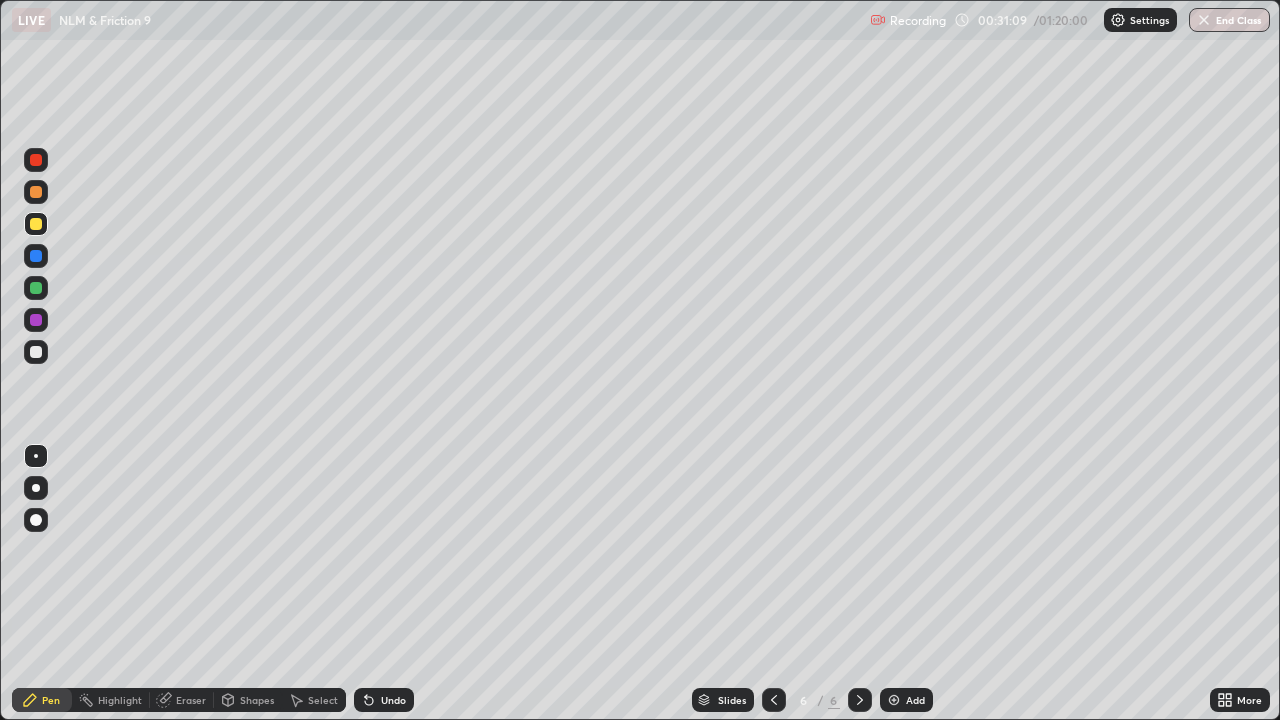 click on "Undo" at bounding box center (393, 700) 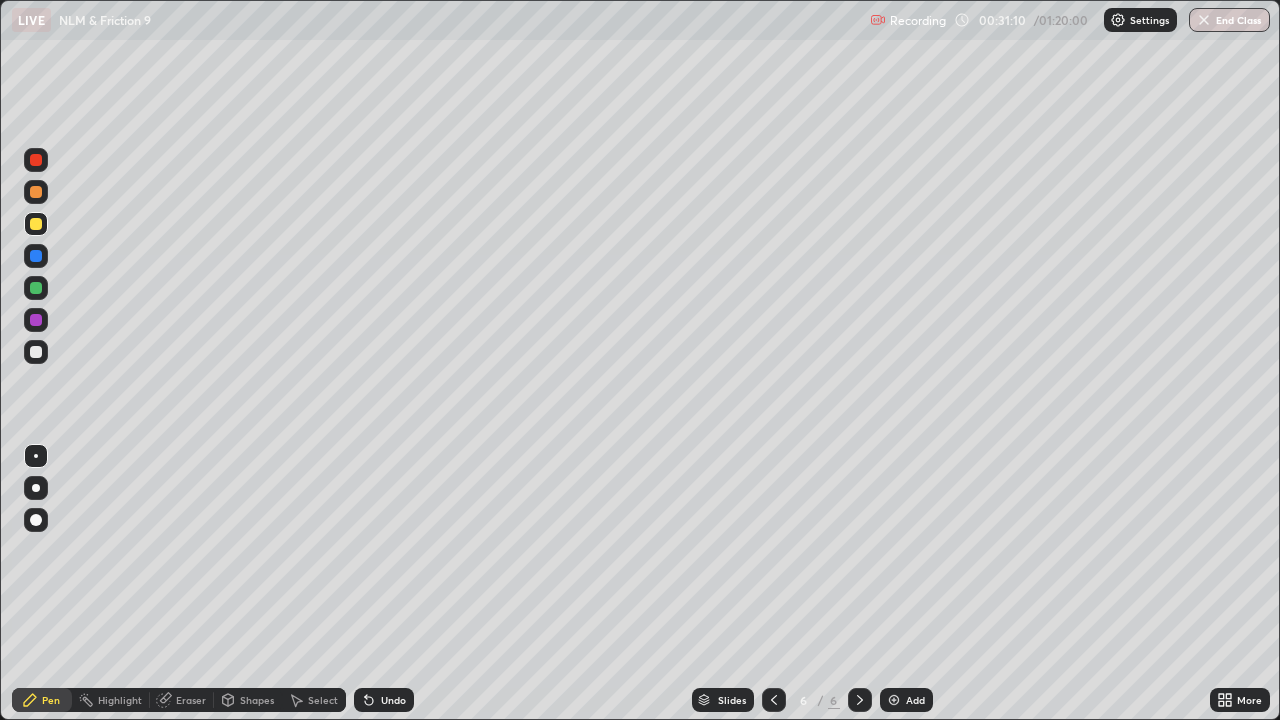 click on "Undo" at bounding box center (384, 700) 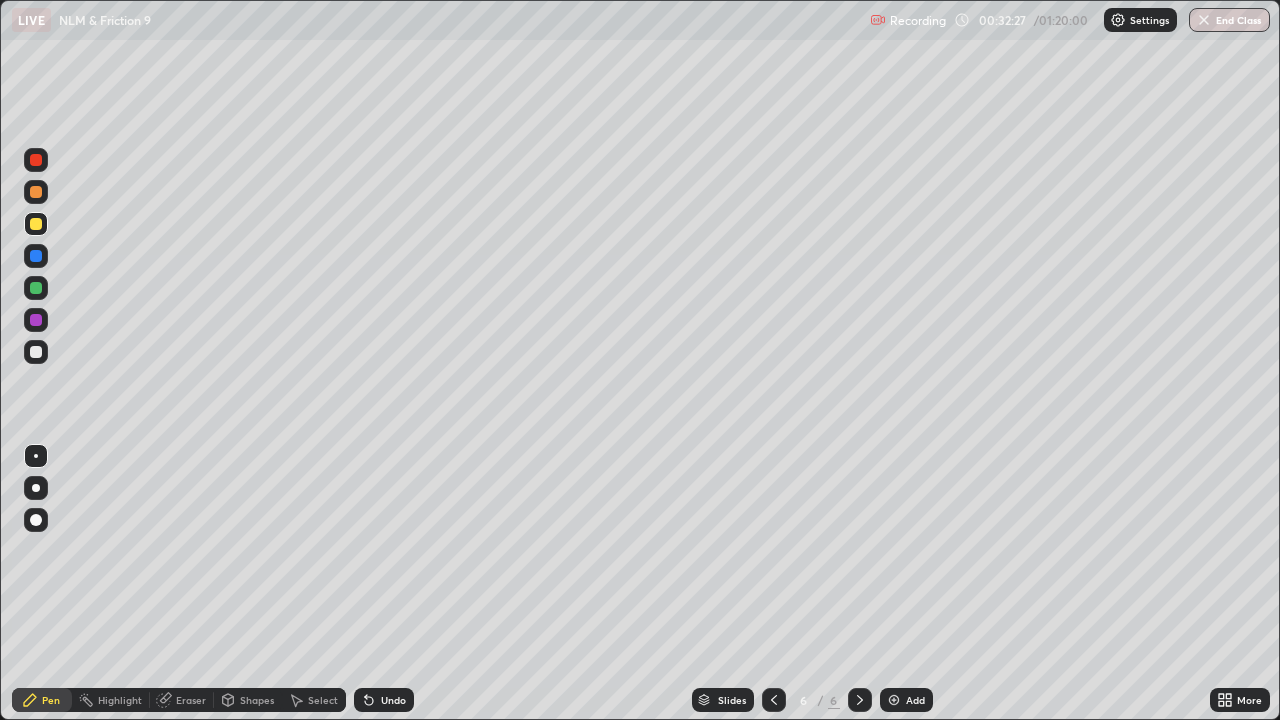 click on "Undo" at bounding box center (393, 700) 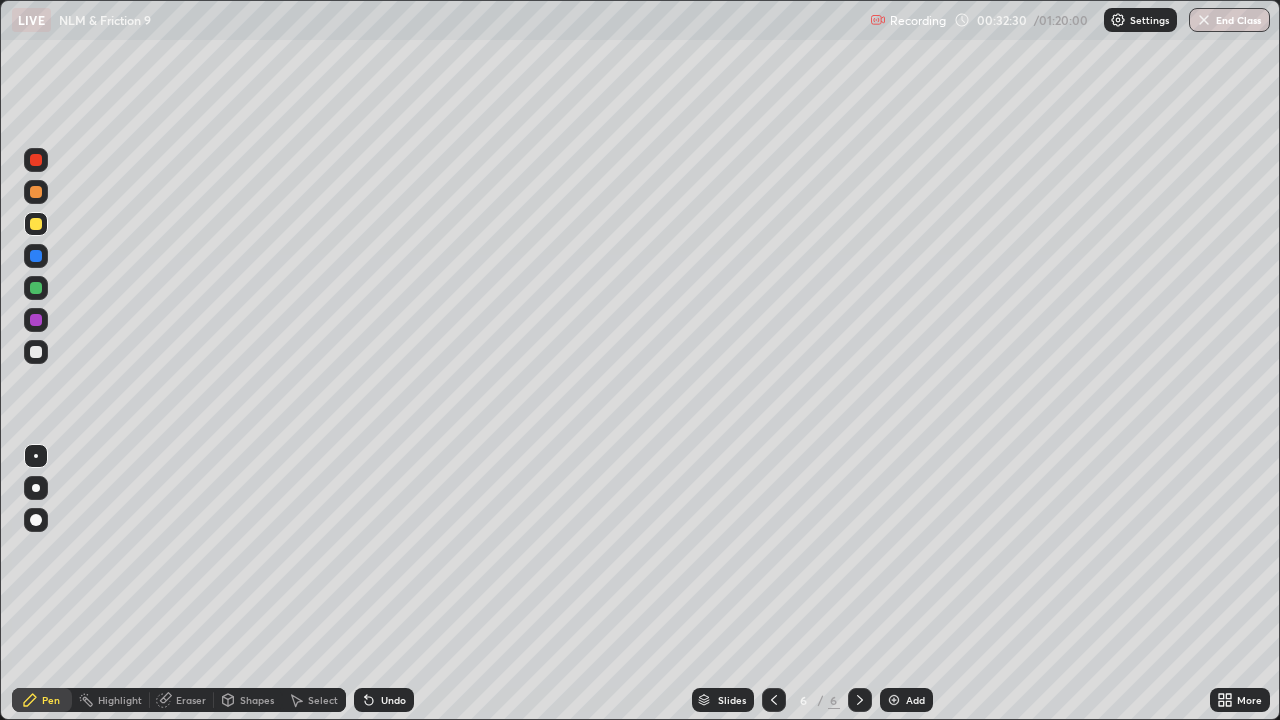 click on "Undo" at bounding box center [393, 700] 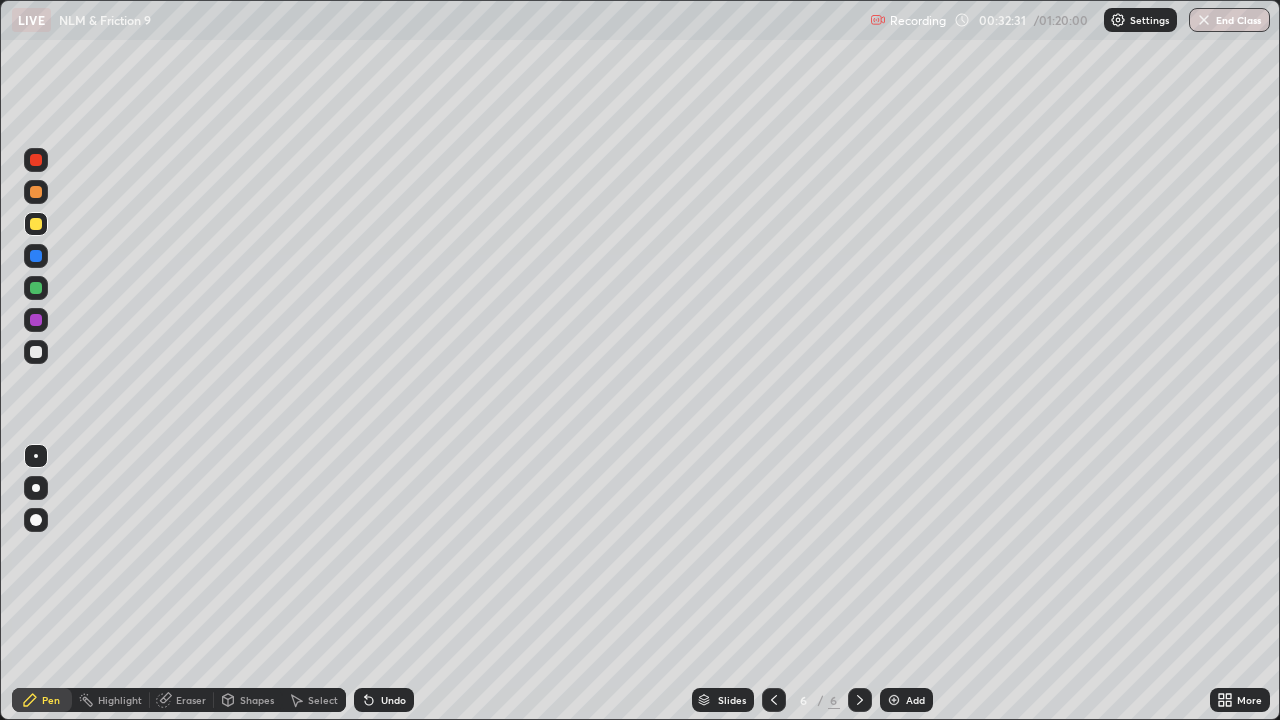 click on "Undo" at bounding box center [393, 700] 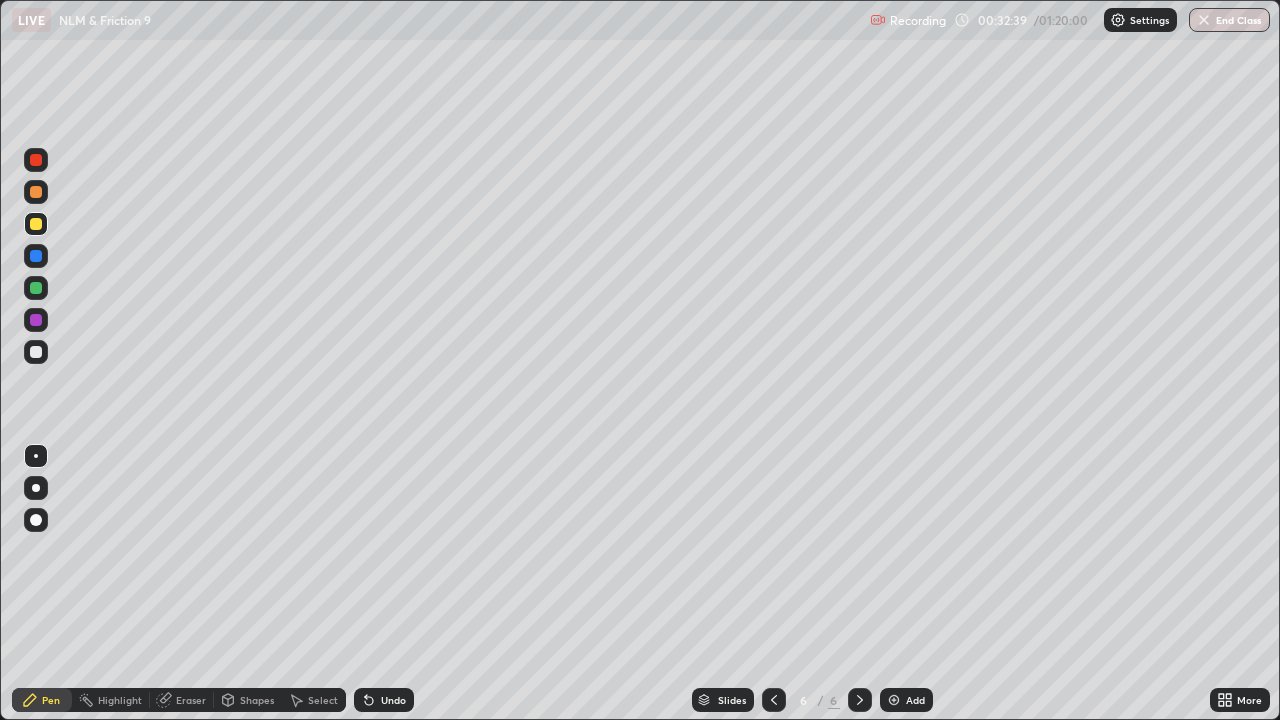 click on "Undo" at bounding box center [393, 700] 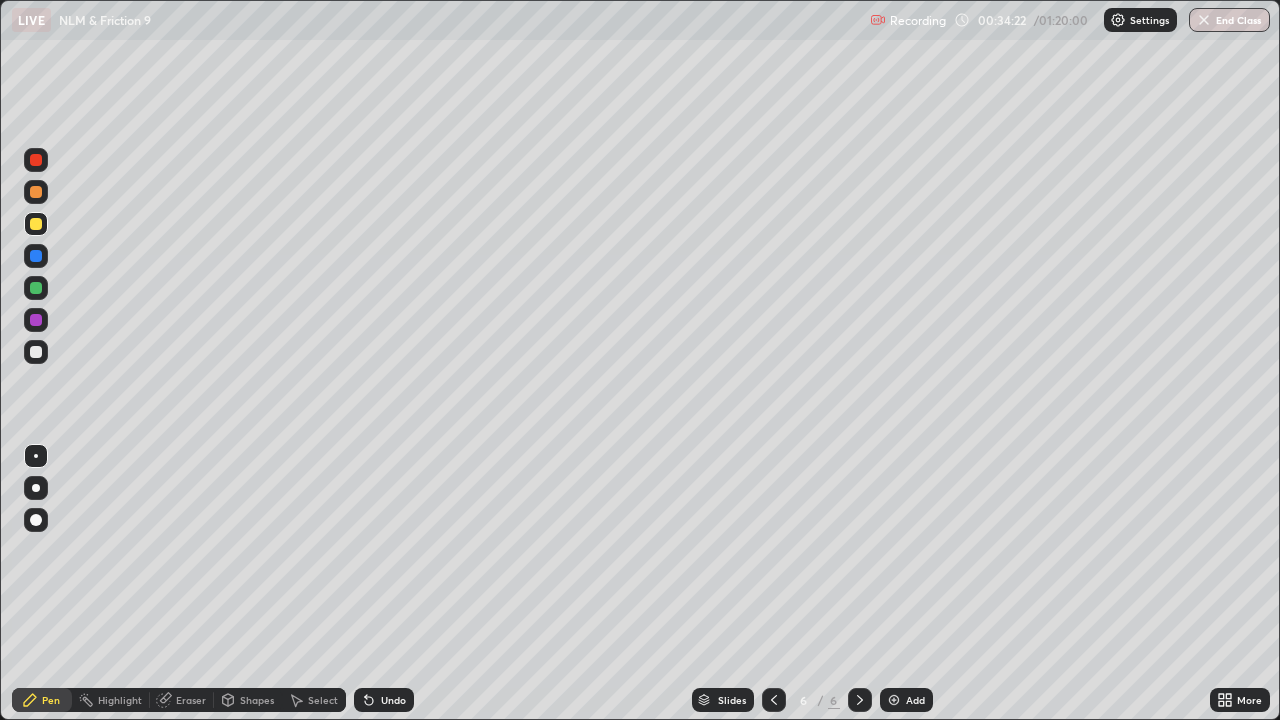 click 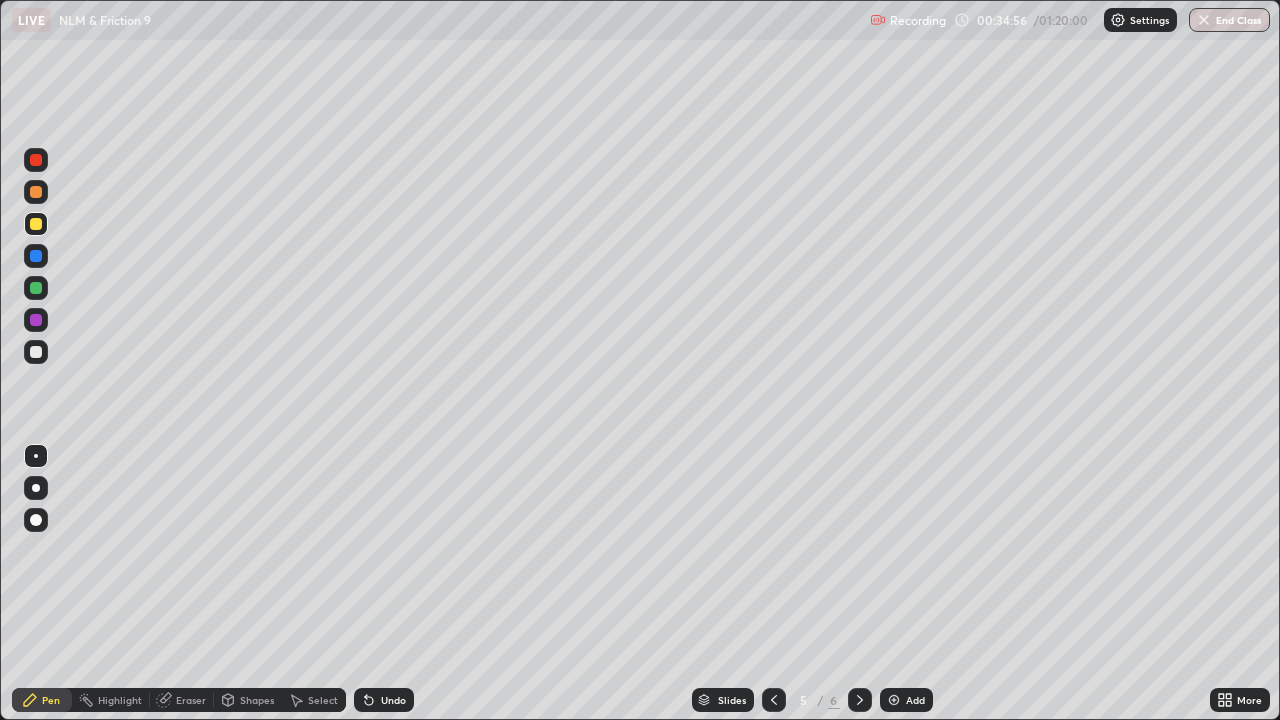 click 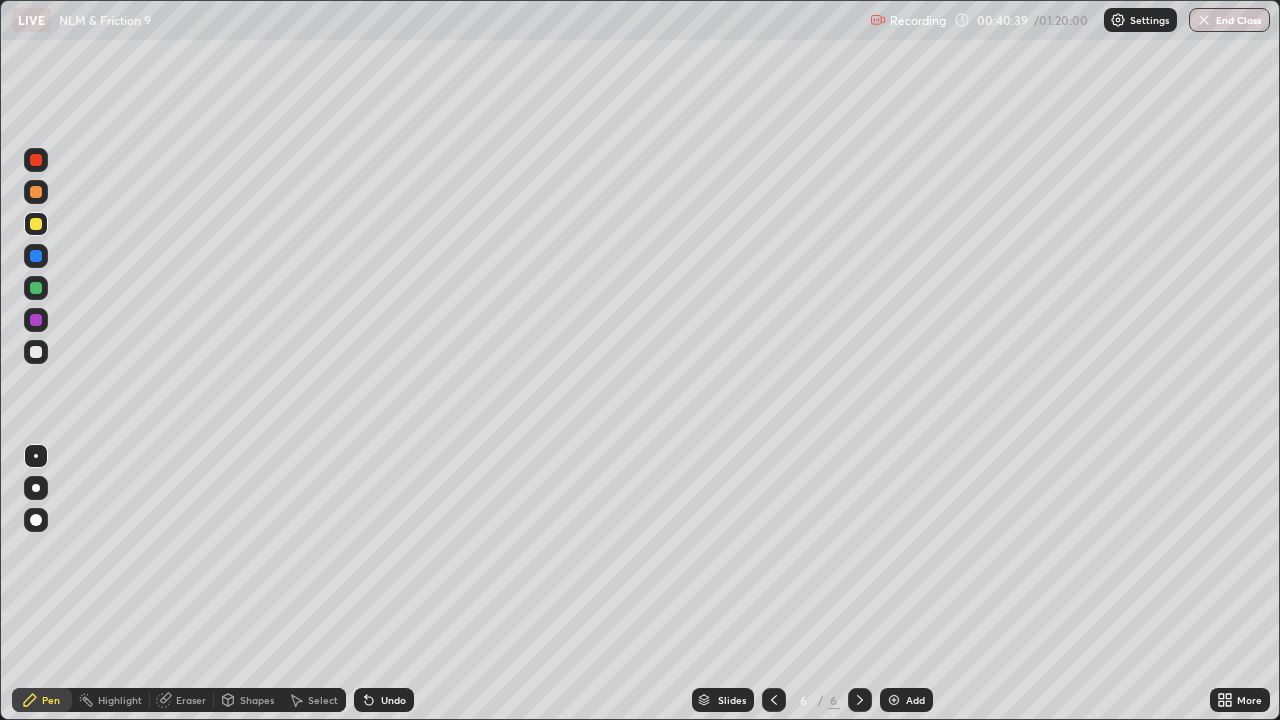 click on "Add" at bounding box center [906, 700] 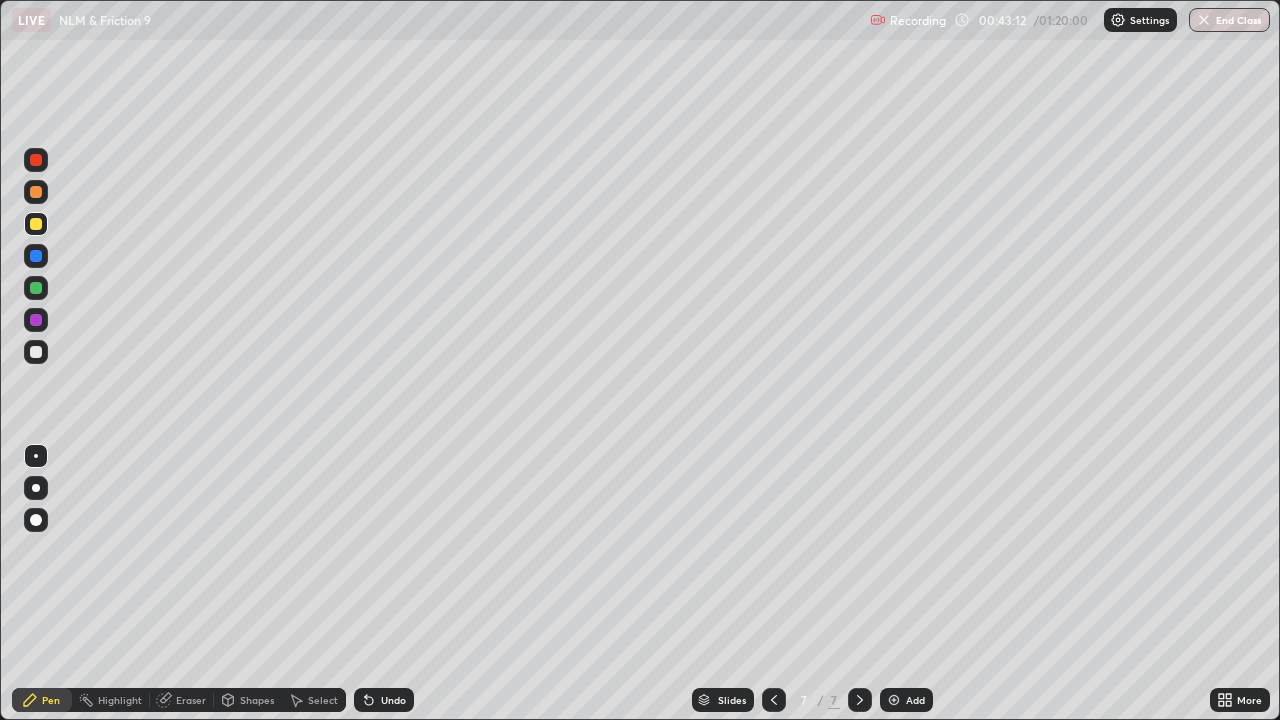 click on "Undo" at bounding box center (384, 700) 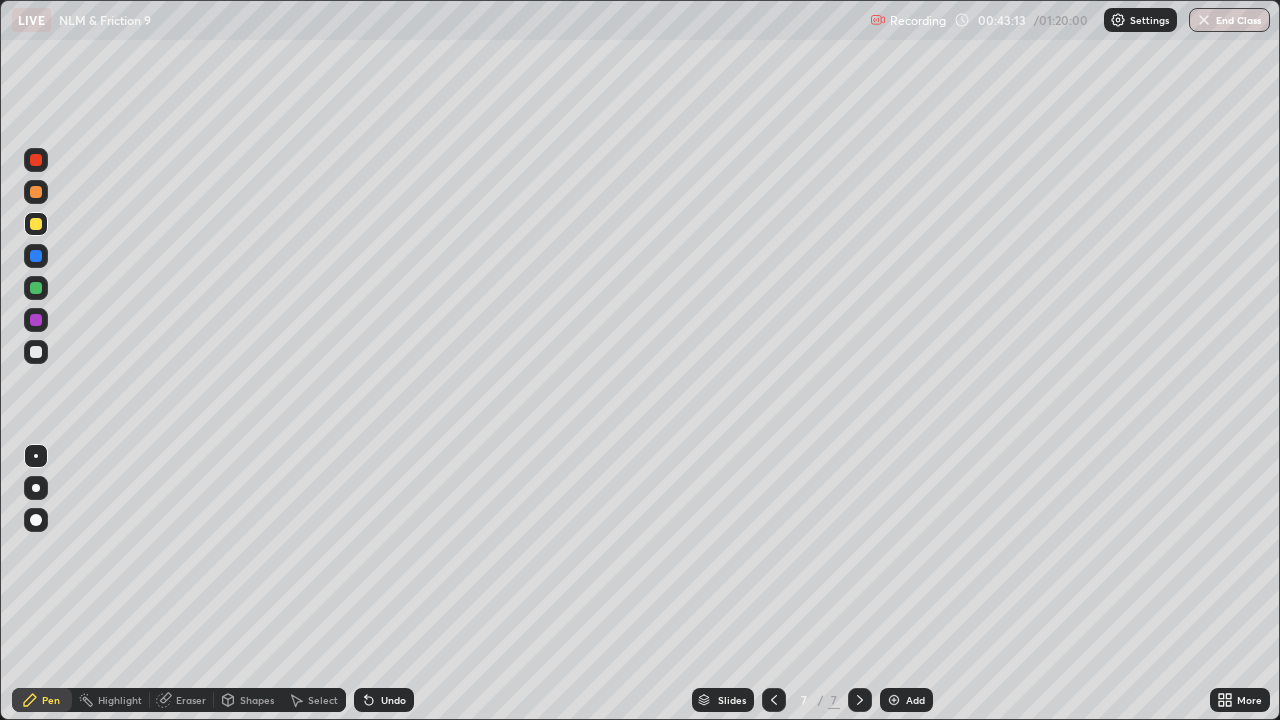 click on "Undo" at bounding box center [393, 700] 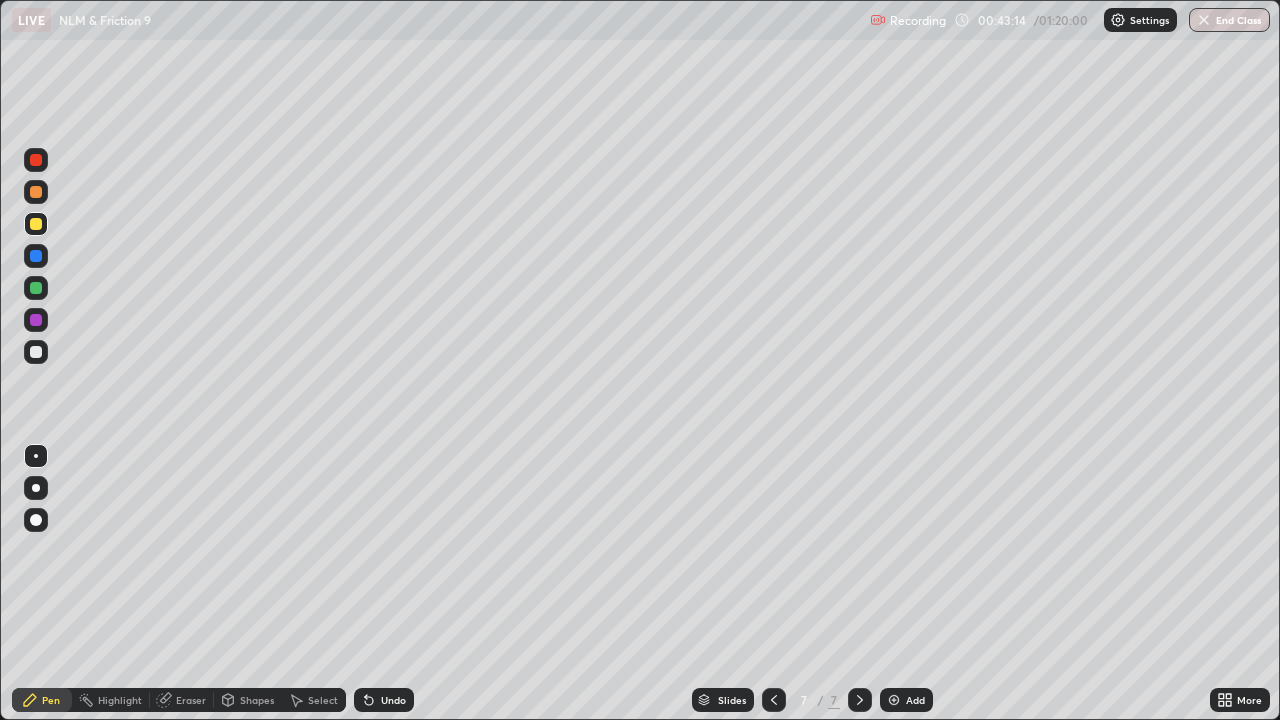 click on "Undo" at bounding box center (393, 700) 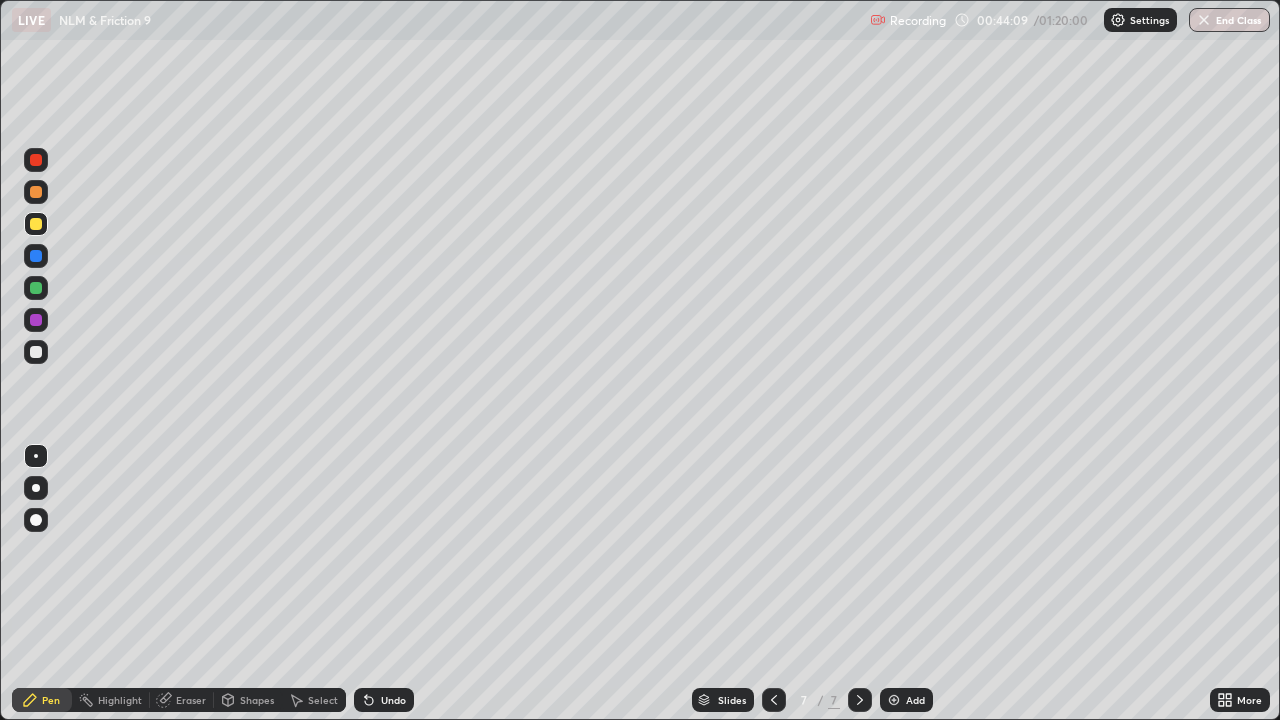 click on "Undo" at bounding box center [393, 700] 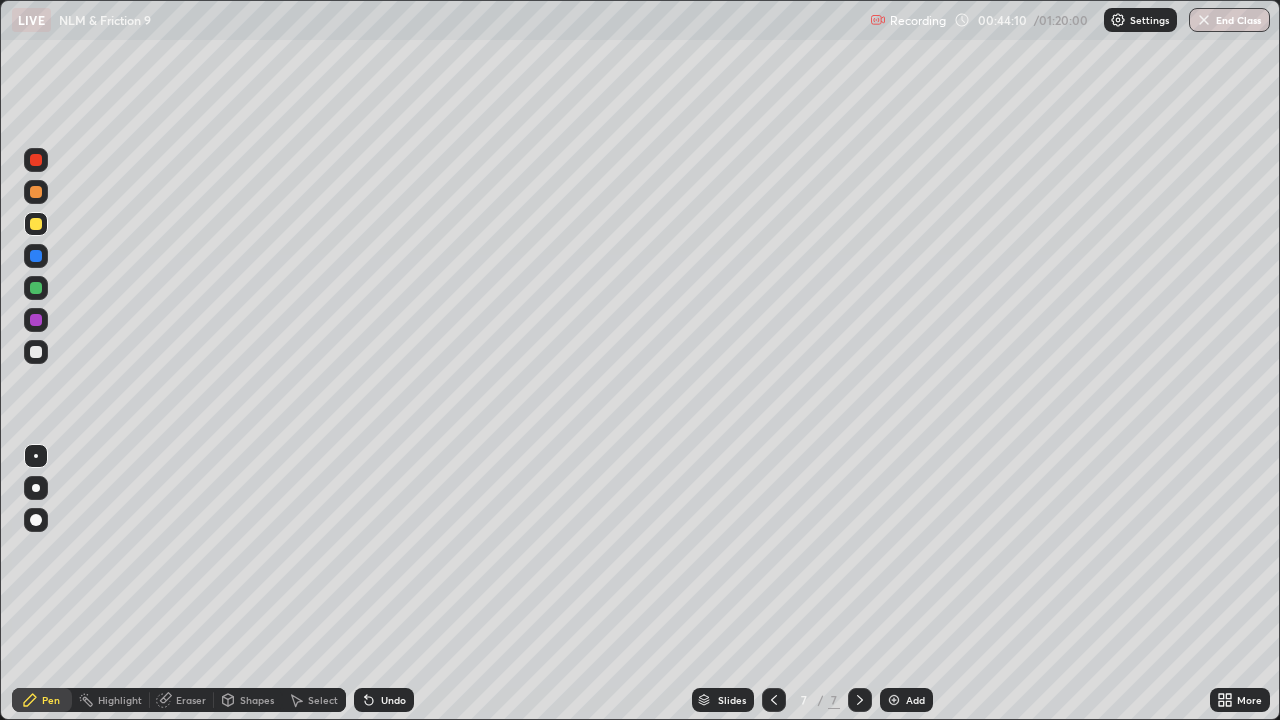 click on "Undo" at bounding box center (393, 700) 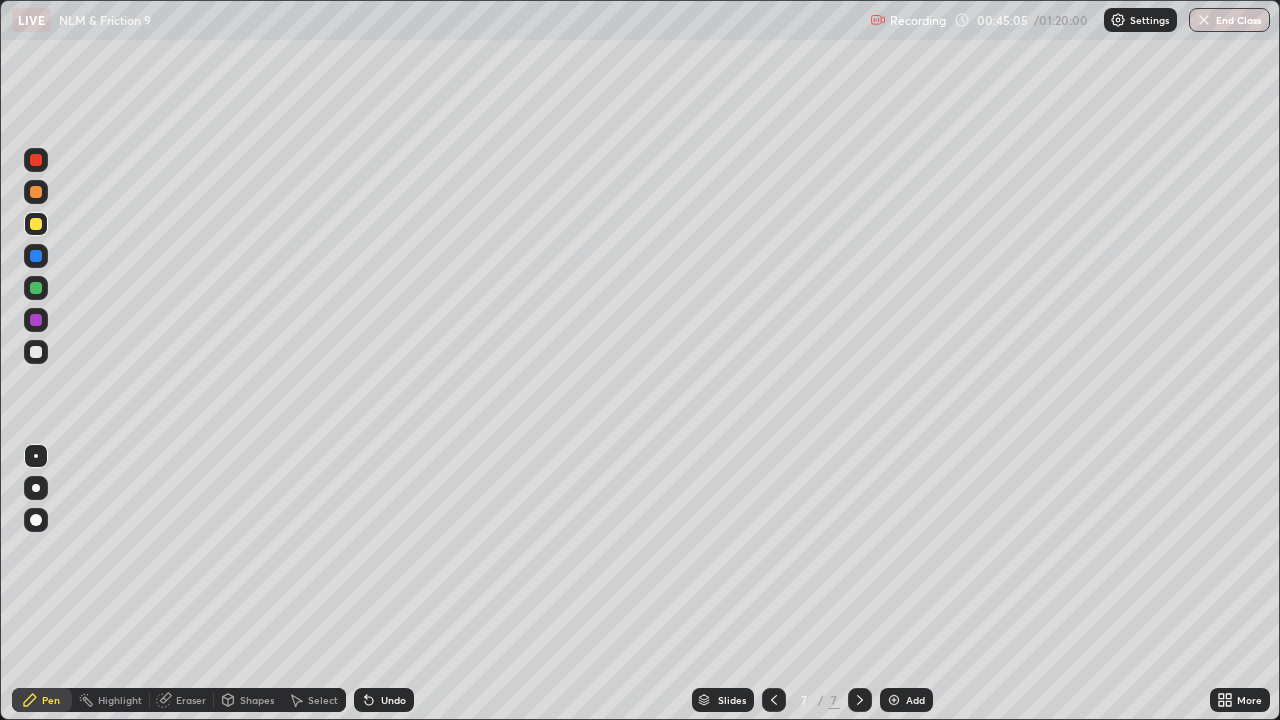 click on "Add" at bounding box center [906, 700] 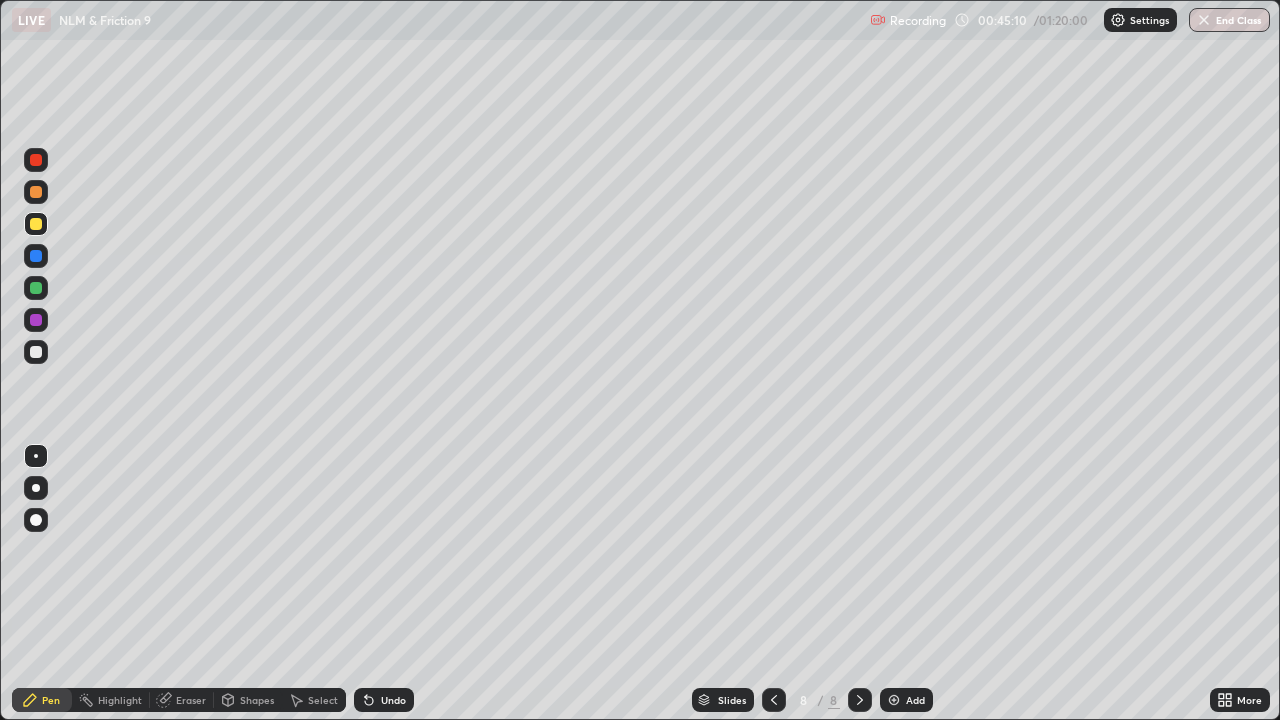 click on "Undo" at bounding box center [393, 700] 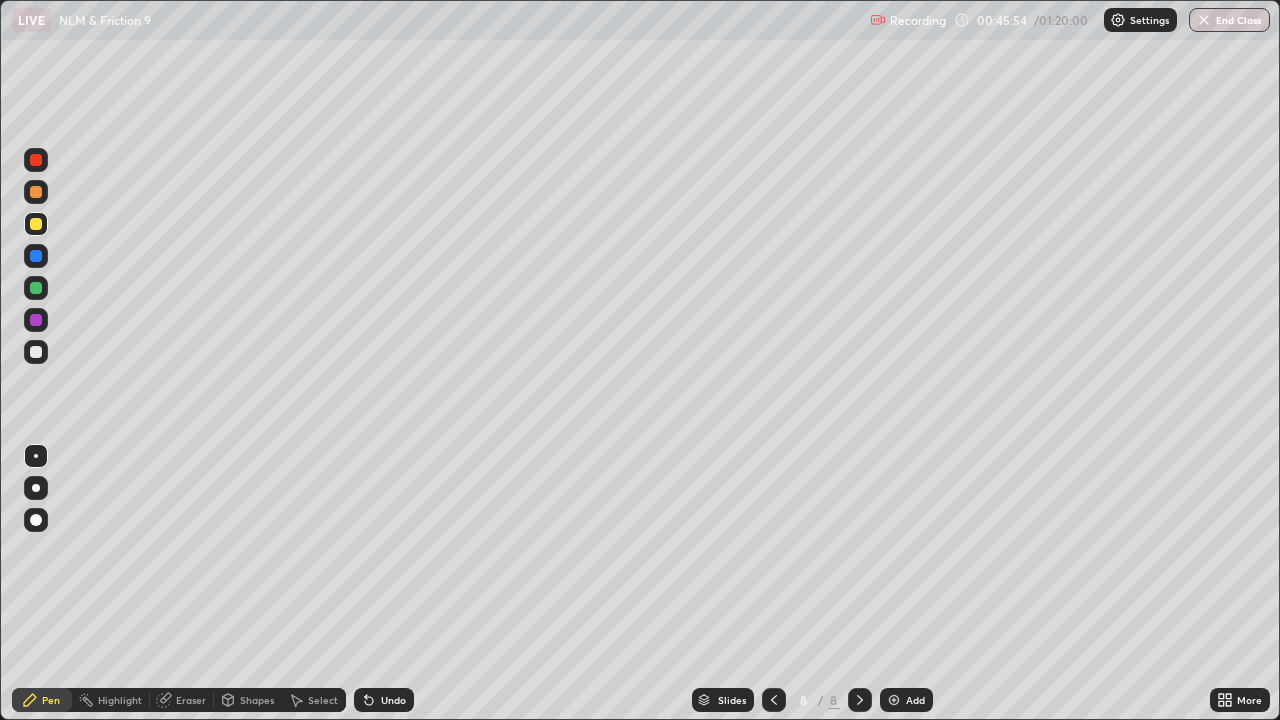click at bounding box center [36, 352] 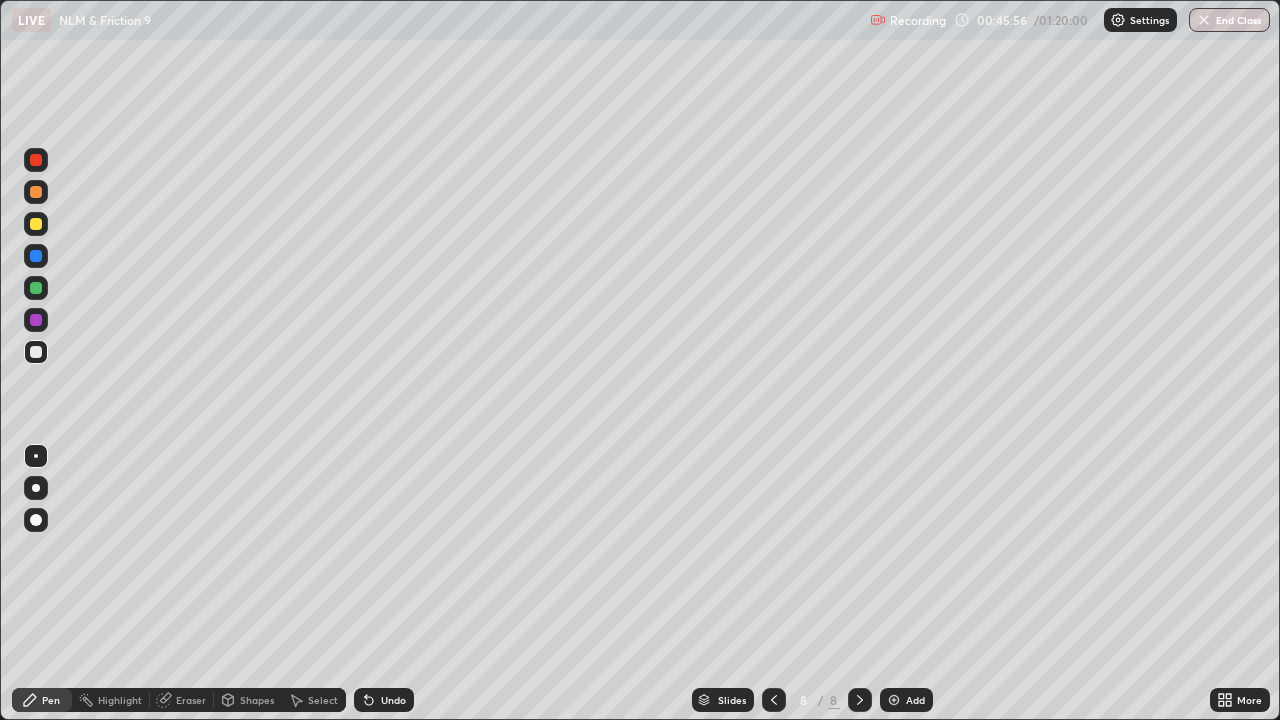 click on "Undo" at bounding box center (393, 700) 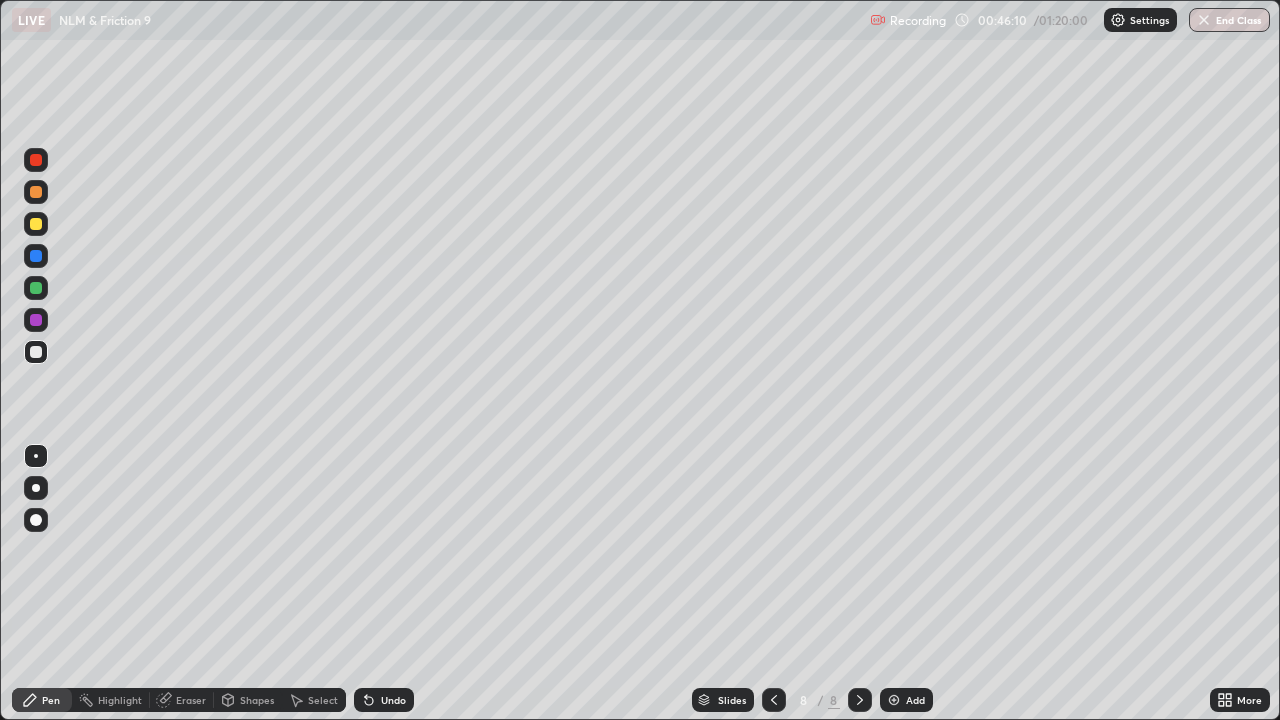 click at bounding box center [36, 224] 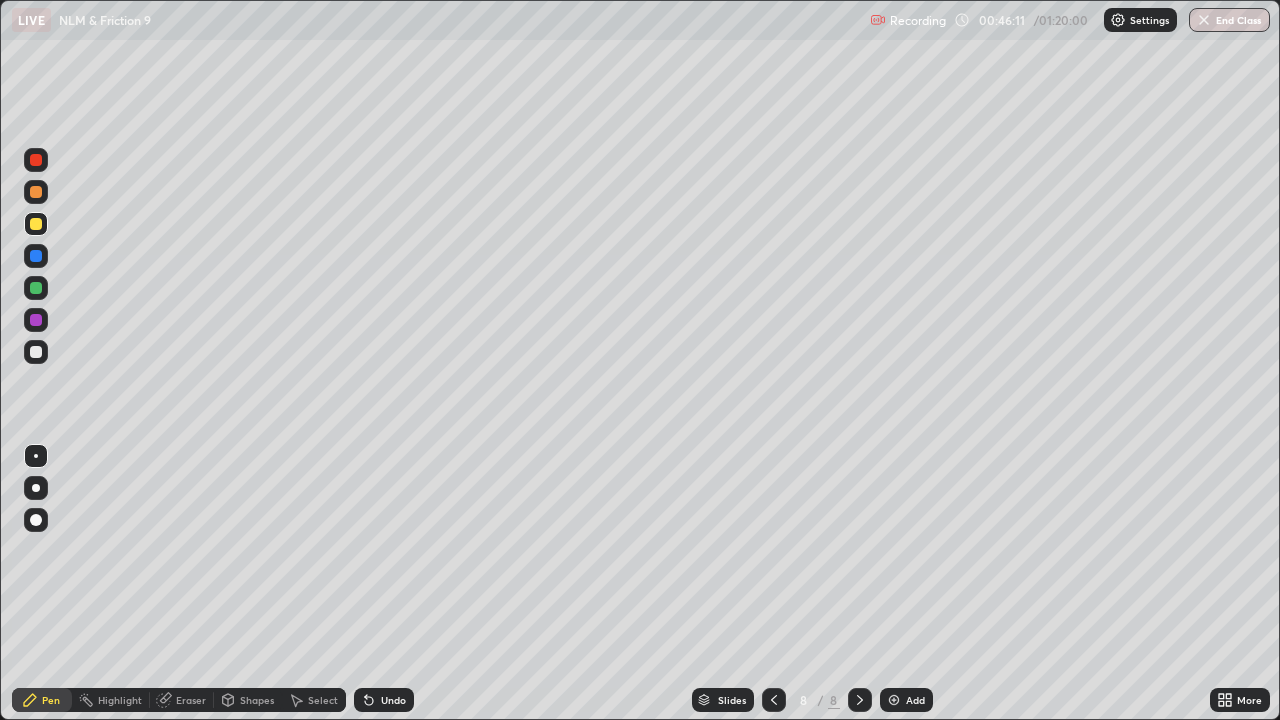 click at bounding box center (36, 192) 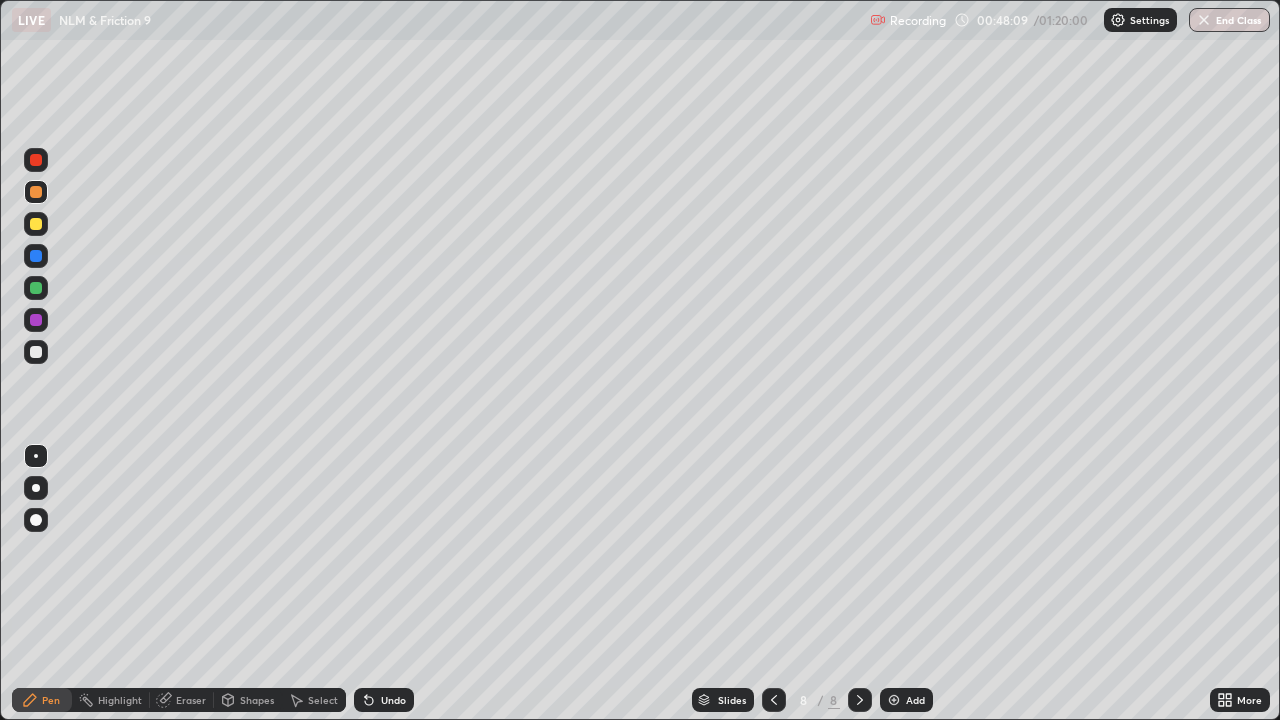 click on "Undo" at bounding box center (393, 700) 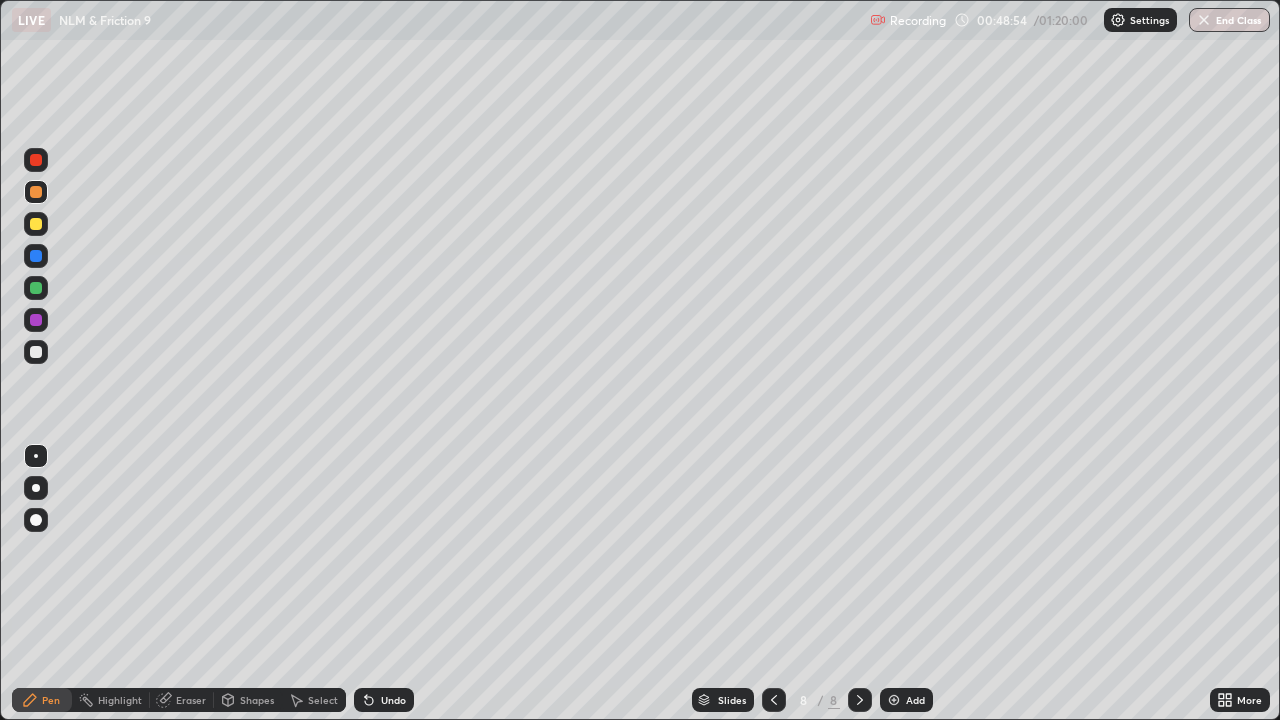 click on "Undo" at bounding box center (384, 700) 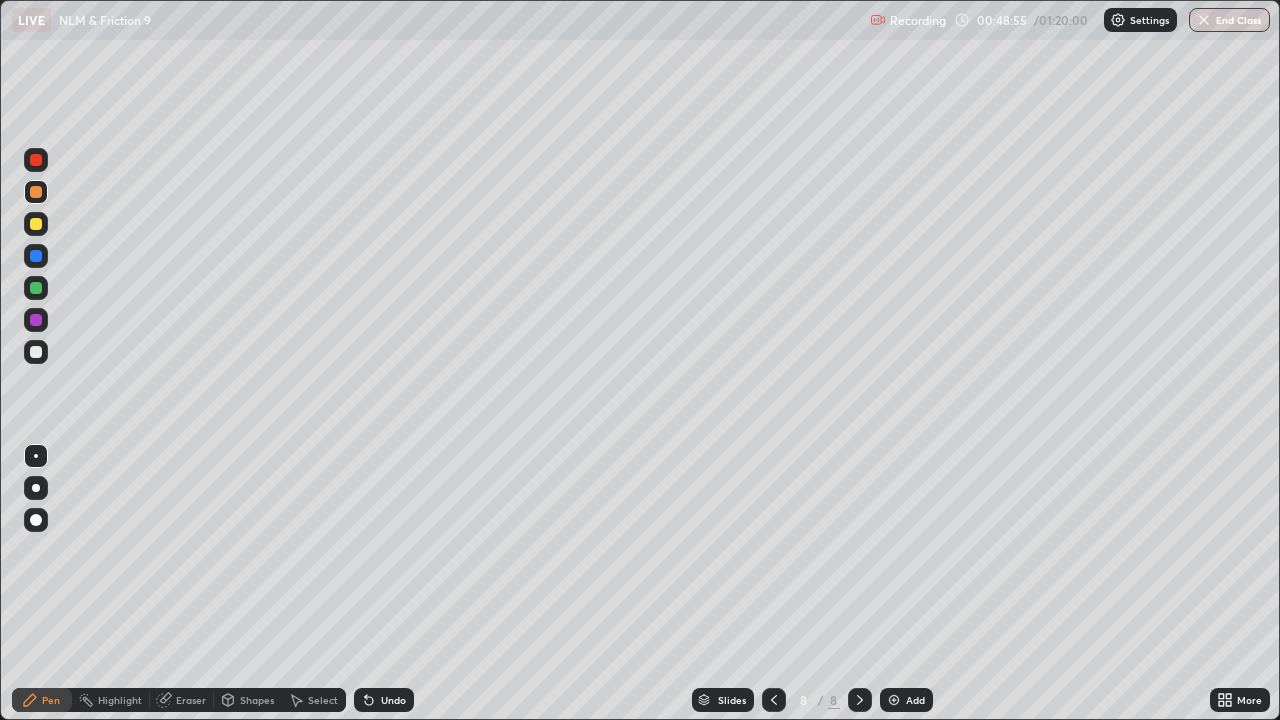 click on "Undo" at bounding box center [393, 700] 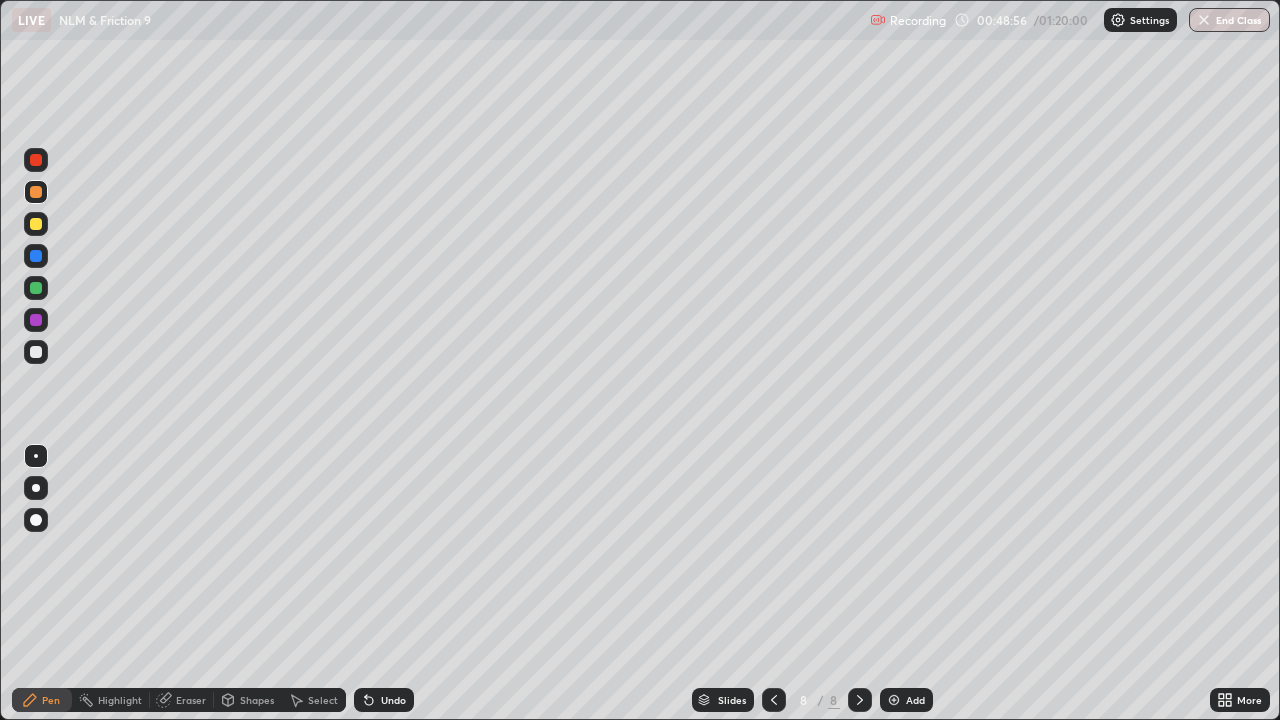 click on "Undo" at bounding box center [393, 700] 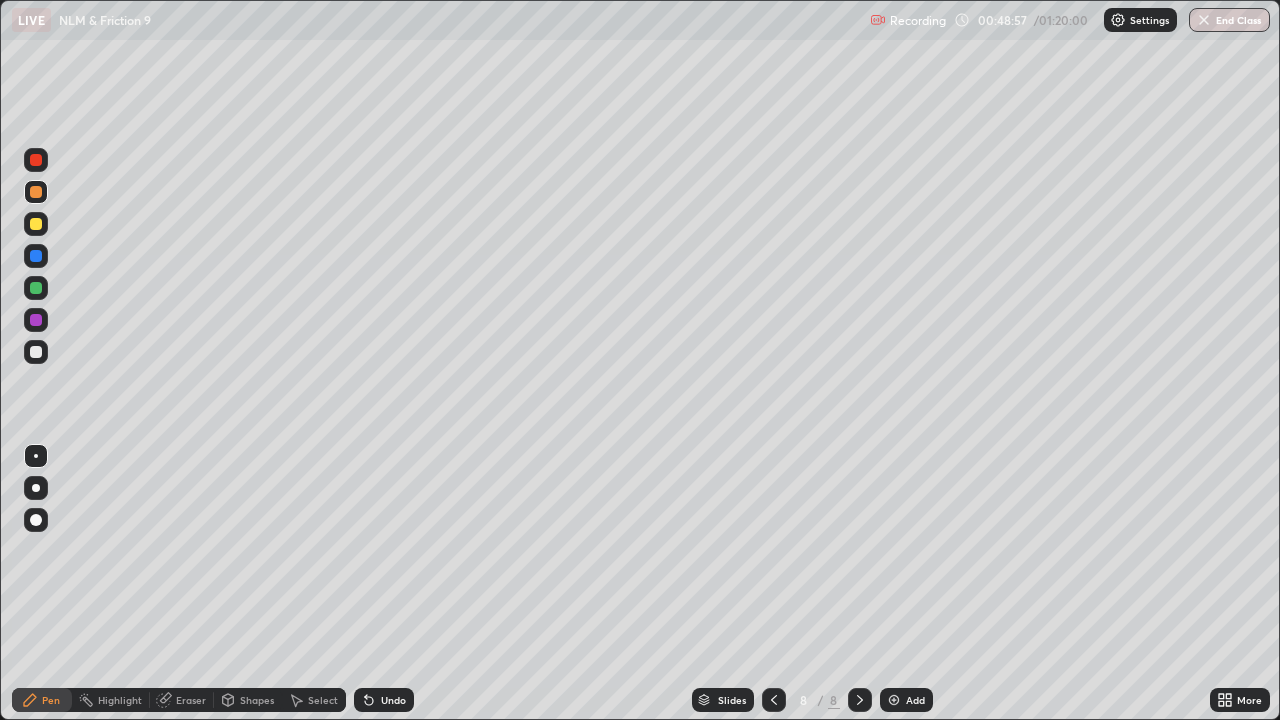 click on "Undo" at bounding box center (384, 700) 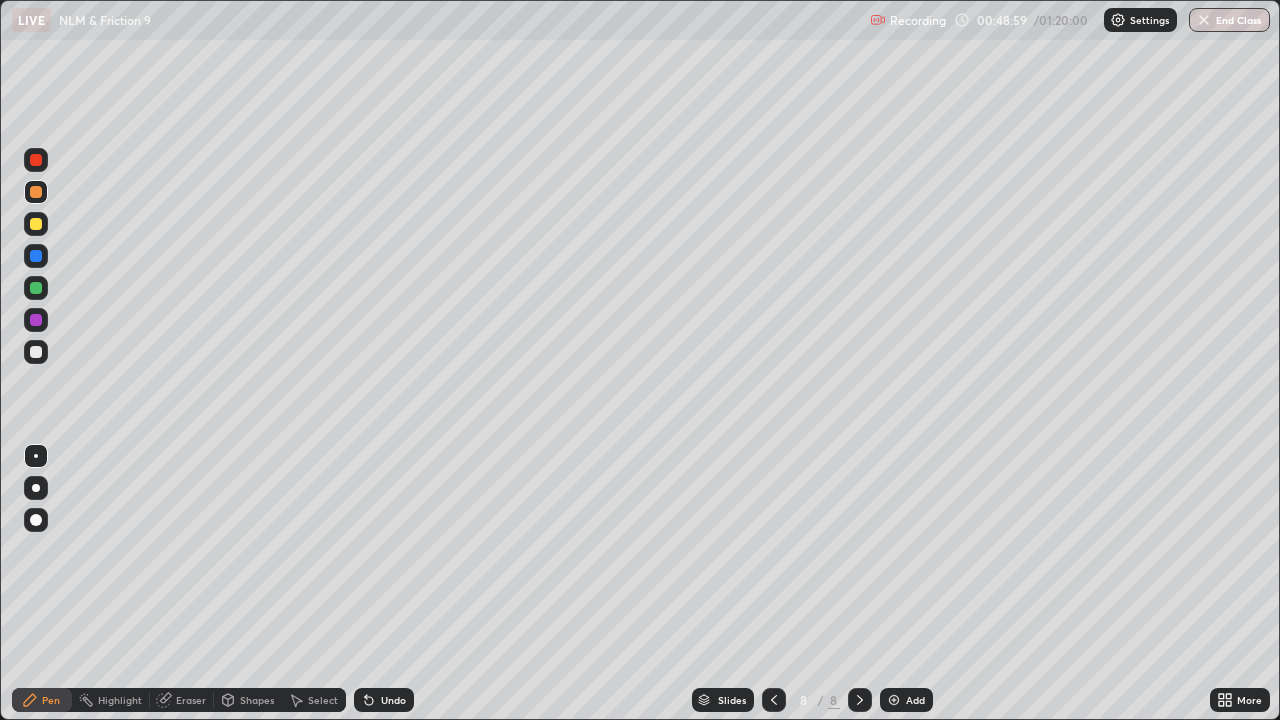 click on "Undo" at bounding box center (393, 700) 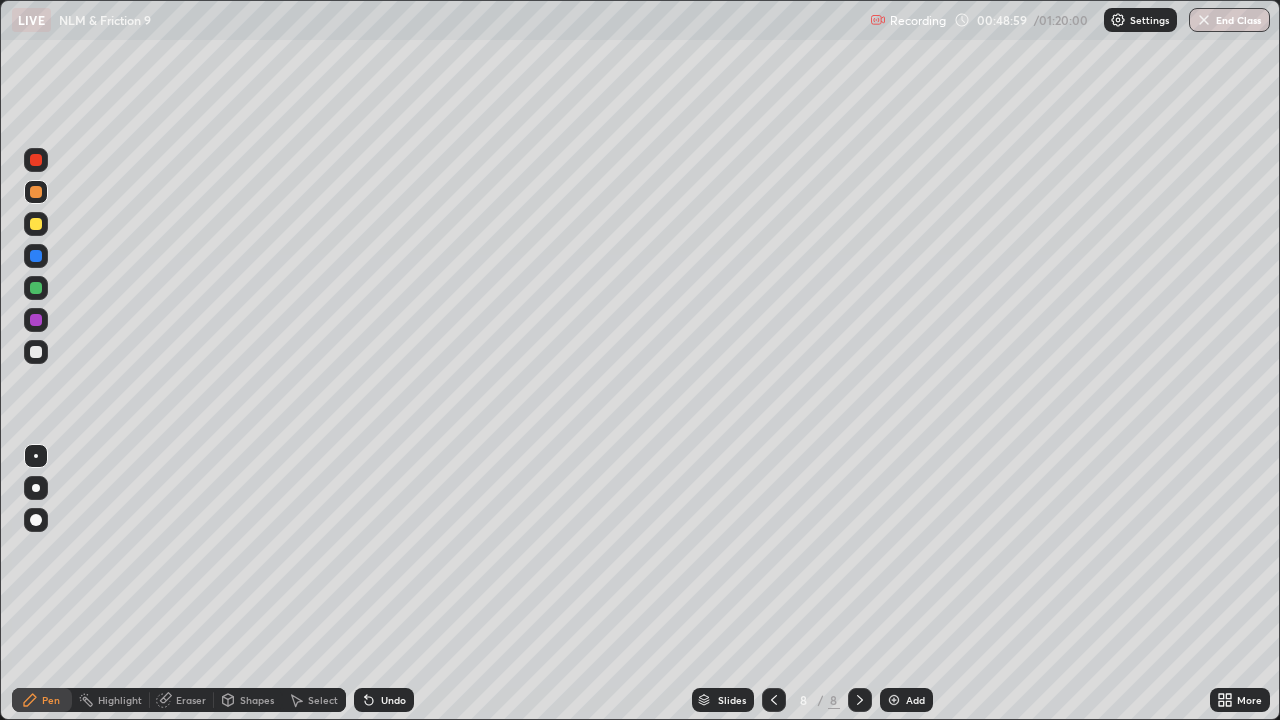 click on "Undo" at bounding box center (393, 700) 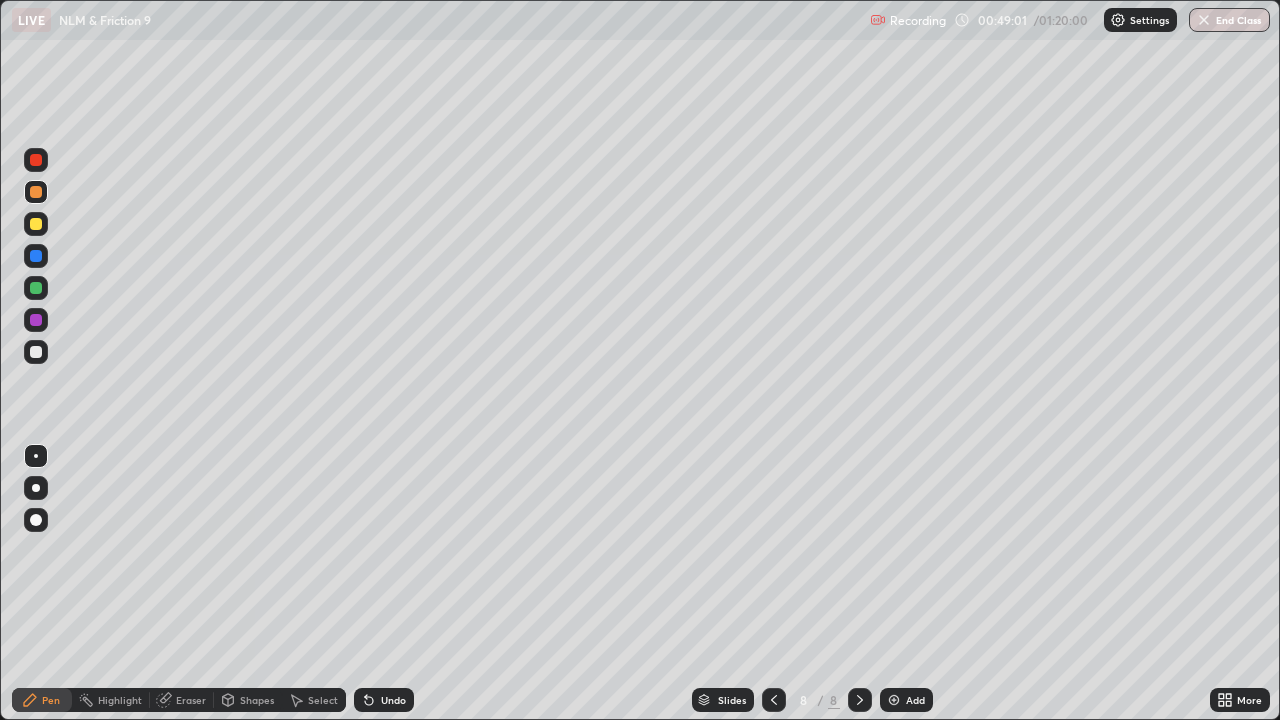click at bounding box center [36, 352] 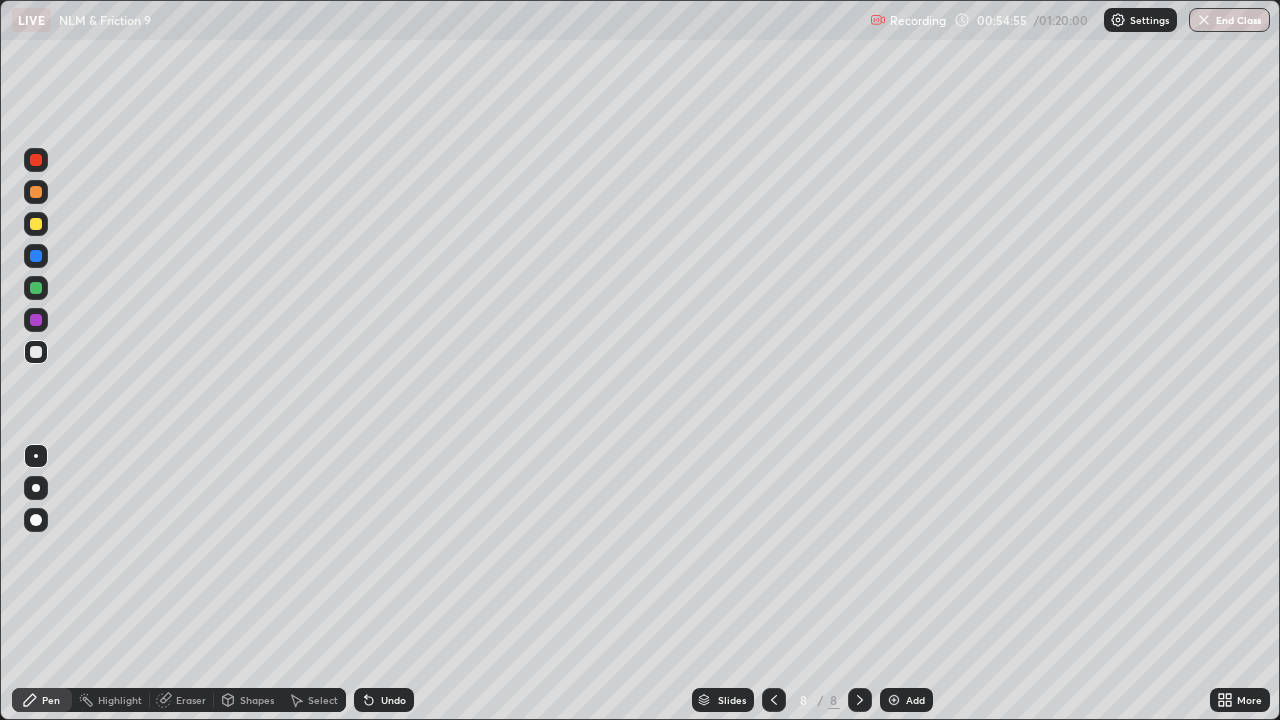 click at bounding box center (36, 192) 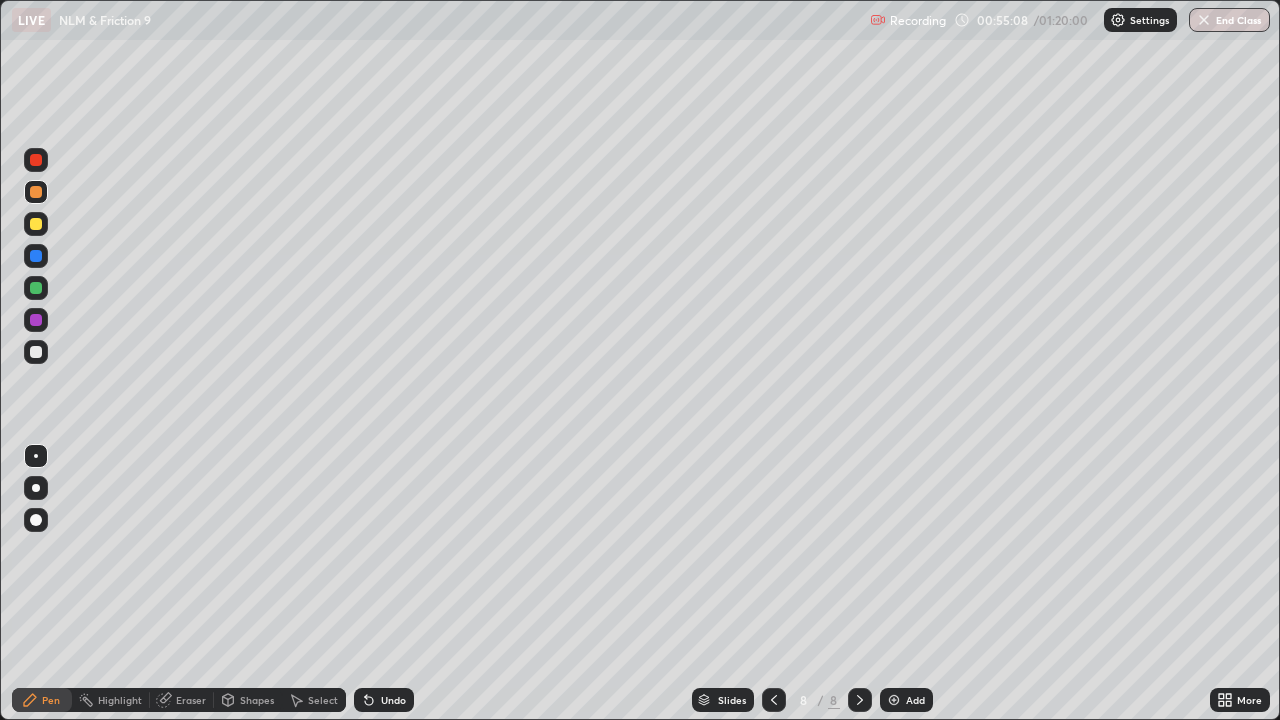 click at bounding box center [36, 352] 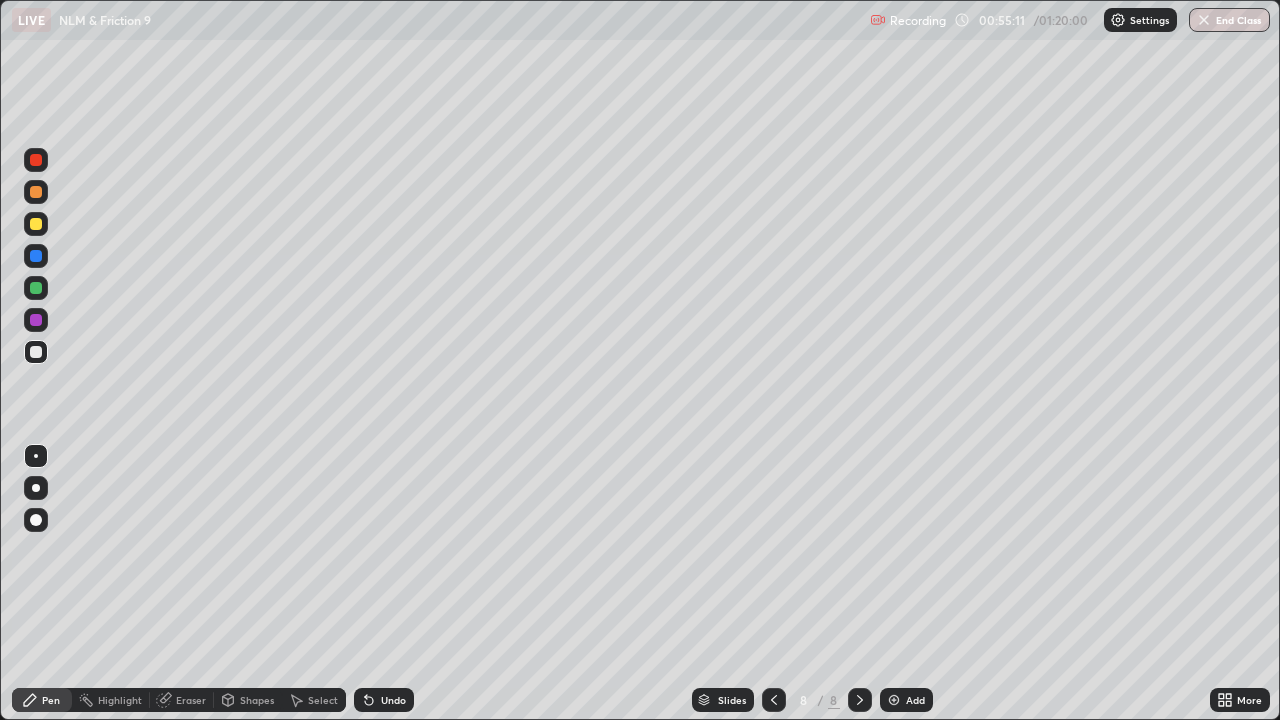 click on "Undo" at bounding box center [393, 700] 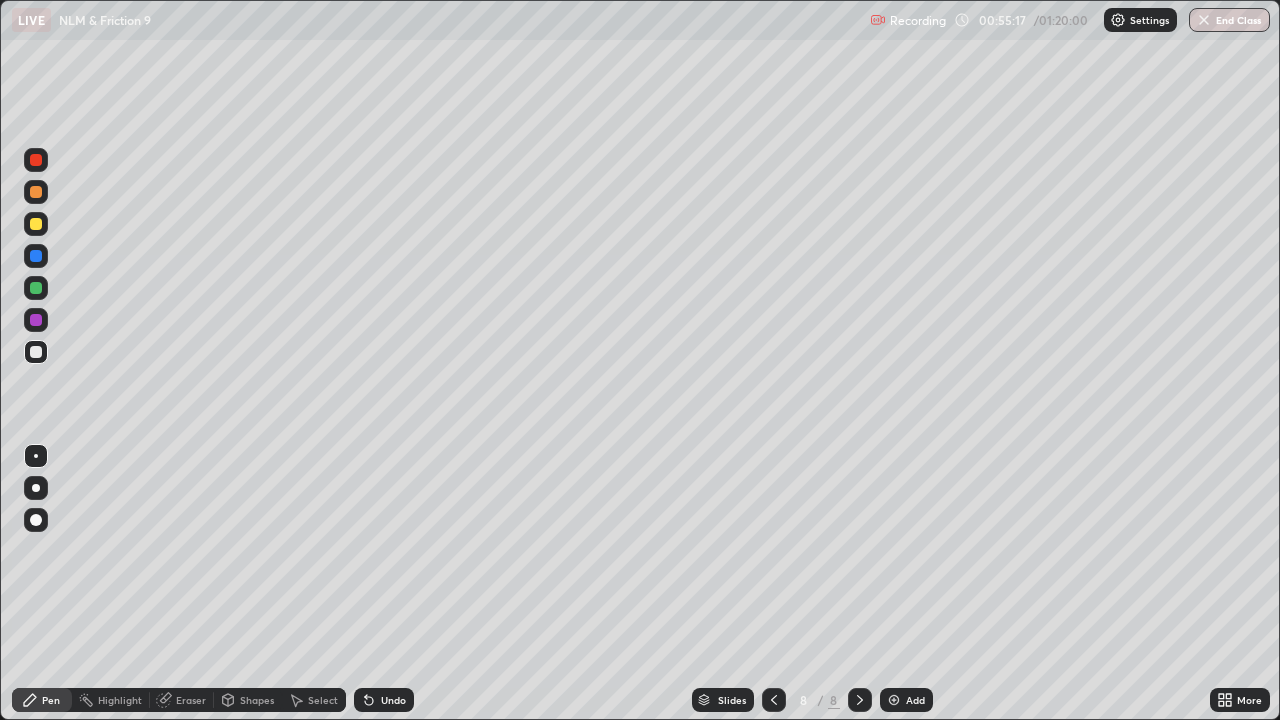 click at bounding box center [36, 224] 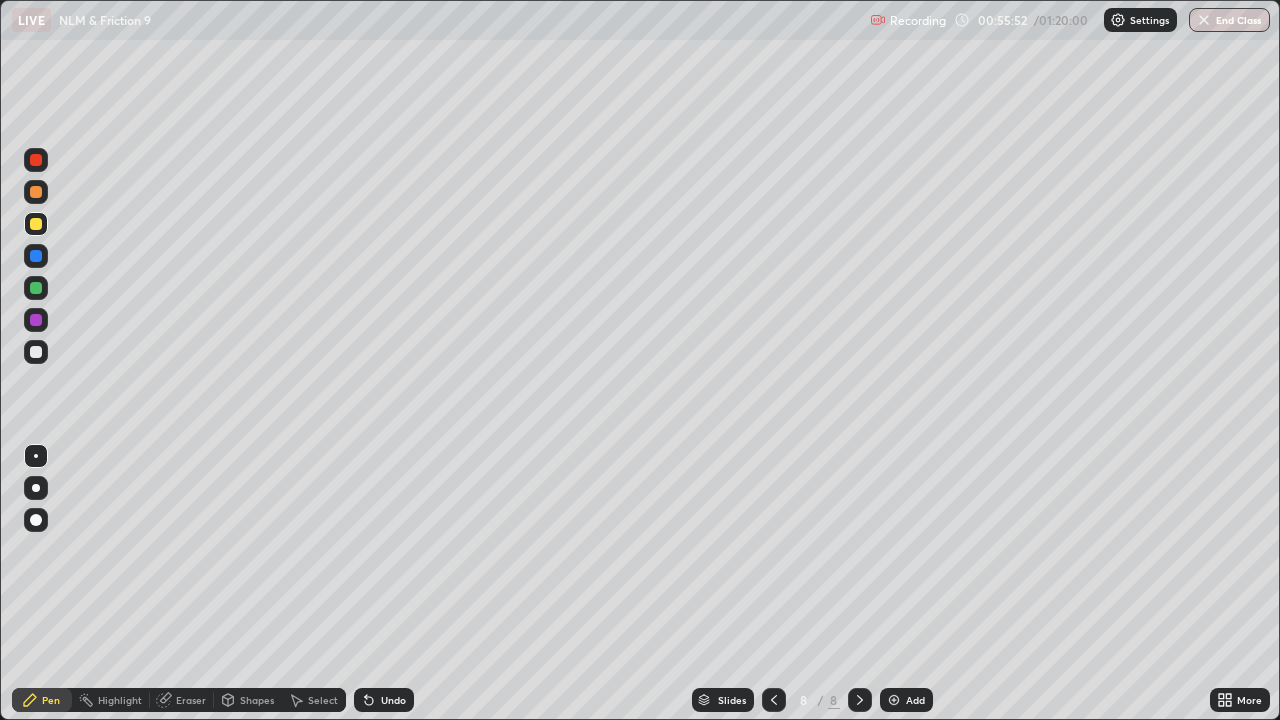 click at bounding box center [36, 192] 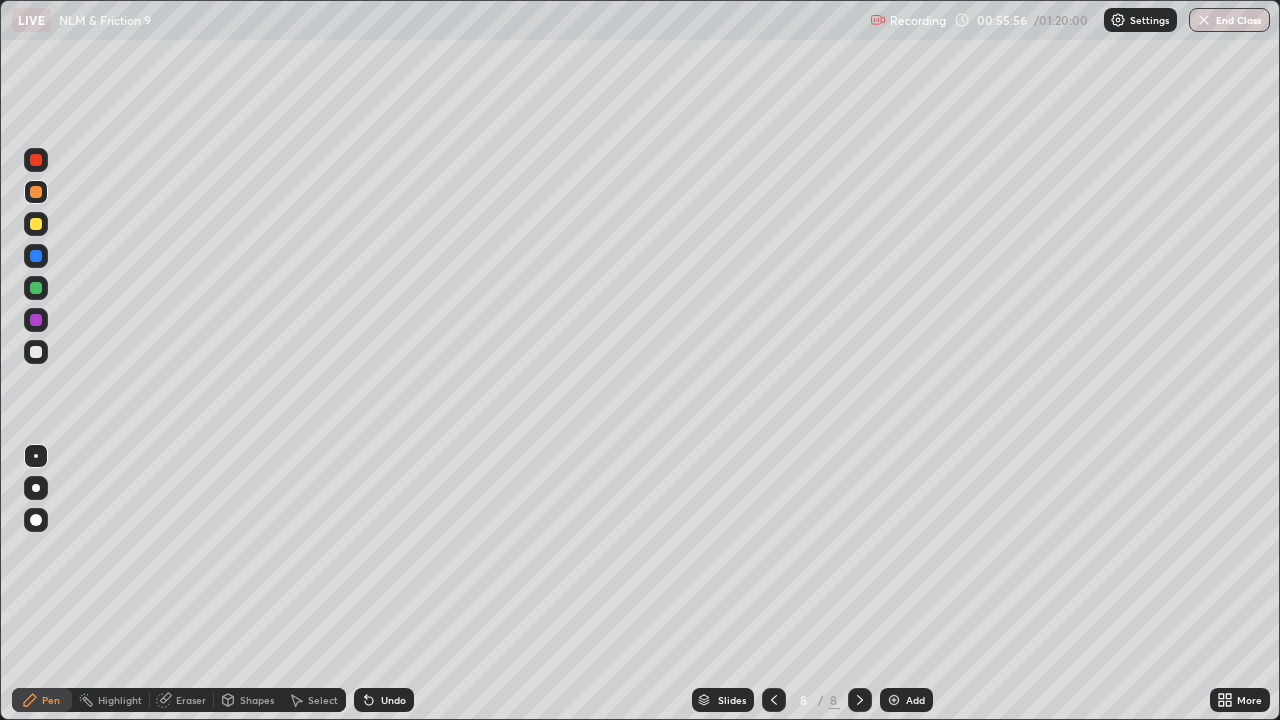 click at bounding box center (36, 320) 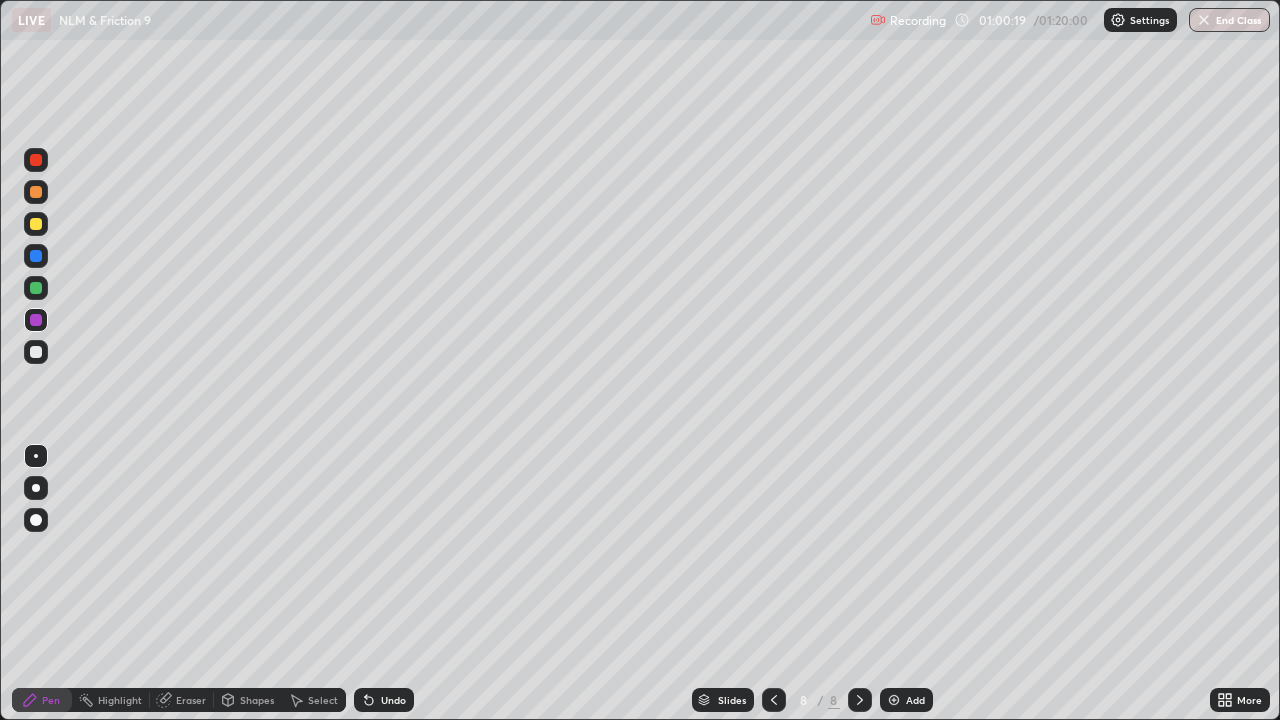 click 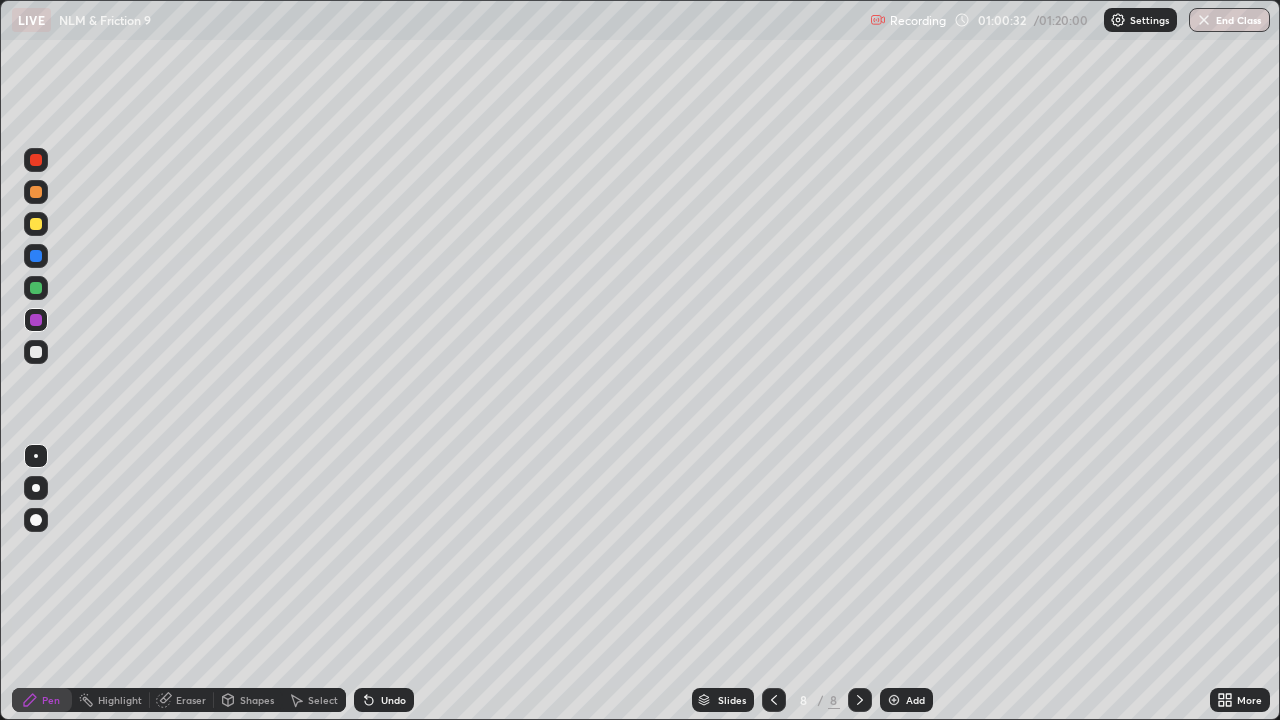 click 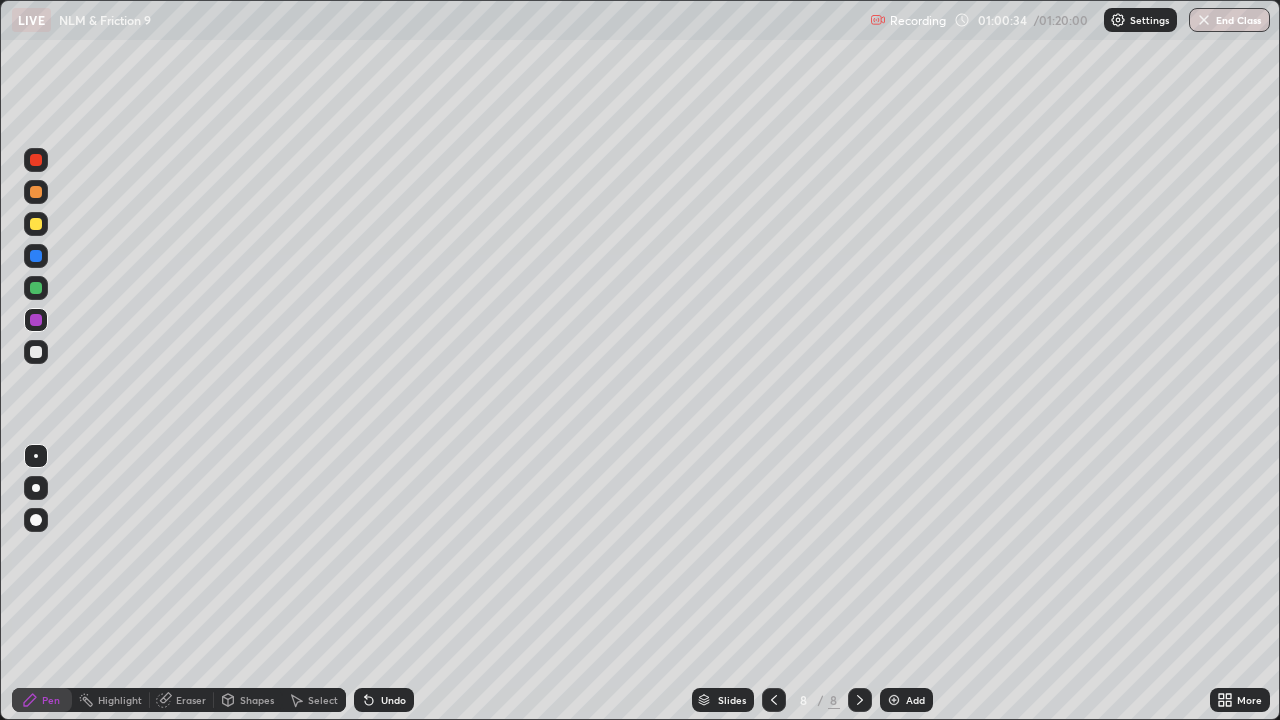 click at bounding box center (894, 700) 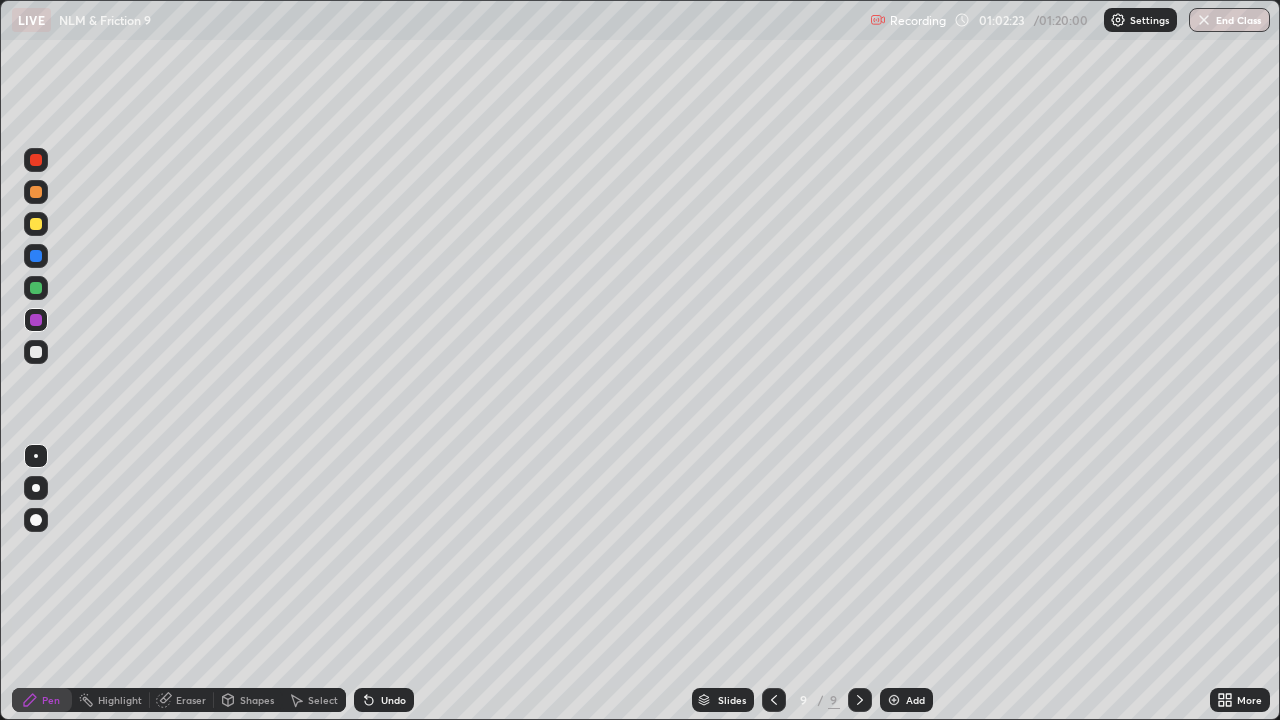 click at bounding box center (36, 192) 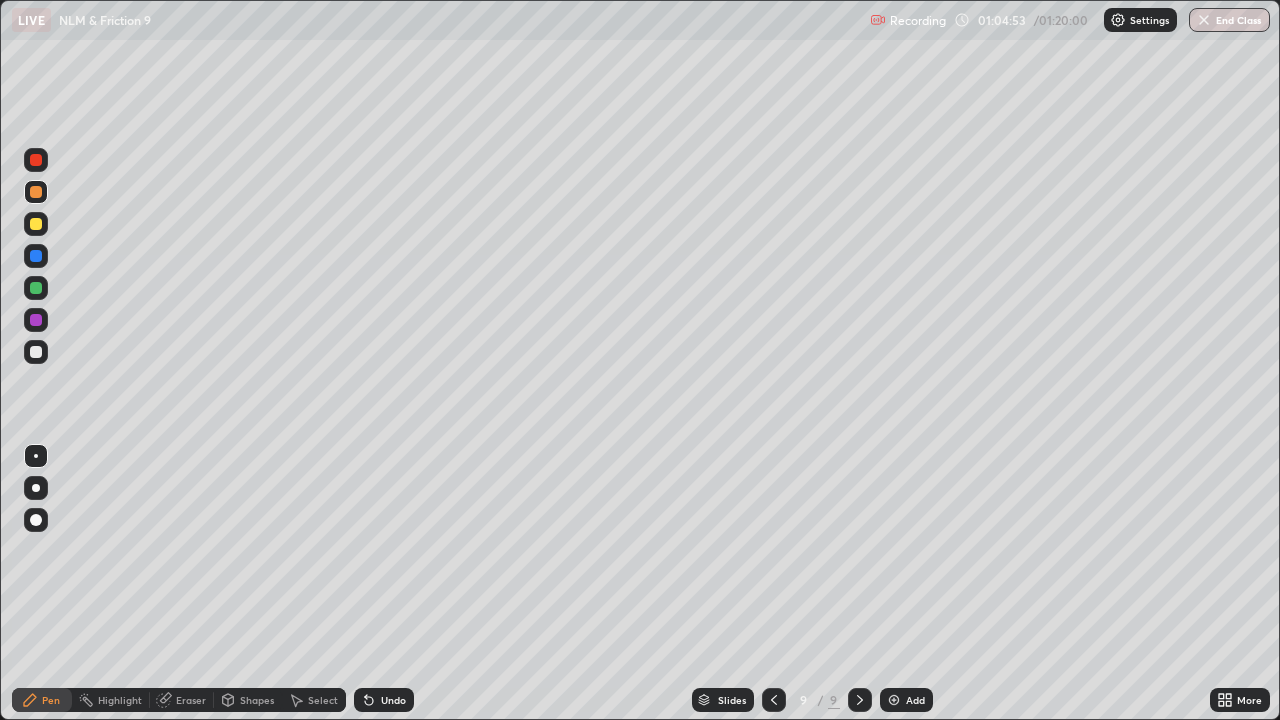 click on "Undo" at bounding box center (393, 700) 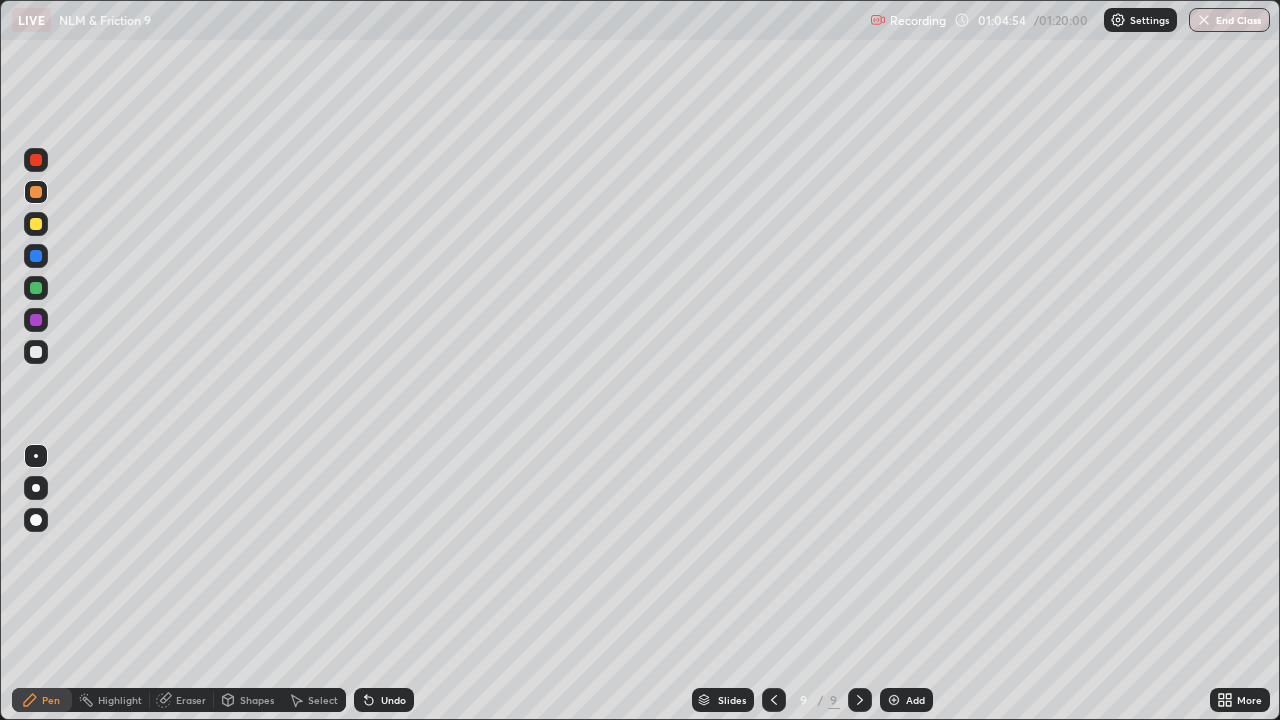 click on "Undo" at bounding box center (393, 700) 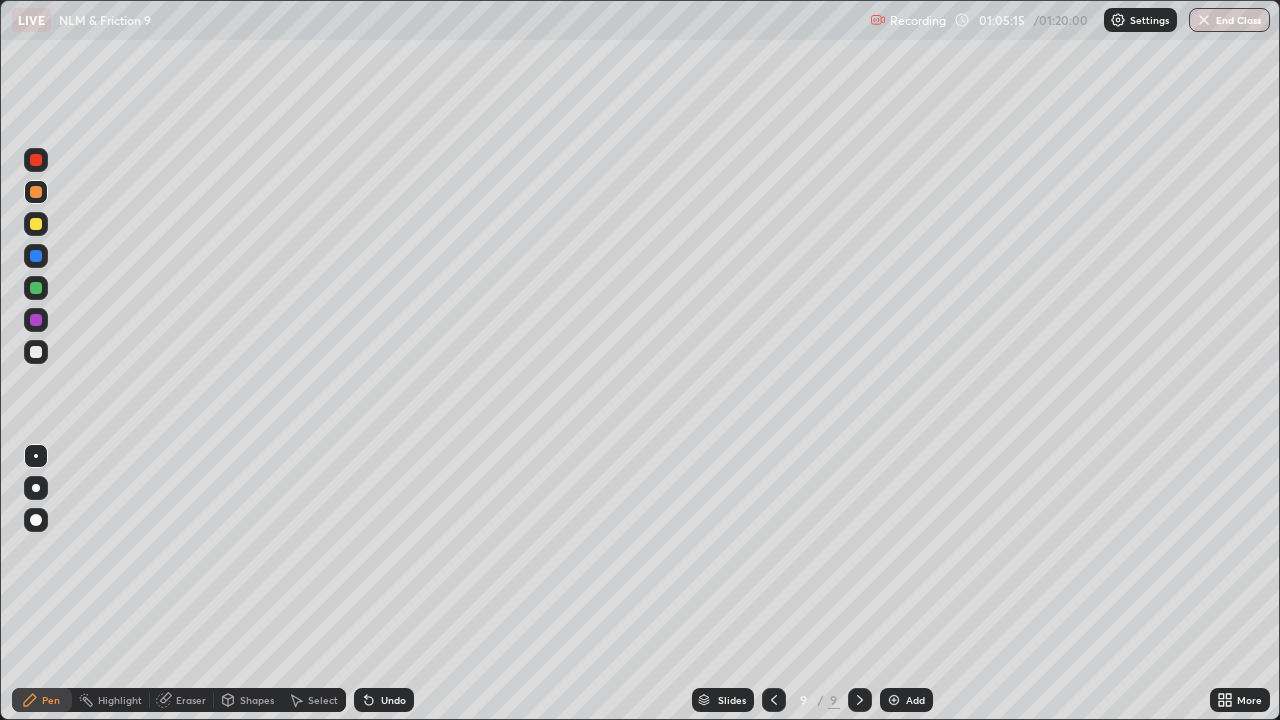 click on "Undo" at bounding box center (393, 700) 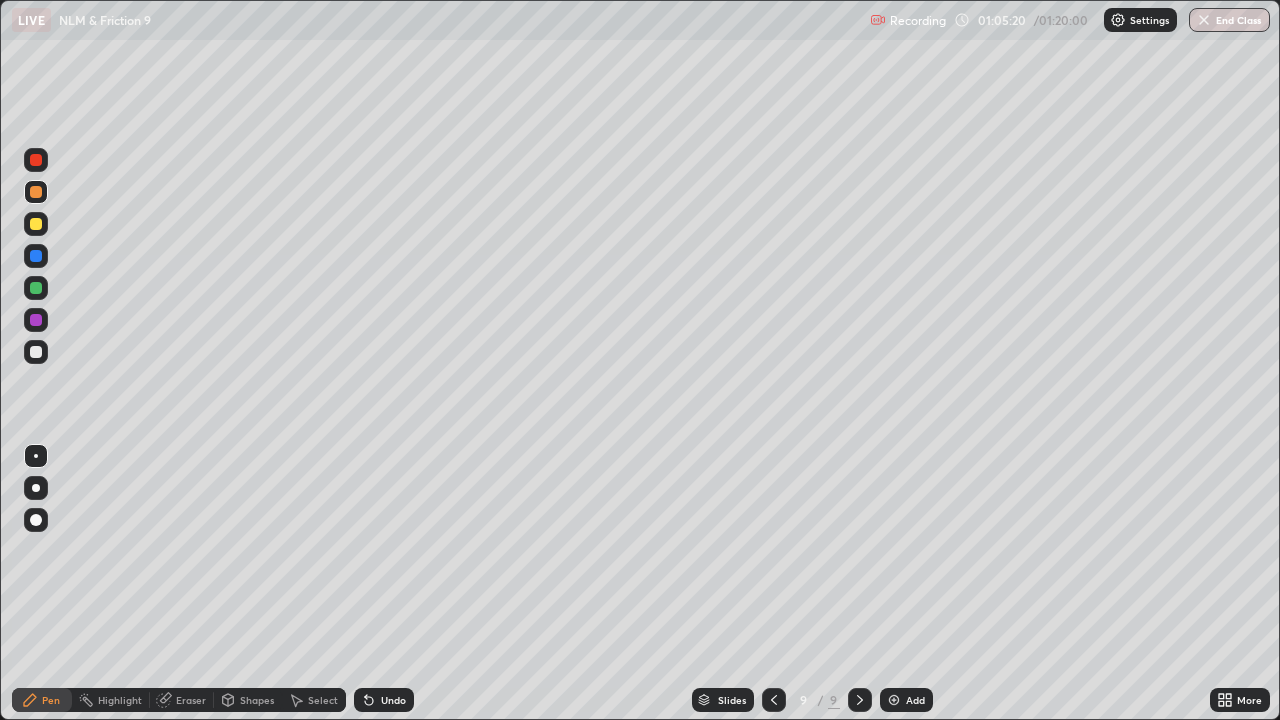 click 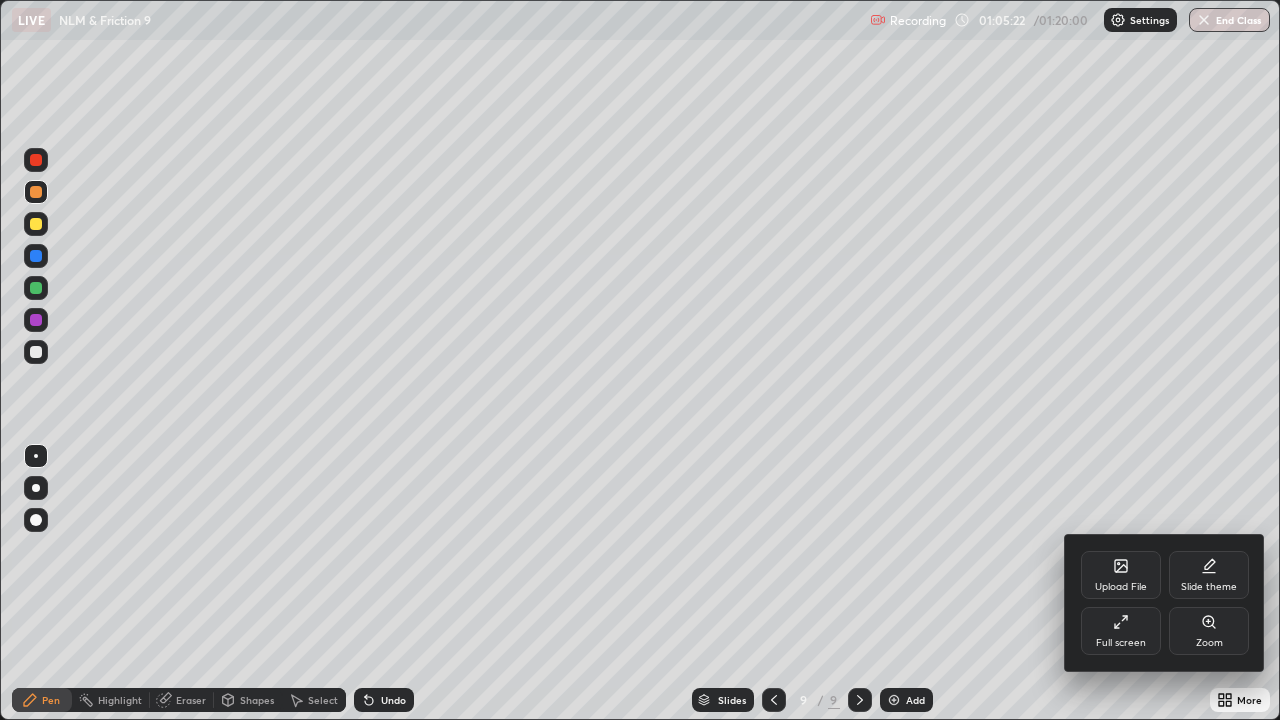 click 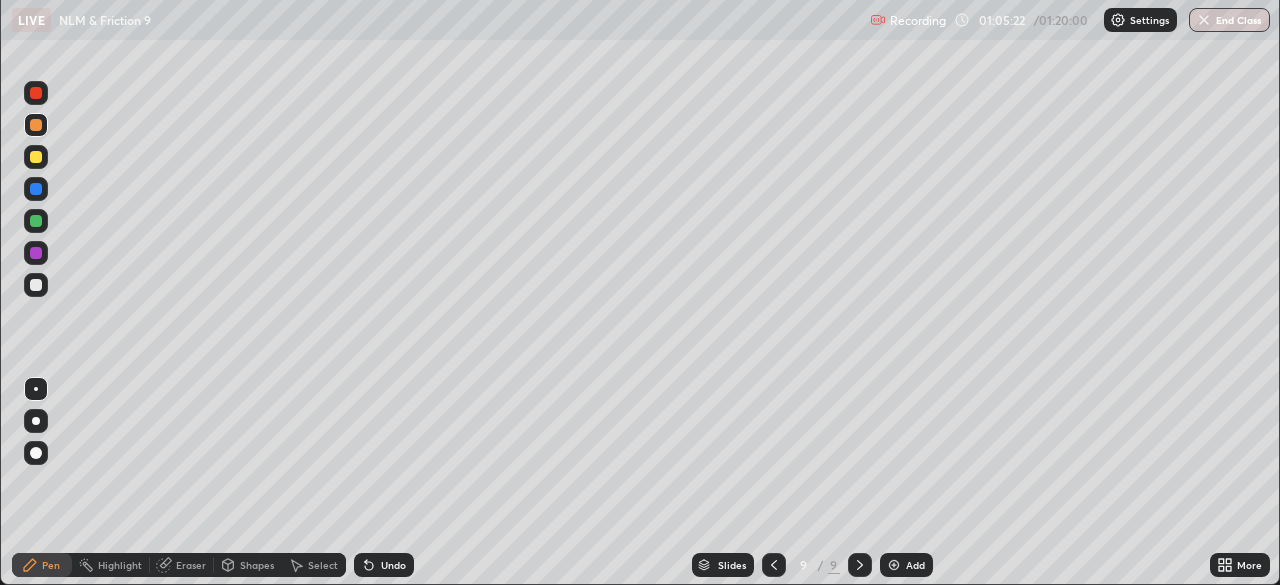 scroll, scrollTop: 585, scrollLeft: 1280, axis: both 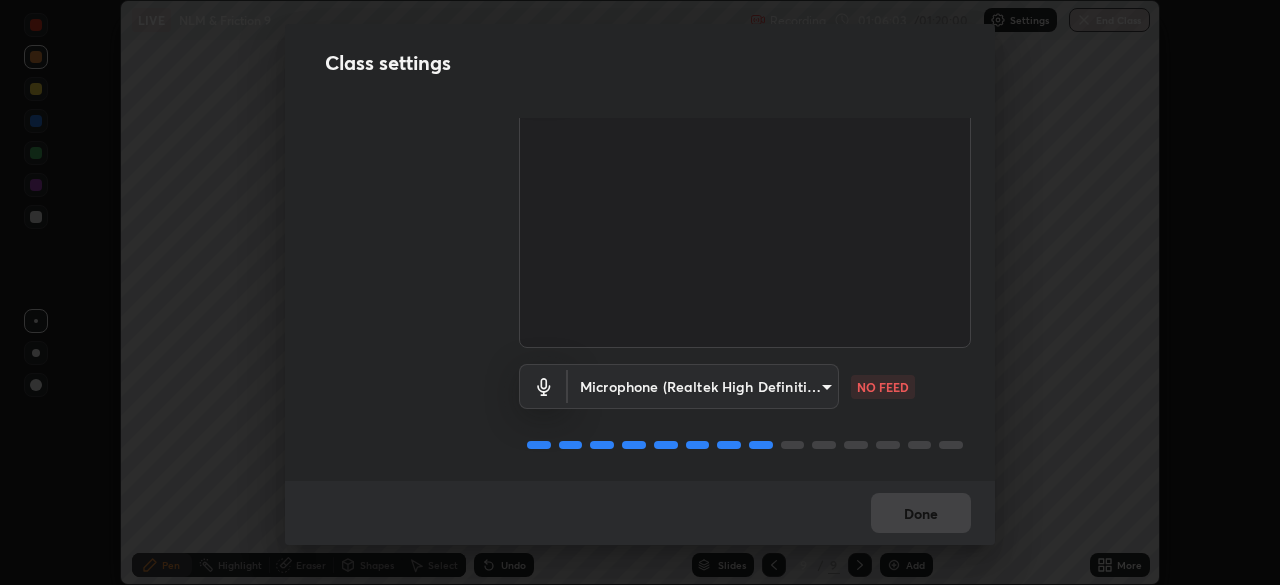 click on "Erase all LIVE NLM & Friction 9 Recording 01:06:03 /  01:20:00 Settings End Class Setting up your live class NLM & Friction 9 • L82 of Physics [FIRST] [LAST] Pen Highlight Eraser Shapes Select Undo Slides 9 / 9 Add More No doubts shared Encourage your learners to ask a doubt for better clarity Report an issue Reason for reporting Buffering Chat not working Audio - Video sync issue Educator video quality low ​ Attach an image Report Class settings Audio & Video OBS Virtual Camera [HASH] WORKING Microphone (Realtek High Definition Audio) [HASH] NO FEED Done" at bounding box center (640, 292) 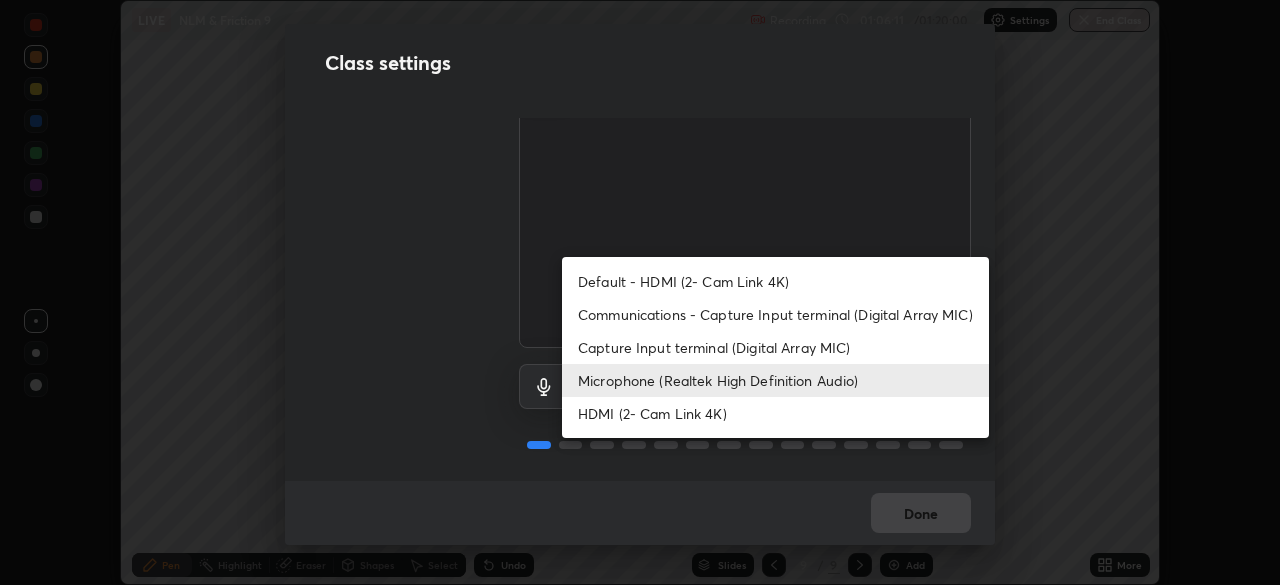 click at bounding box center [640, 292] 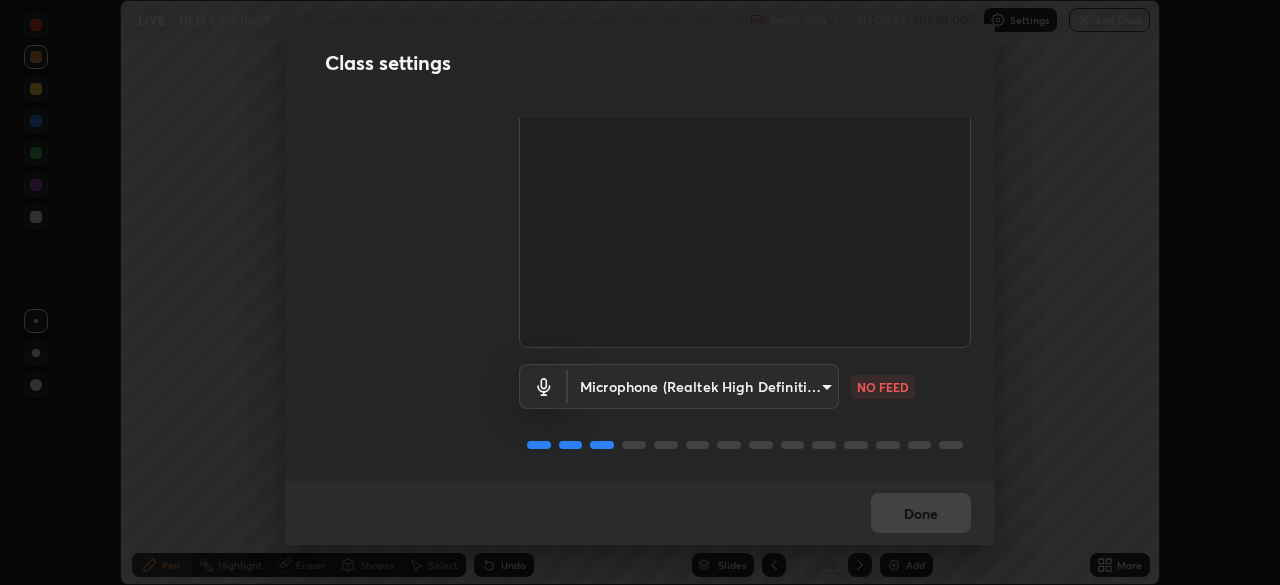 click on "Erase all LIVE NLM & Friction 9 Recording 01:06:23 /  01:20:00 Settings End Class Setting up your live class NLM & Friction 9 • L82 of Physics [FIRST] [LAST] Pen Highlight Eraser Shapes Select Undo Slides 9 / 9 Add More No doubts shared Encourage your learners to ask a doubt for better clarity Report an issue Reason for reporting Buffering Chat not working Audio - Video sync issue Educator video quality low ​ Attach an image Report Class settings Audio & Video OBS Virtual Camera [HASH] WORKING Microphone (Realtek High Definition Audio) [HASH] NO FEED Done" at bounding box center [640, 292] 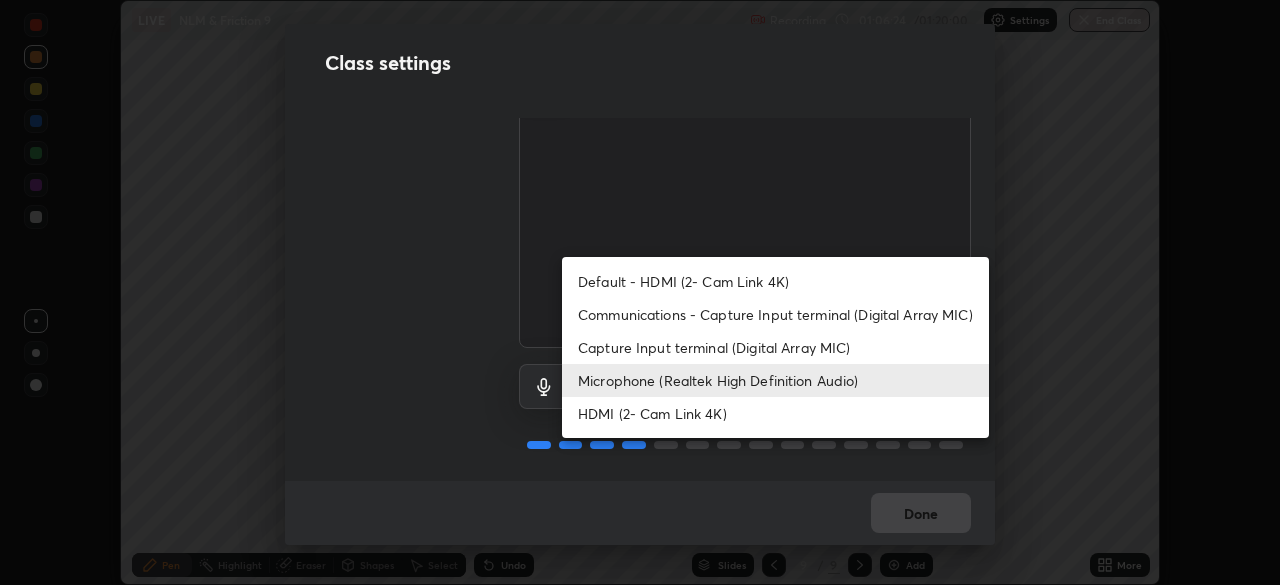 click on "Communications - Capture Input terminal (Digital Array MIC)" at bounding box center (775, 314) 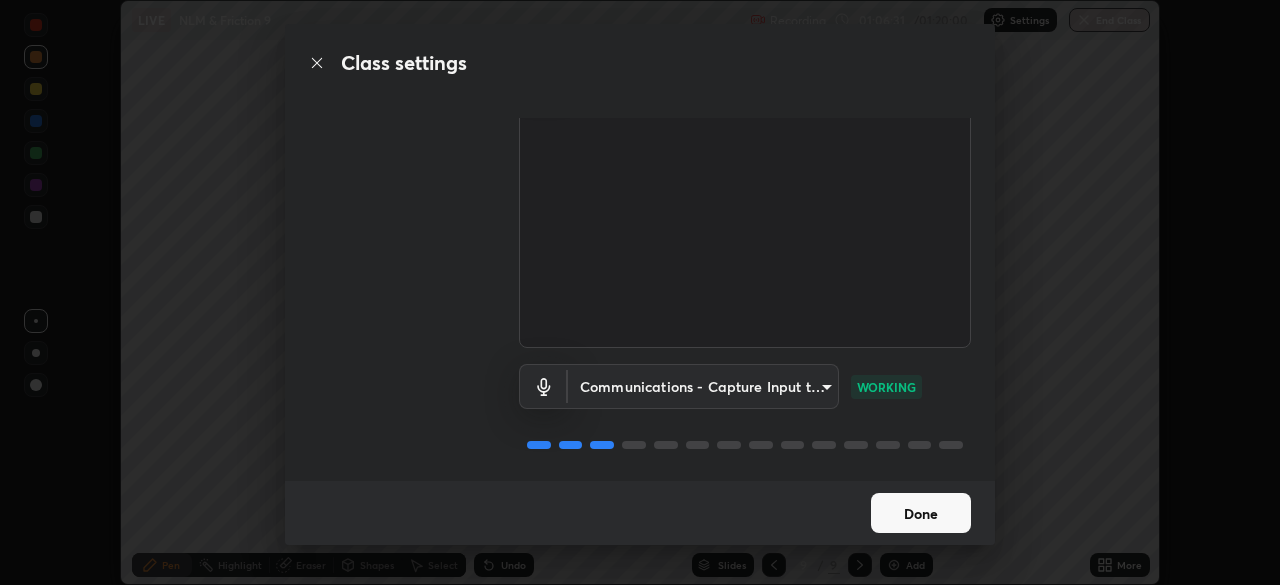 click on "Done" at bounding box center [921, 513] 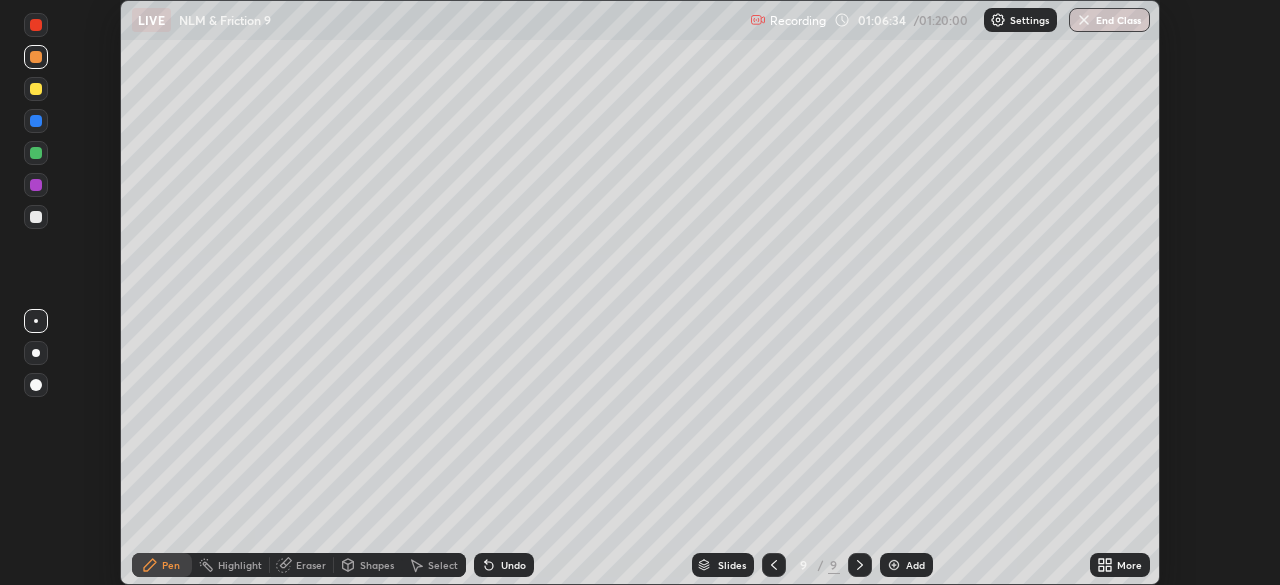 click 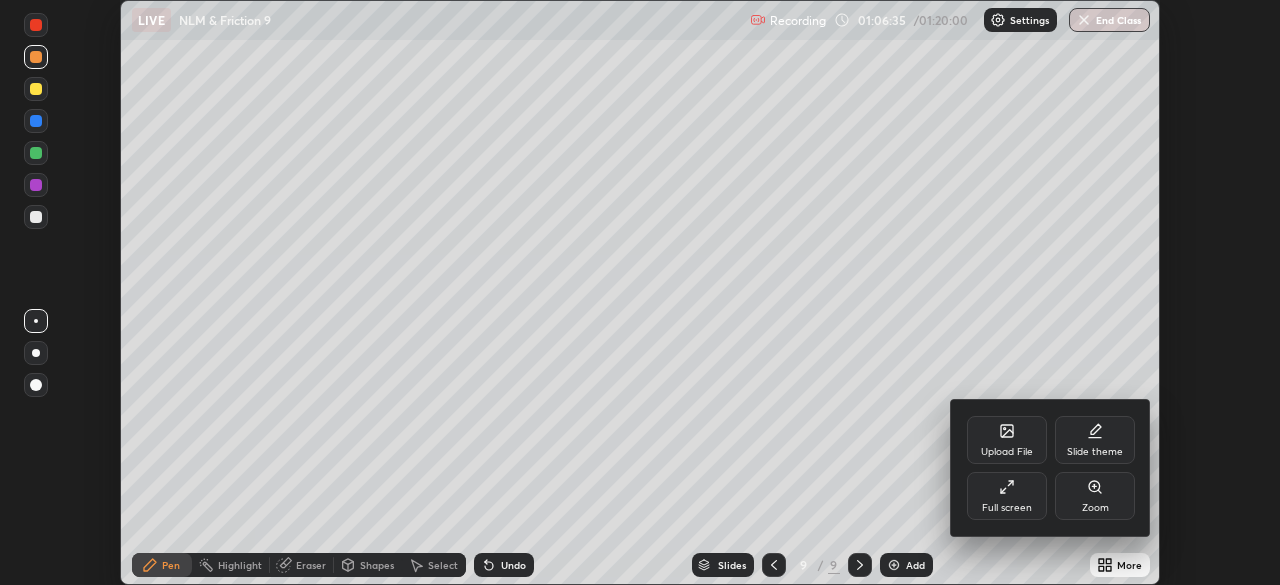 click on "Full screen" at bounding box center [1007, 508] 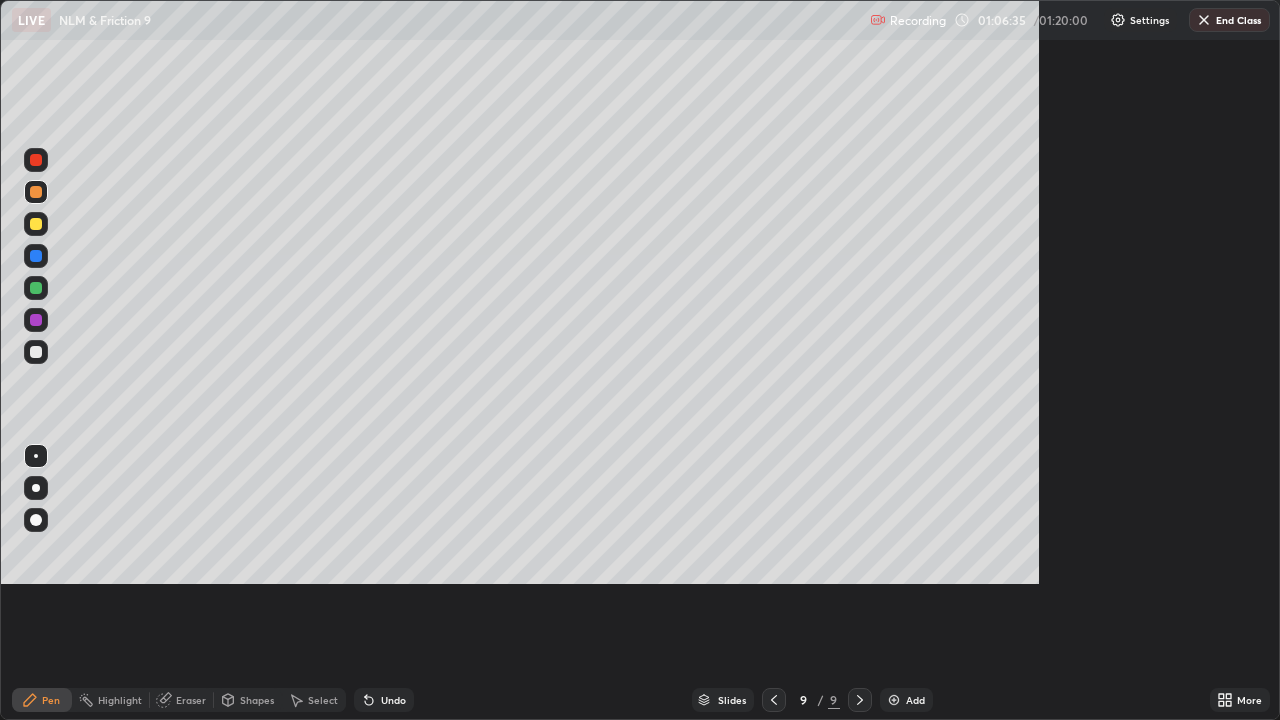 scroll, scrollTop: 99280, scrollLeft: 98720, axis: both 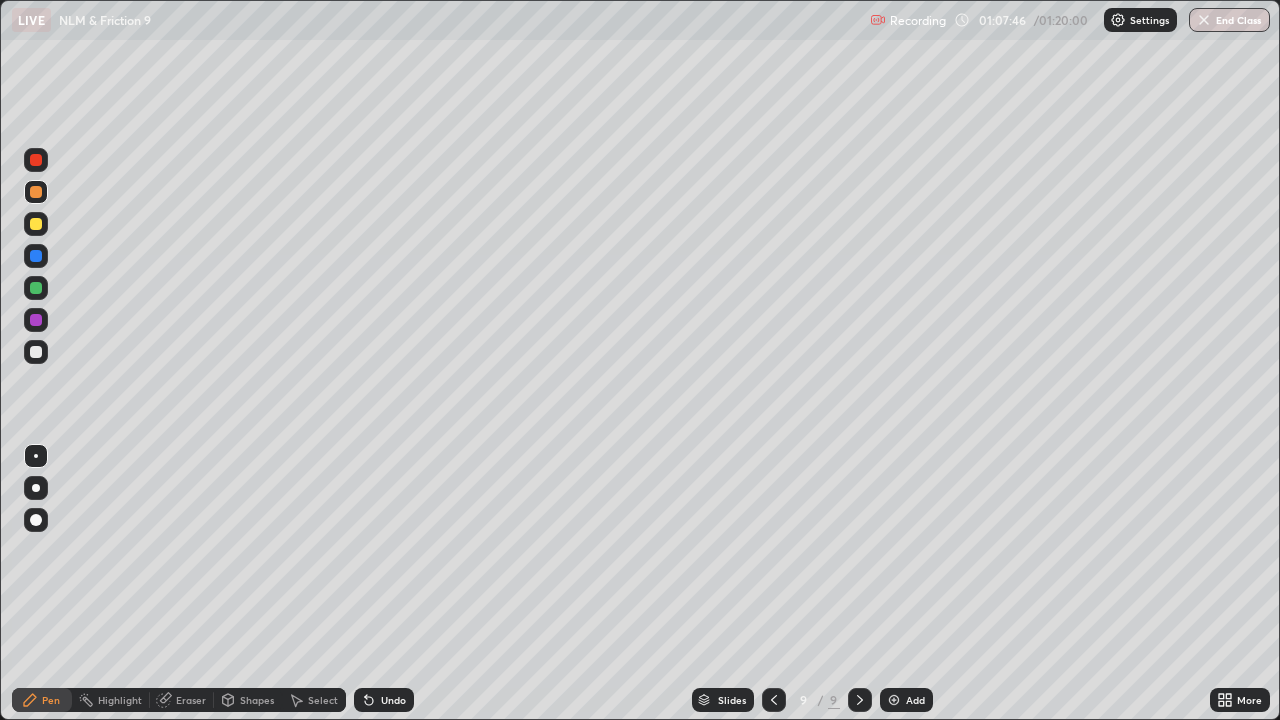 click 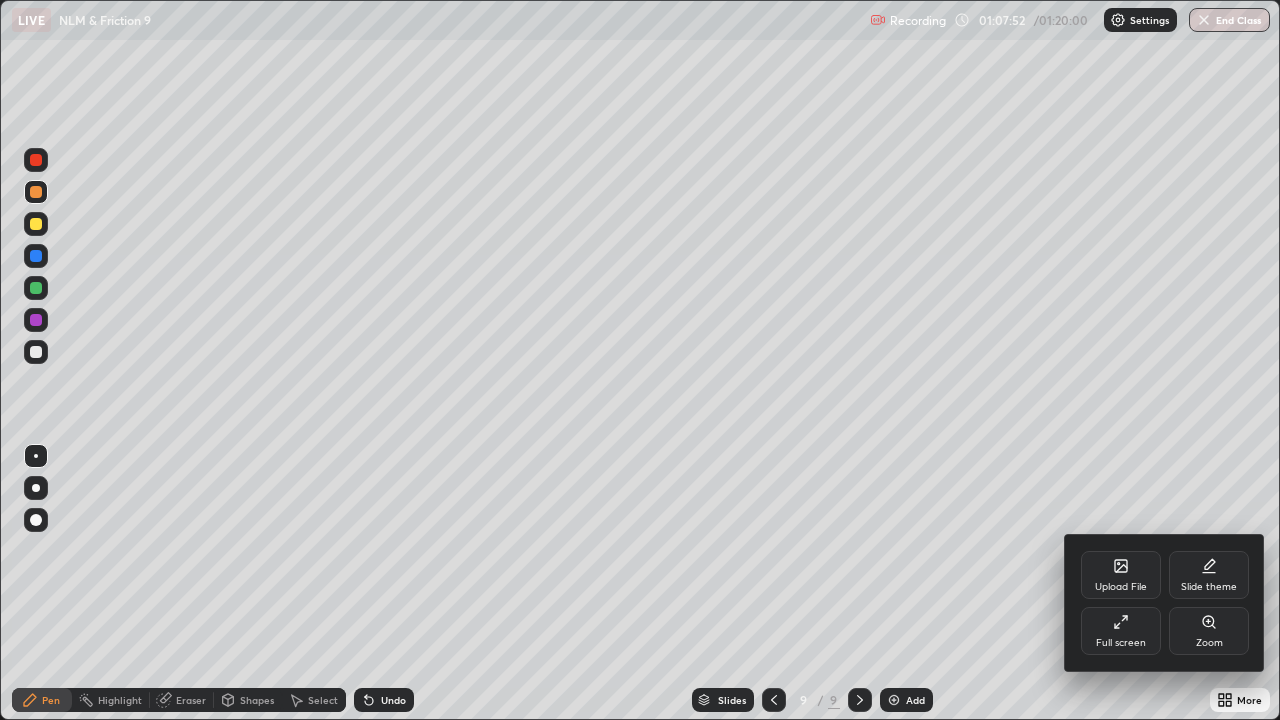 click on "Full screen" at bounding box center [1121, 631] 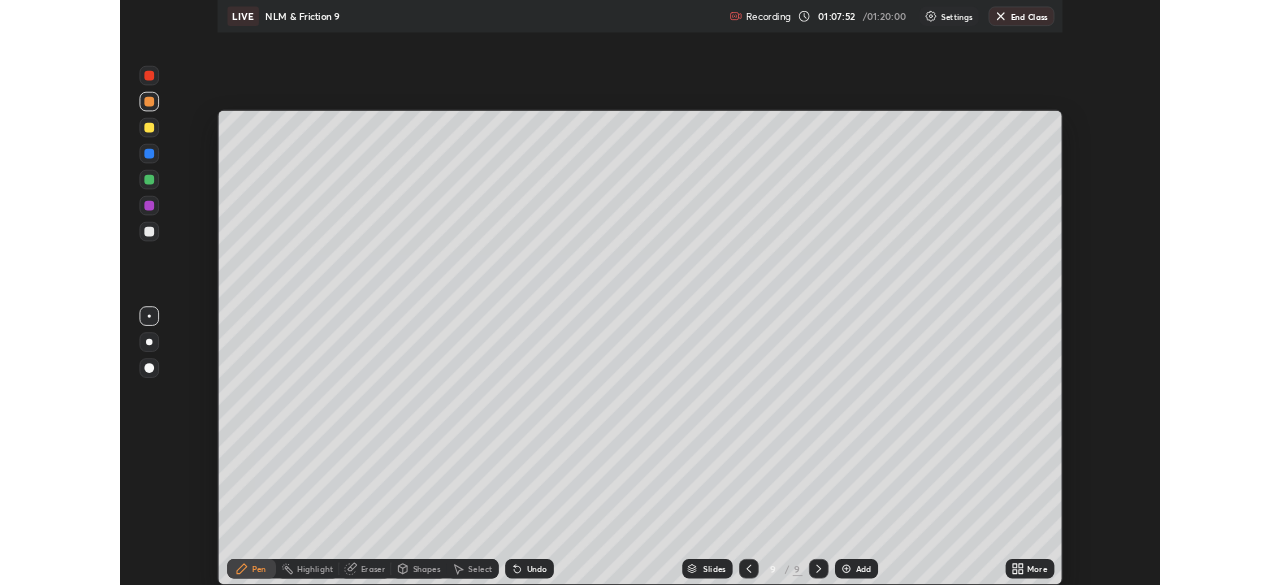 scroll, scrollTop: 585, scrollLeft: 1280, axis: both 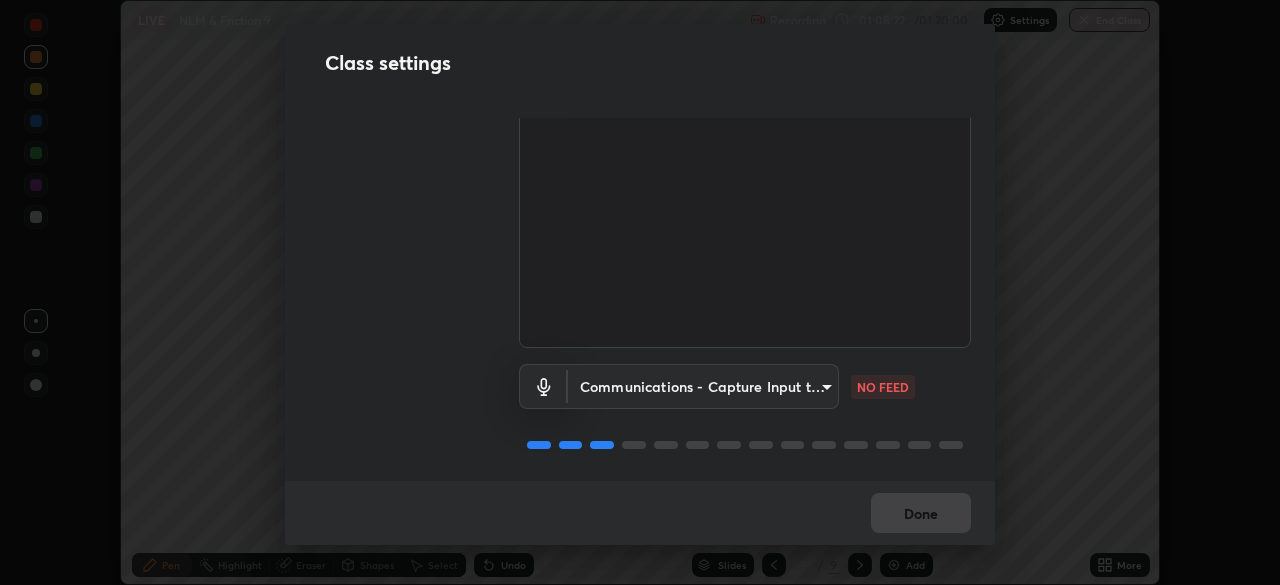 click on "Erase all LIVE NLM & Friction 9 Recording 01:08:22 /  01:20:00 Settings End Class Setting up your live class NLM & Friction 9 • L82 of Physics [FIRST] [LAST] Pen Highlight Eraser Shapes Select Undo Slides 9 / 9 Add More No doubts shared Encourage your learners to ask a doubt for better clarity Report an issue Reason for reporting Buffering Chat not working Audio - Video sync issue Educator video quality low ​ Attach an image Report Class settings Audio & Video OBS Virtual Camera 7ef61d7b4029af2a314570a586ad0167344bc64fe44767049e7c7b7169f989c5 WORKING Communications - Capture Input terminal (Digital Array MIC) communications NO FEED Done" at bounding box center [640, 292] 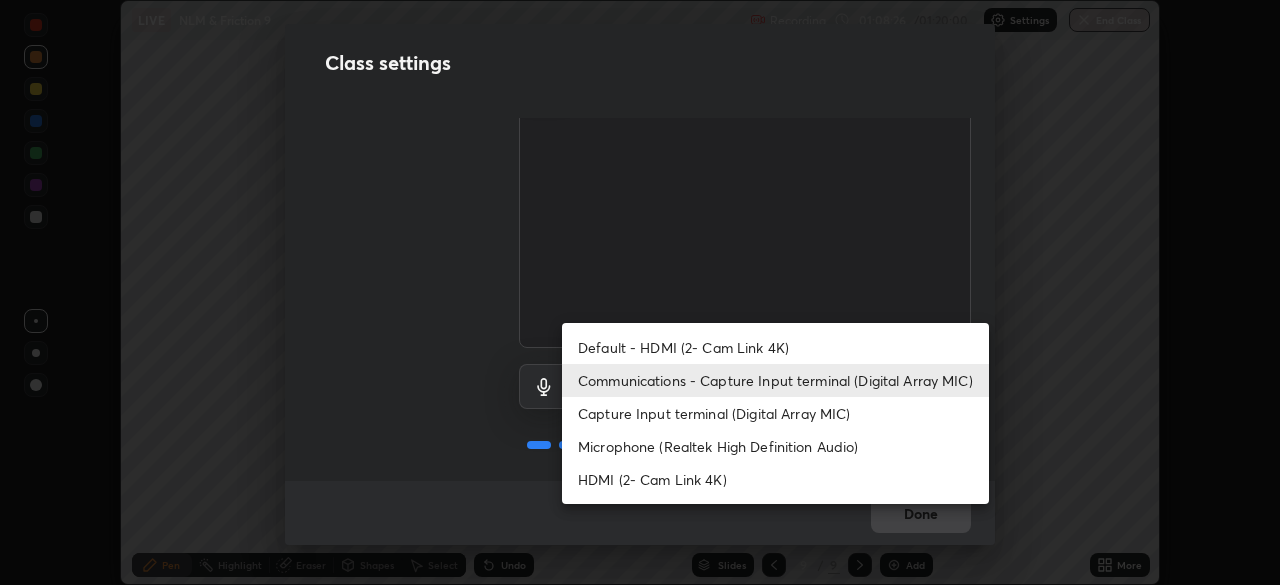 click on "Microphone (Realtek High Definition Audio)" at bounding box center (775, 446) 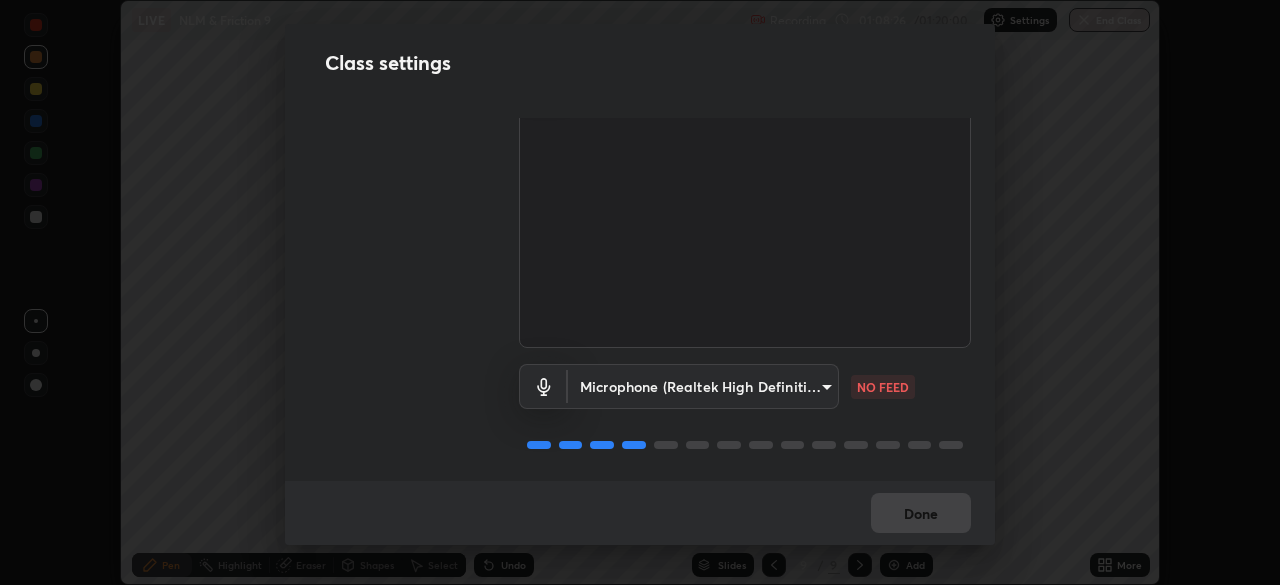 type on "4a161d54228a2fac24e251221a21dc419ac124ed34d060319ff1fcba56f3c4f0" 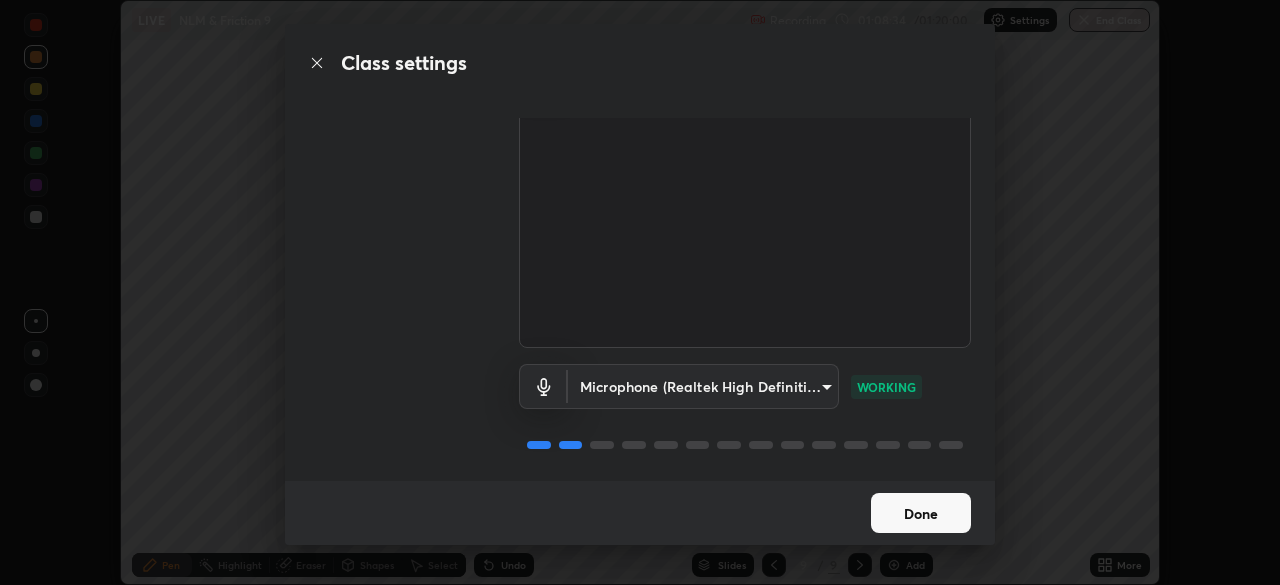 click on "Done" at bounding box center (921, 513) 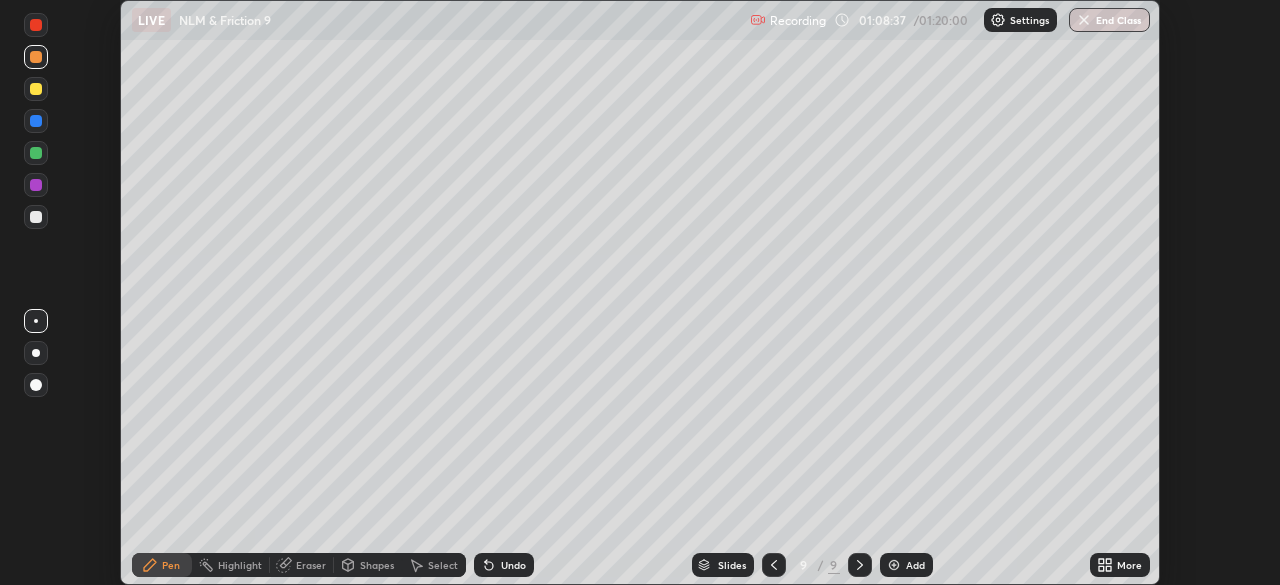 click 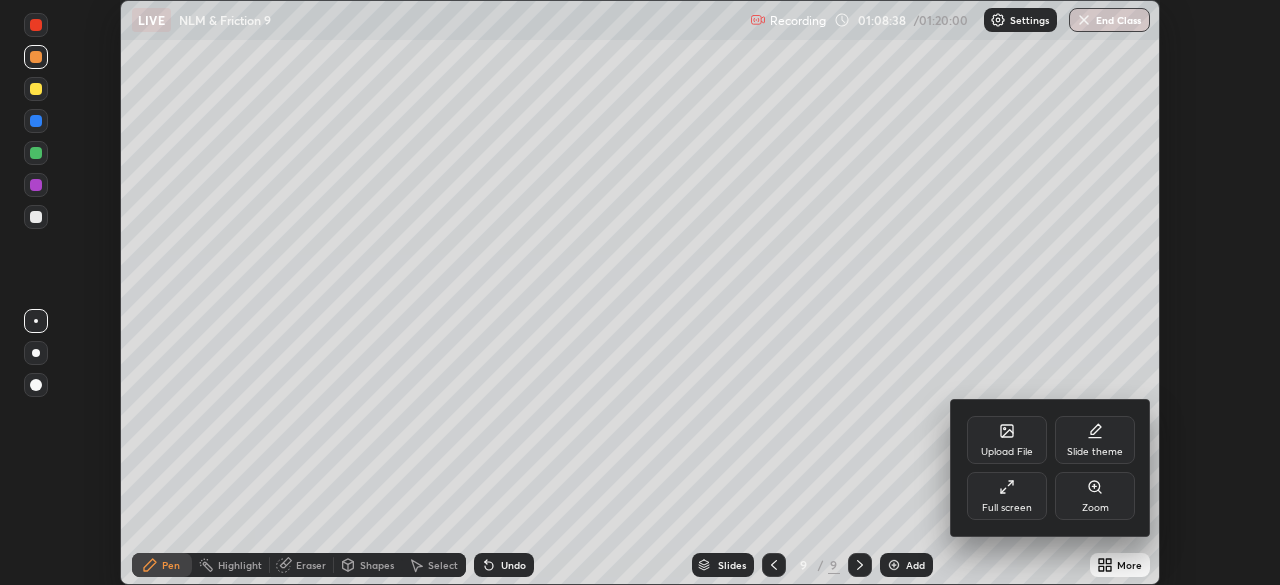 click on "Full screen" at bounding box center [1007, 496] 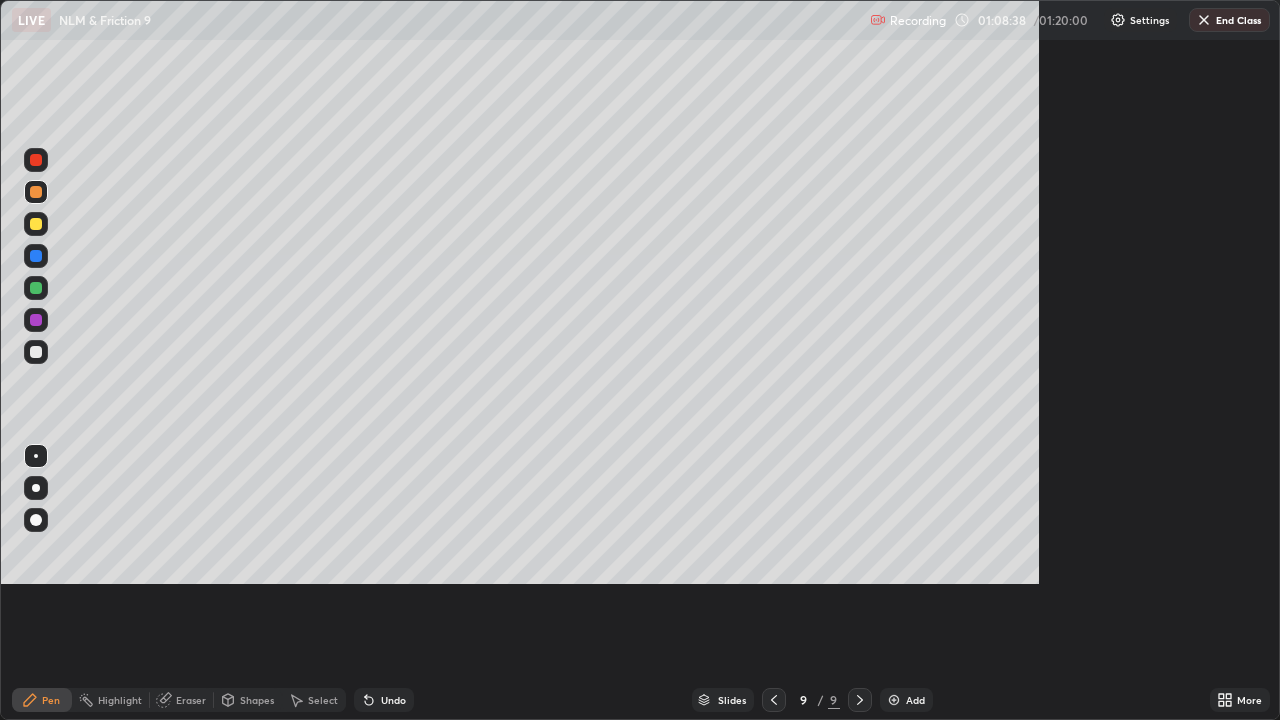 scroll, scrollTop: 99280, scrollLeft: 98720, axis: both 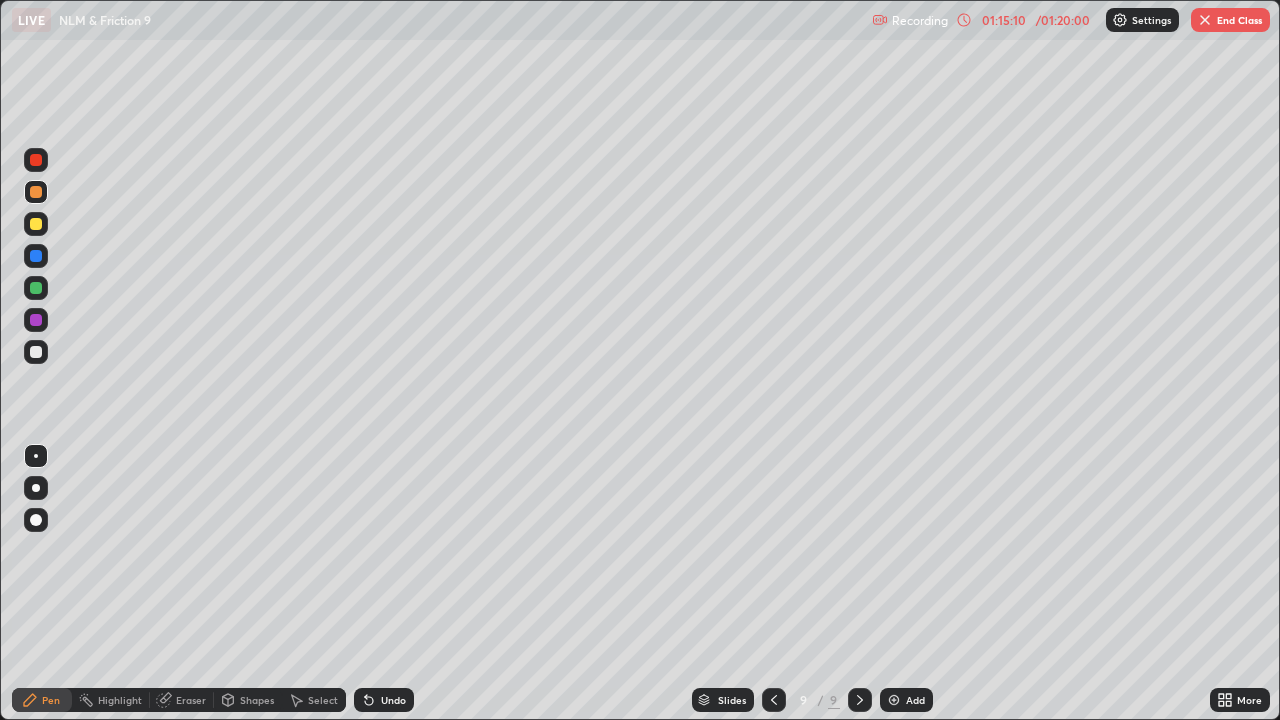 click on "End Class" at bounding box center [1230, 20] 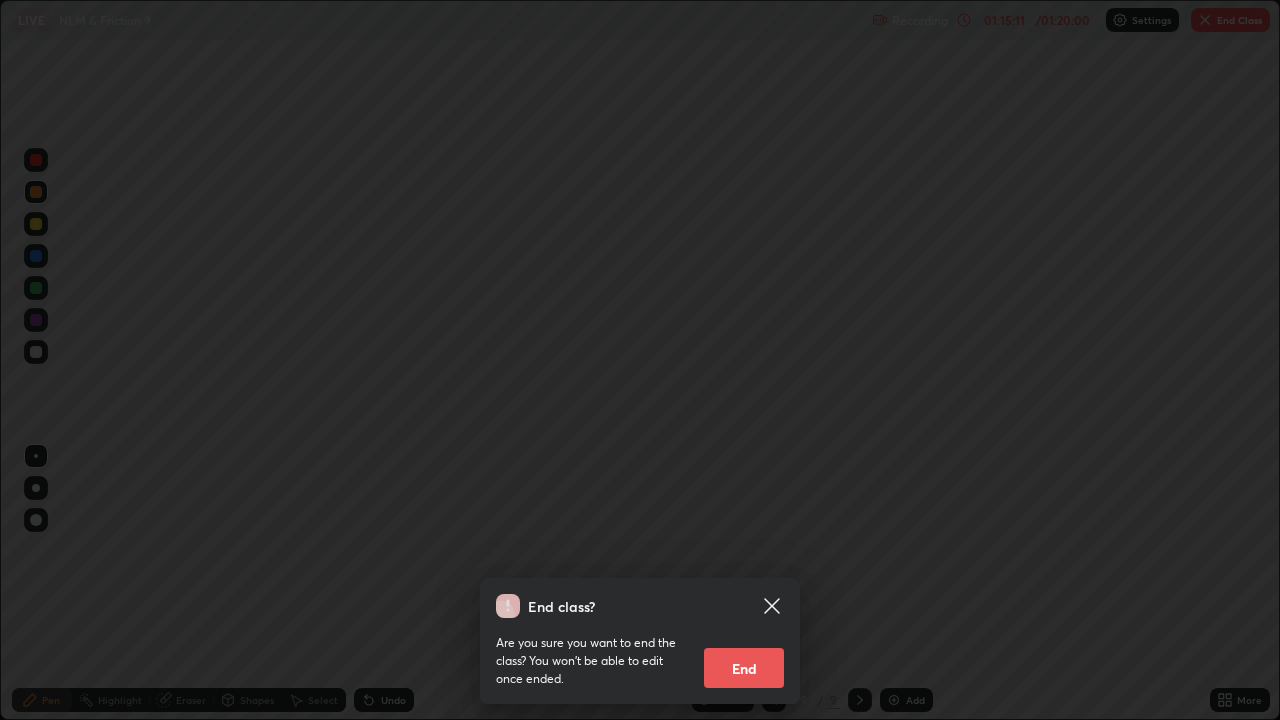 click on "End" at bounding box center (744, 668) 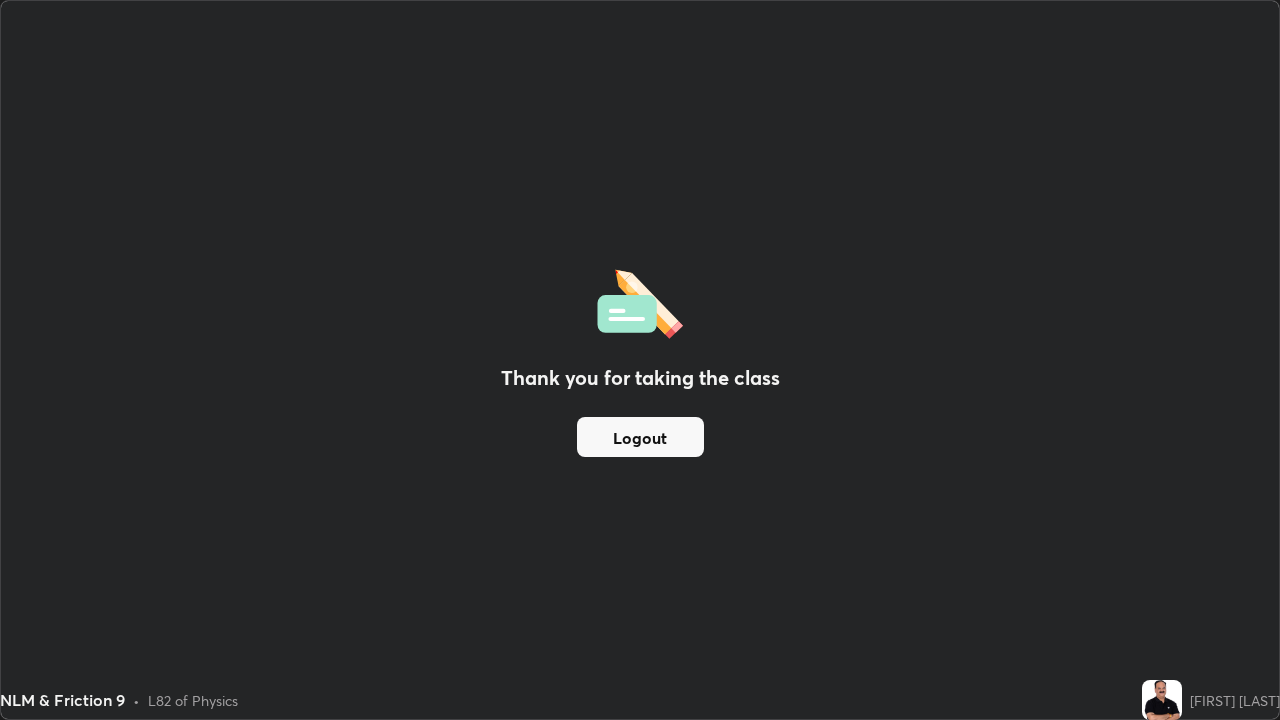 click on "Logout" at bounding box center (640, 437) 